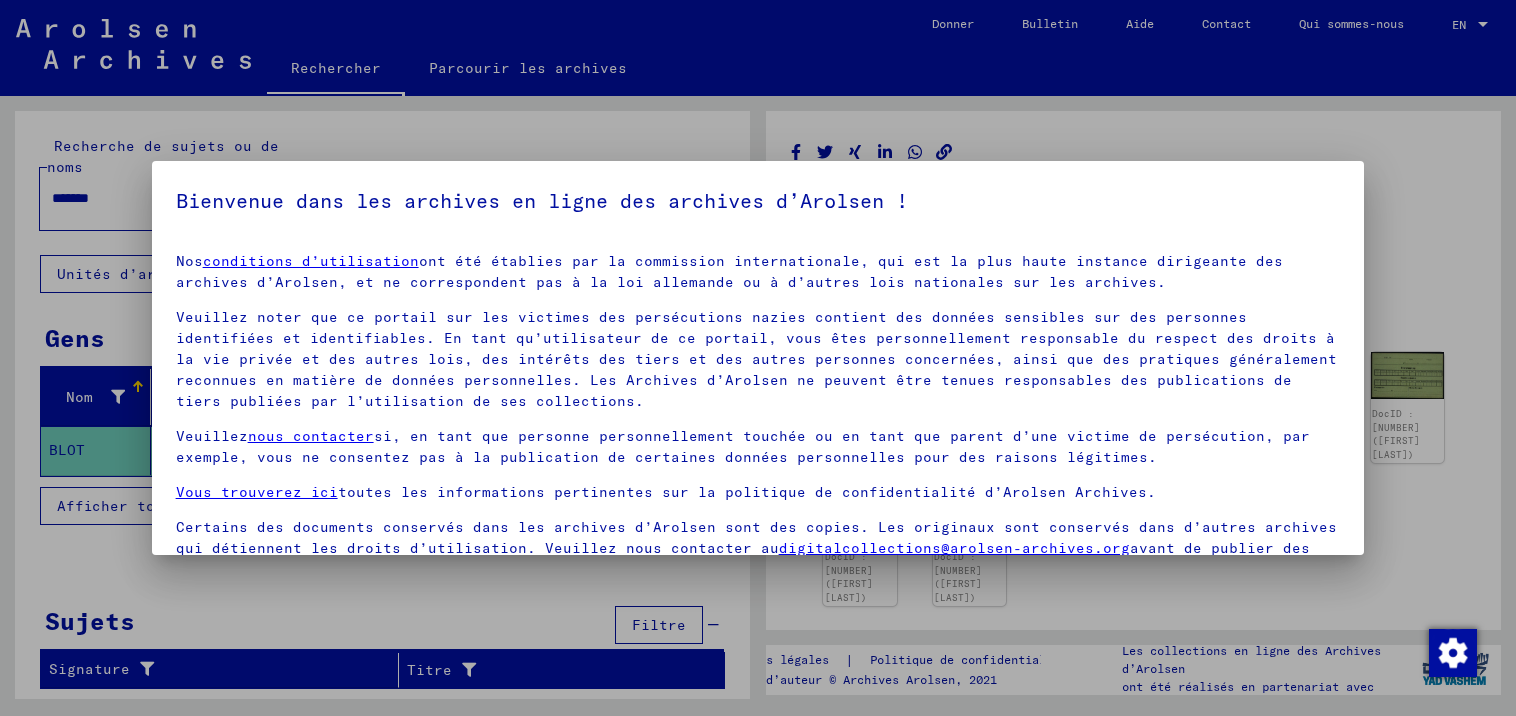 scroll, scrollTop: 0, scrollLeft: 0, axis: both 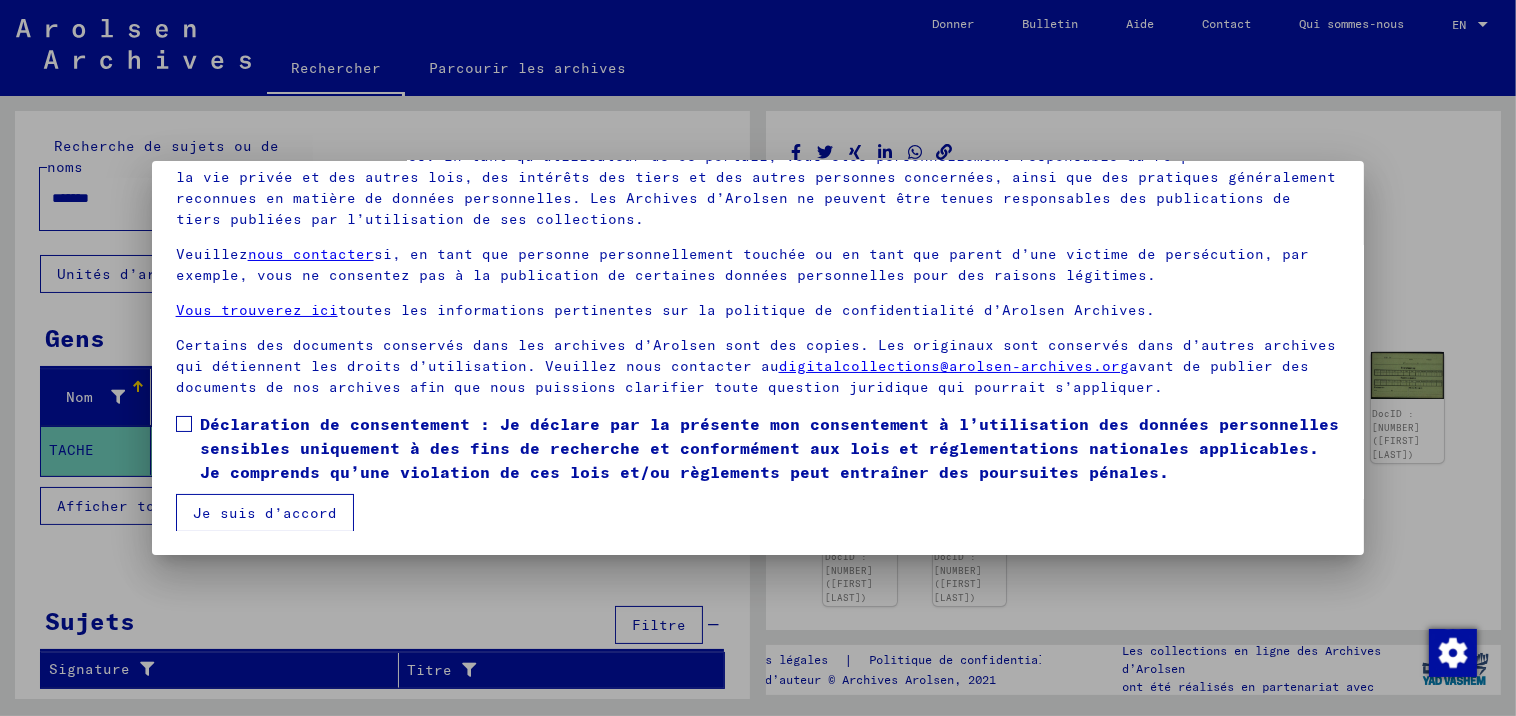 click at bounding box center (184, 424) 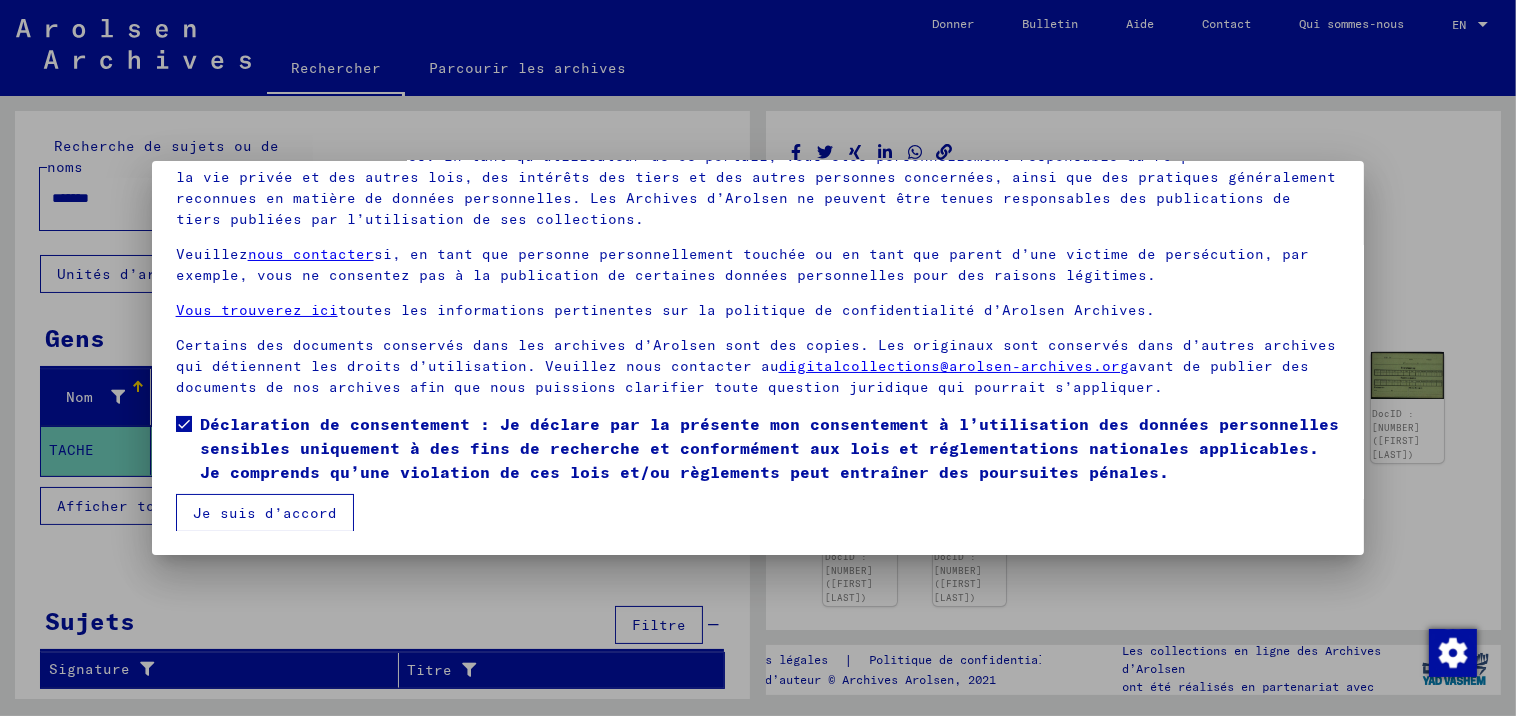 click on "Je suis d’accord" at bounding box center (265, 513) 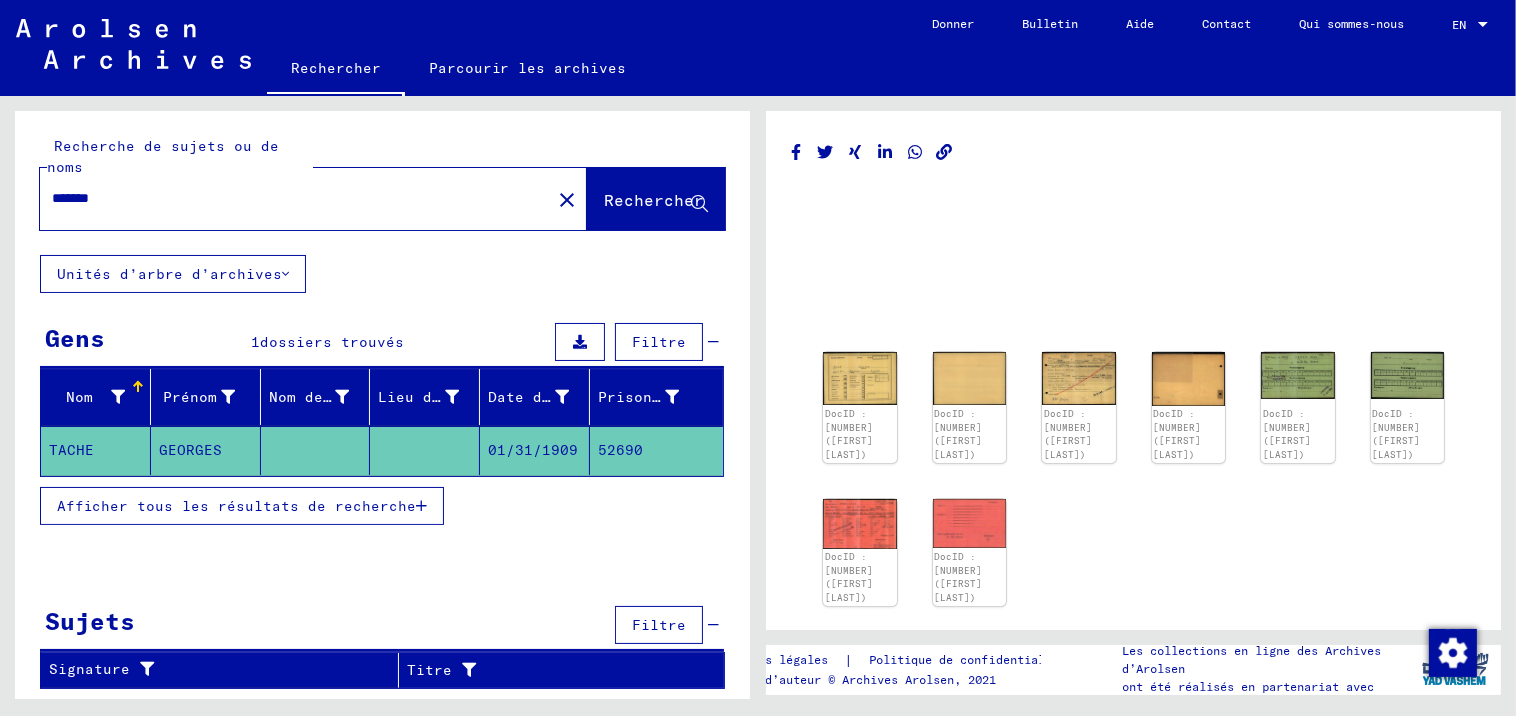 drag, startPoint x: 130, startPoint y: 197, endPoint x: 17, endPoint y: 188, distance: 113.35784 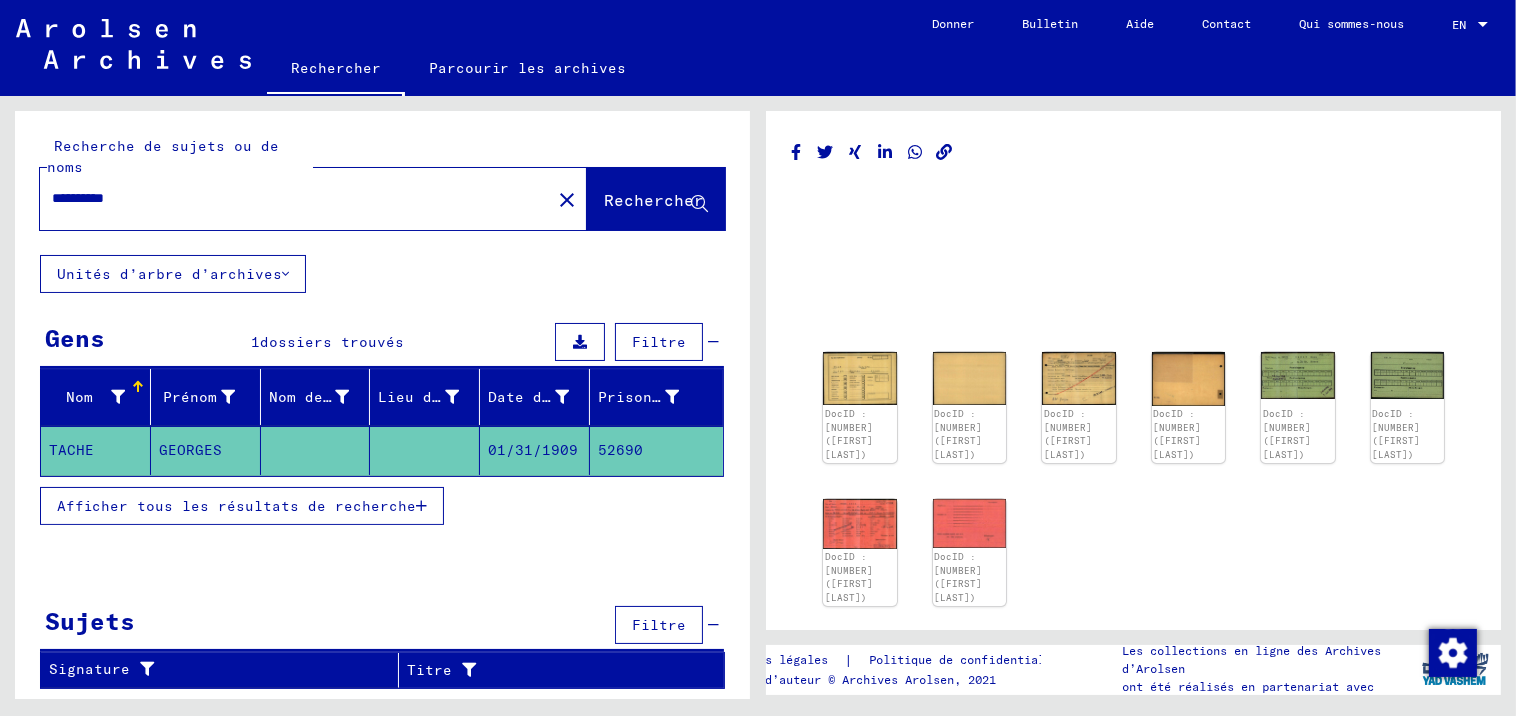 type on "**********" 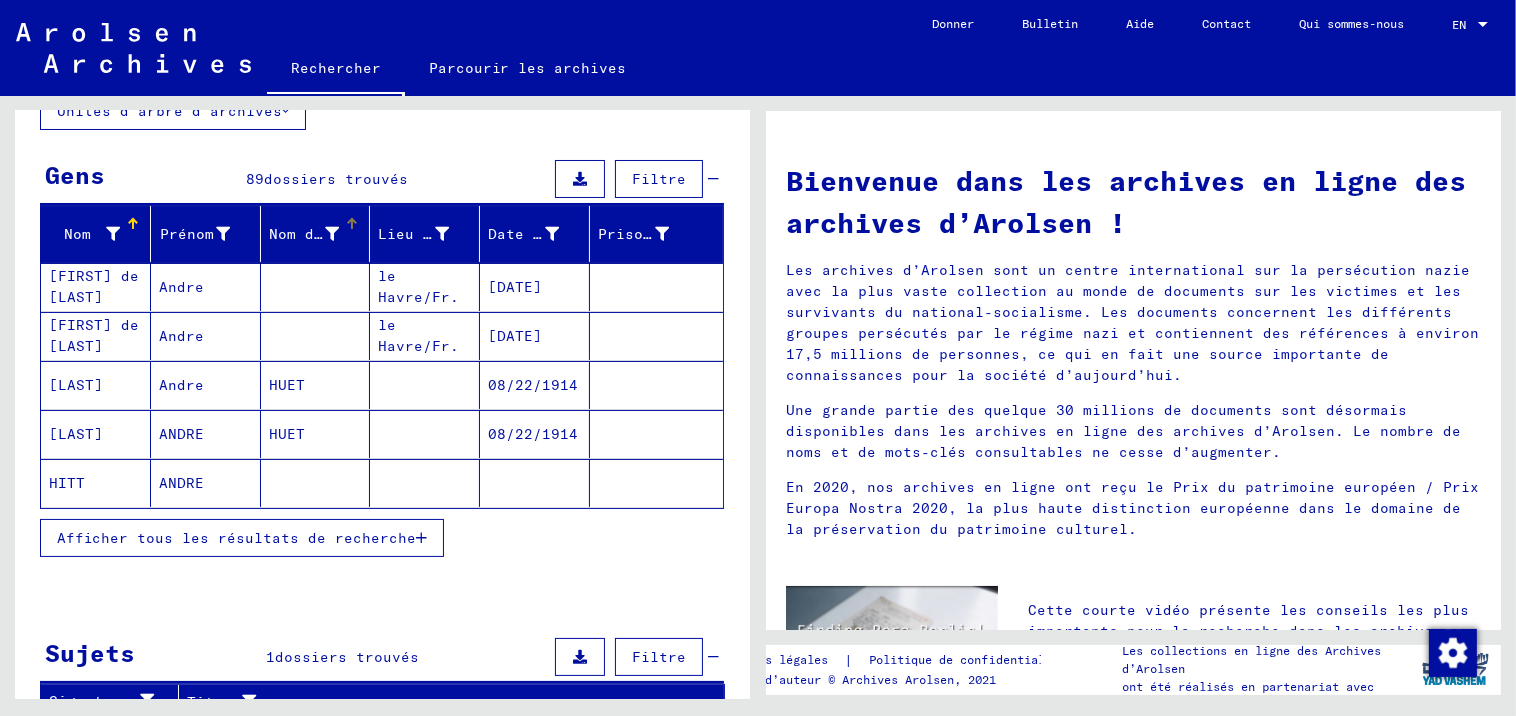 scroll, scrollTop: 221, scrollLeft: 0, axis: vertical 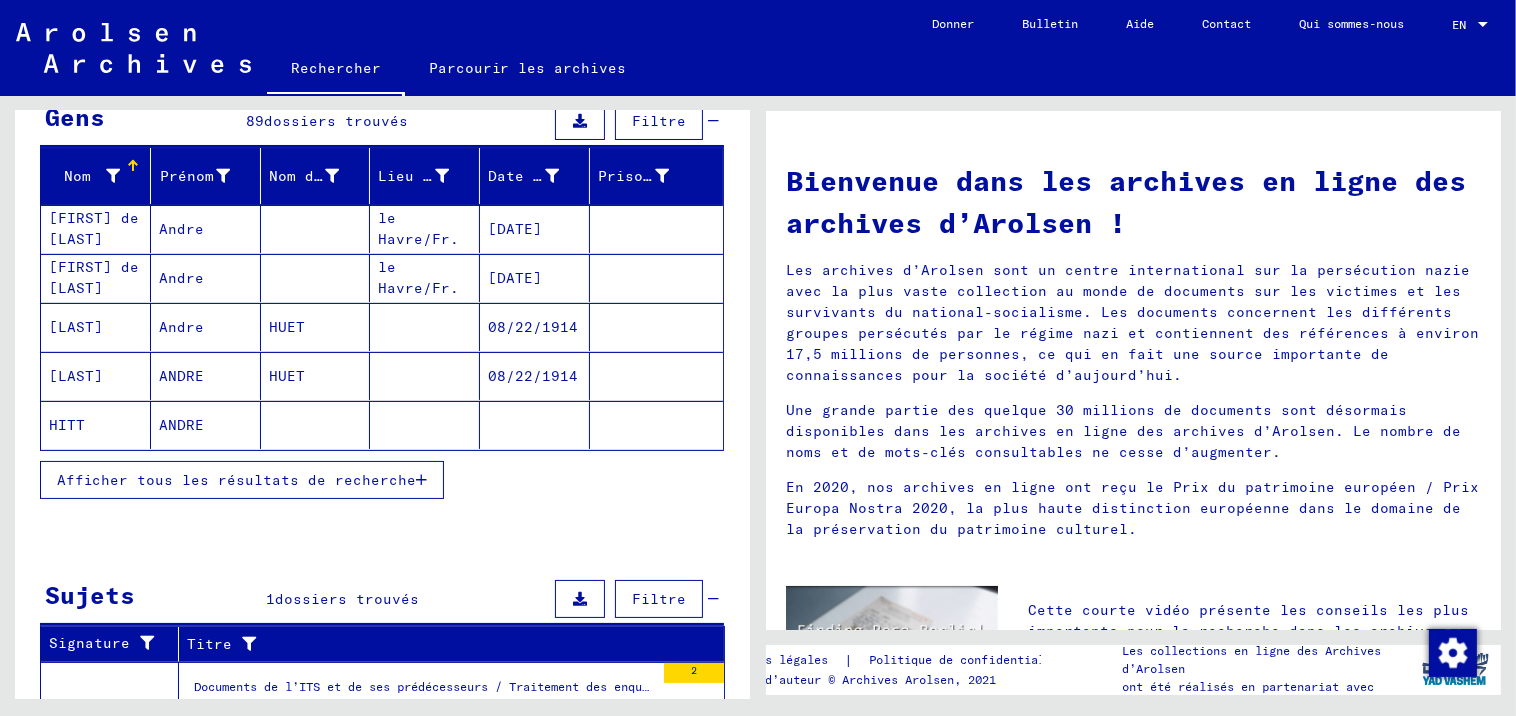click on "ANDRE" 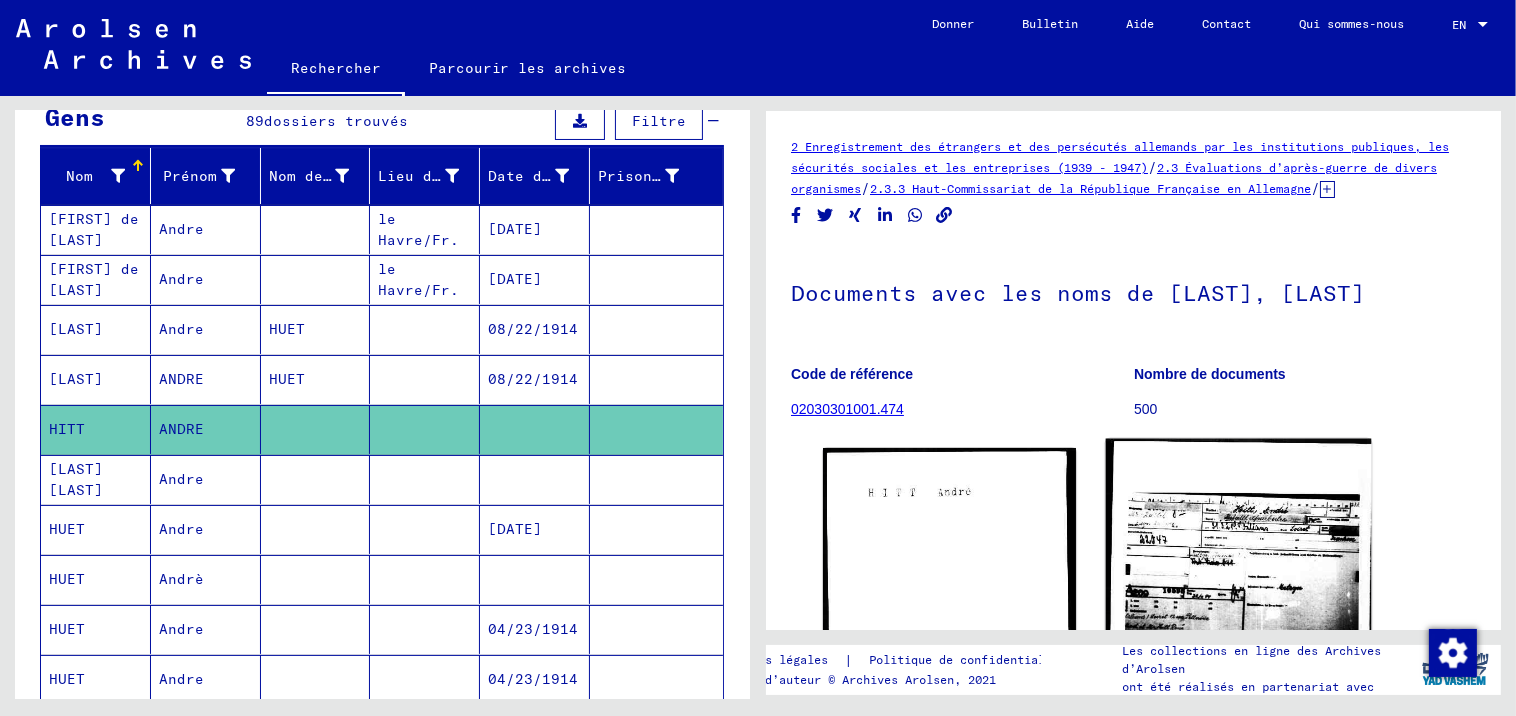 scroll, scrollTop: 0, scrollLeft: 0, axis: both 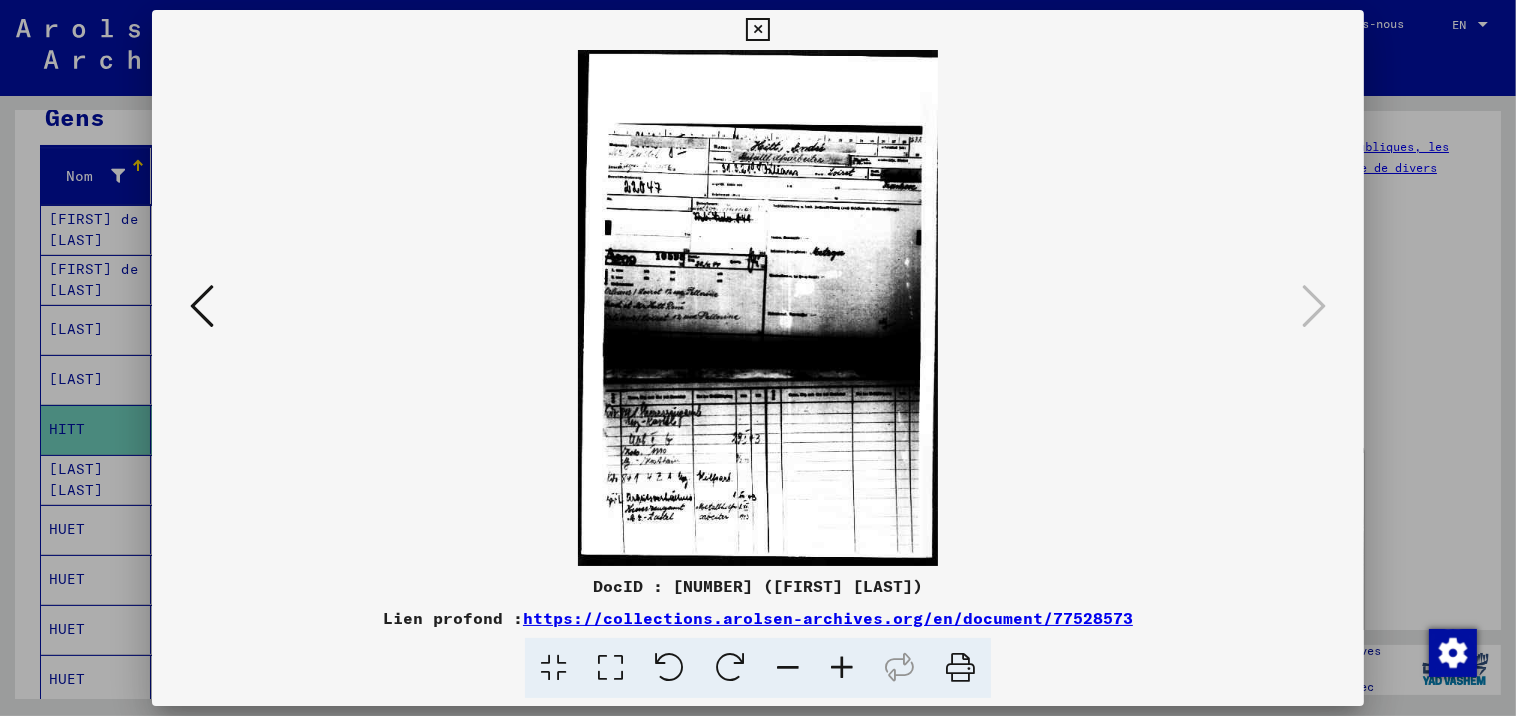 click at bounding box center (842, 668) 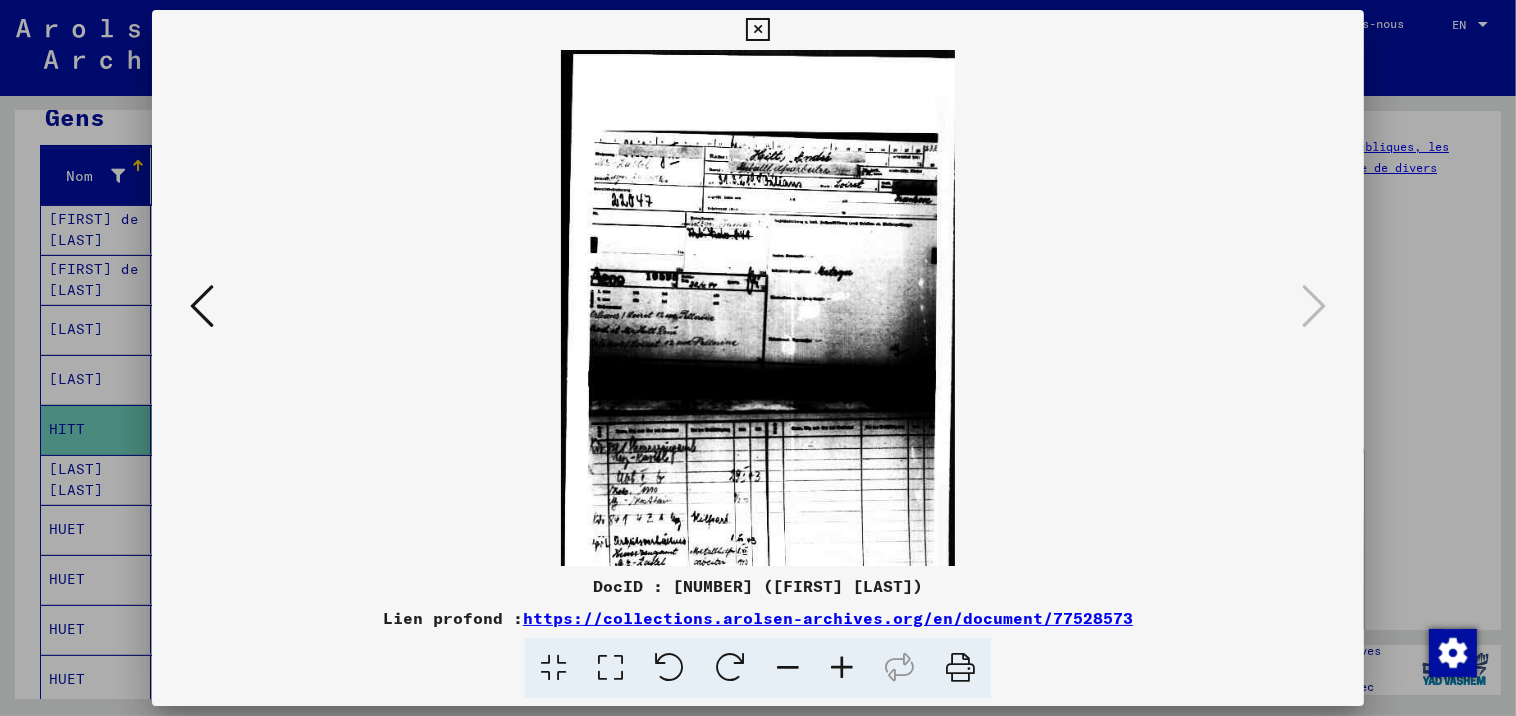 click at bounding box center (842, 668) 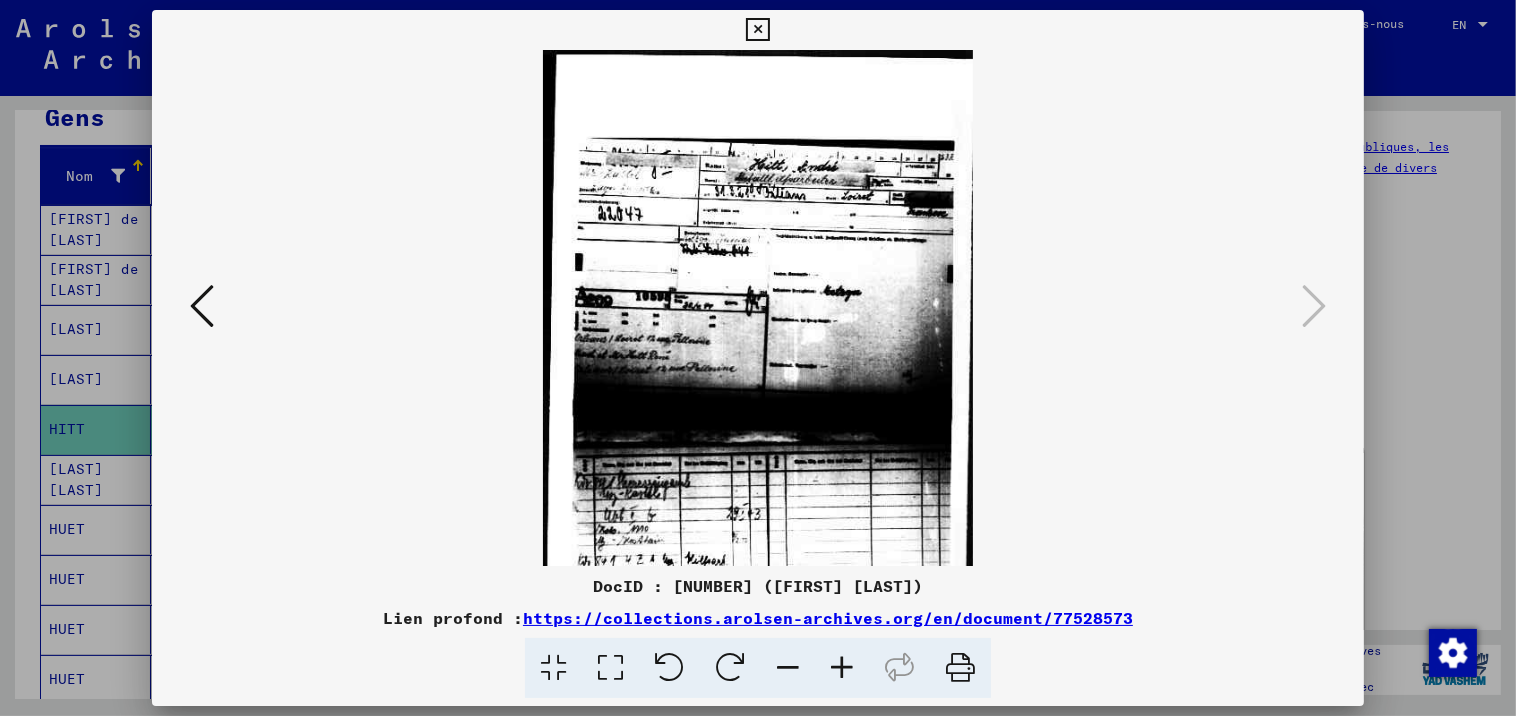 click at bounding box center [842, 668] 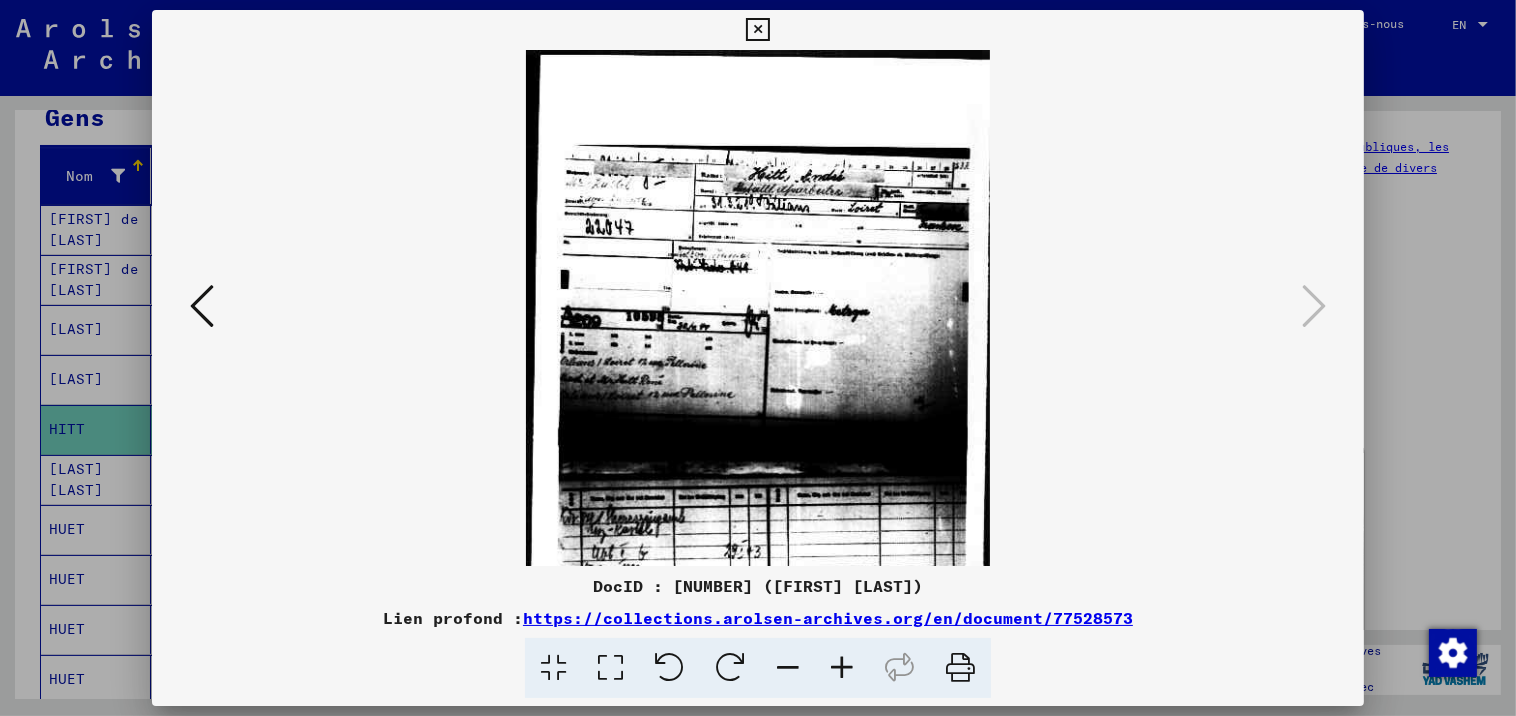 click at bounding box center (842, 668) 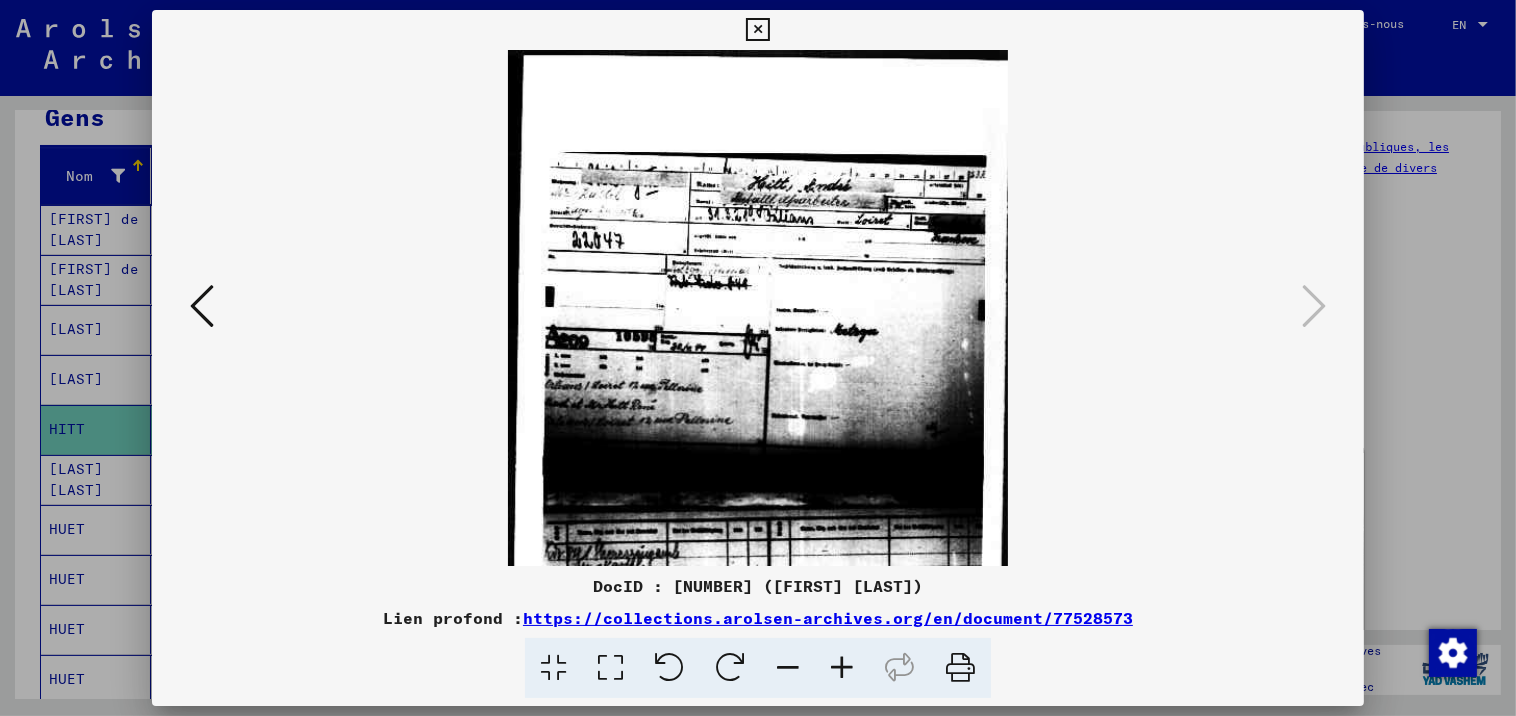 click at bounding box center (842, 668) 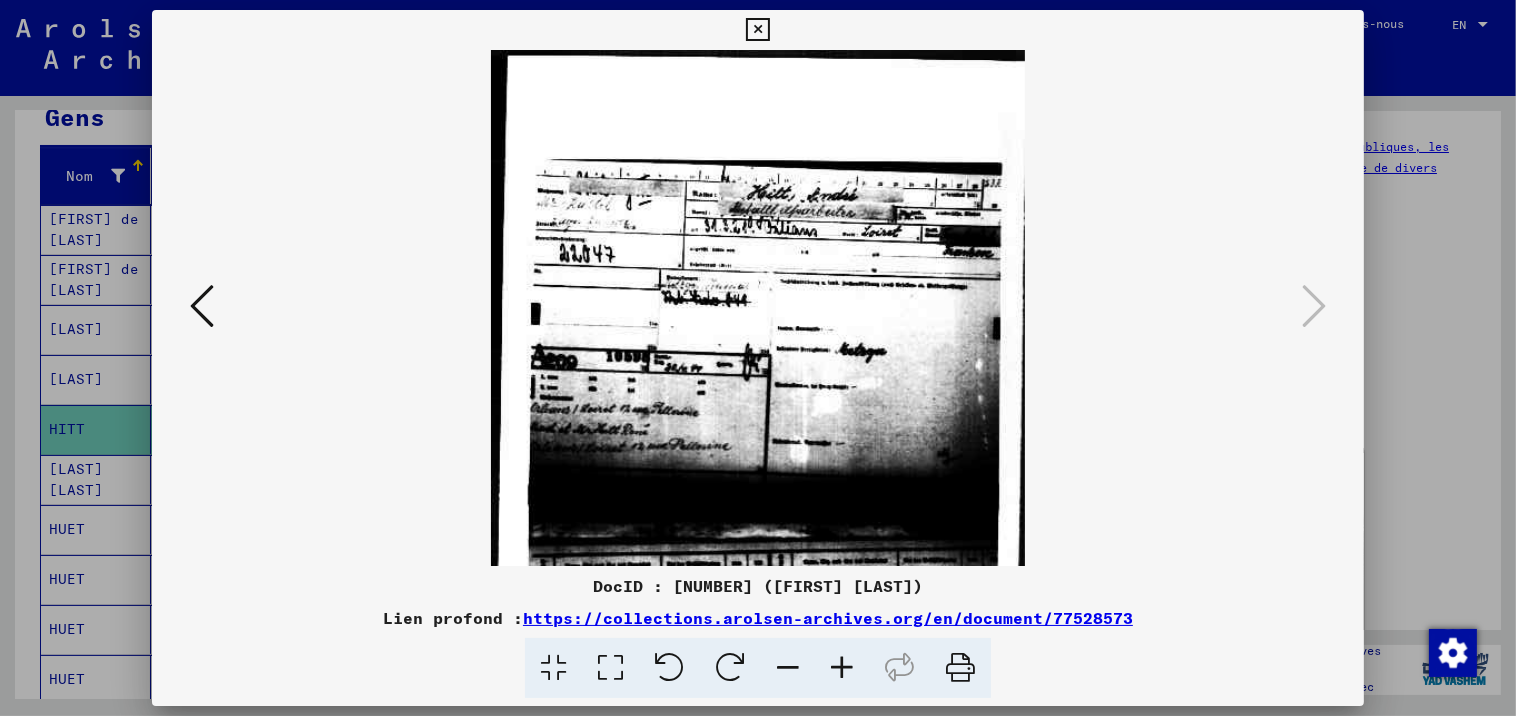 click at bounding box center [842, 668] 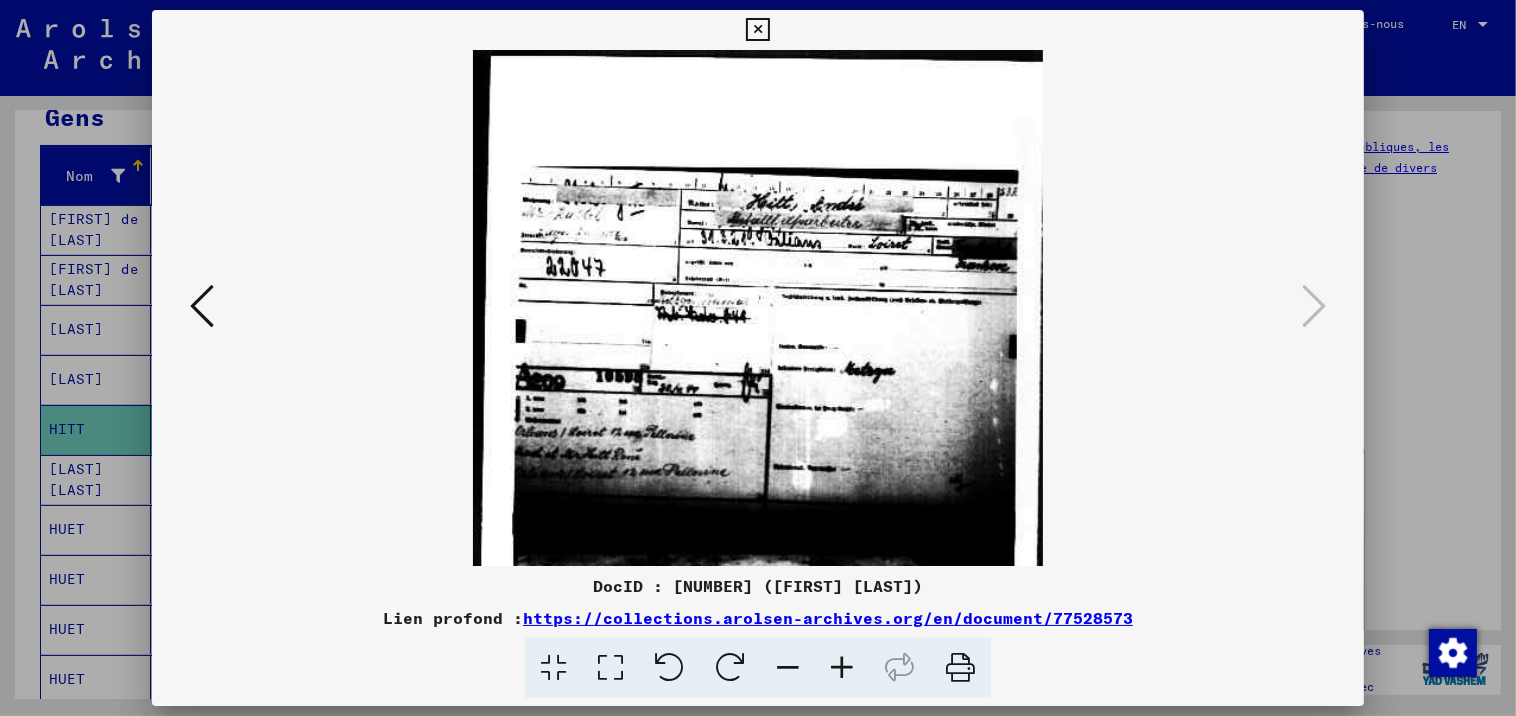 click at bounding box center (842, 668) 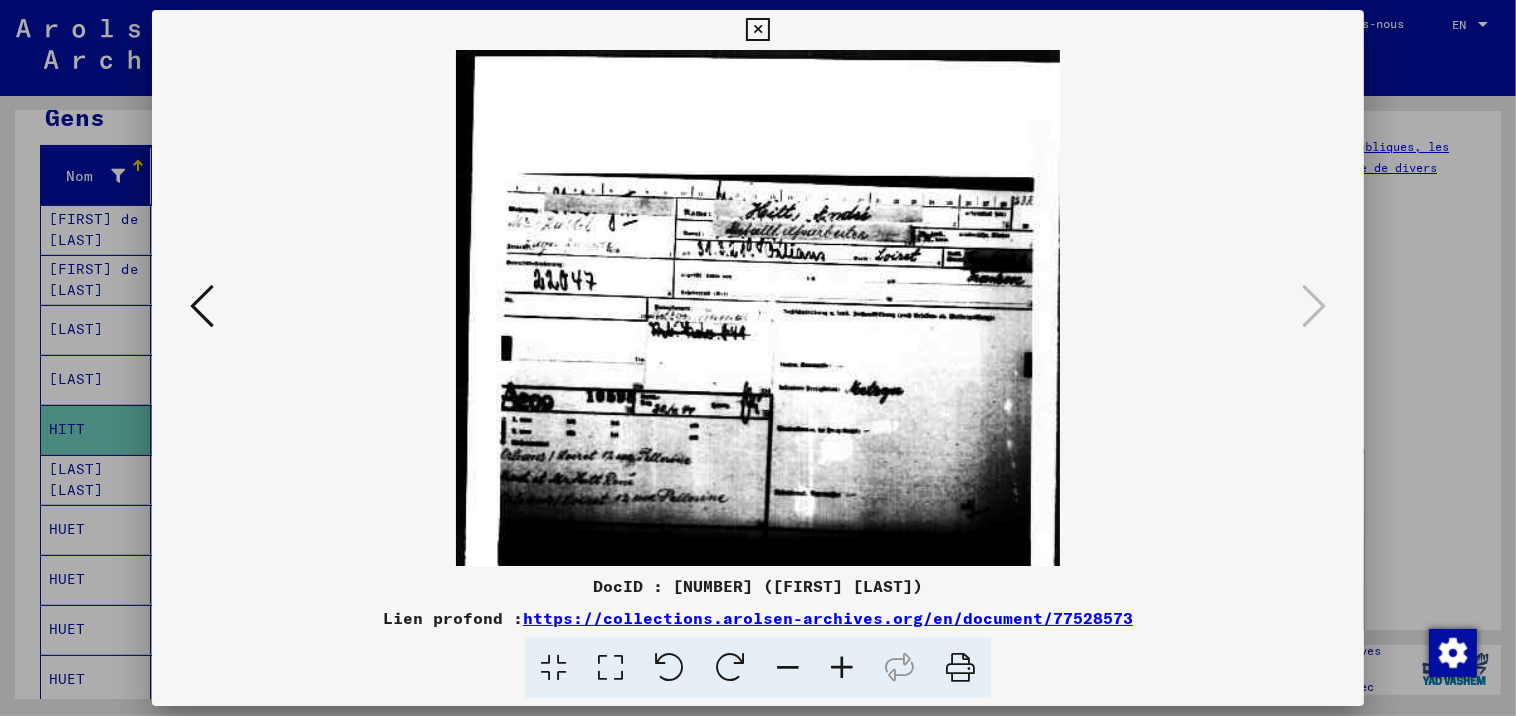 click at bounding box center [842, 668] 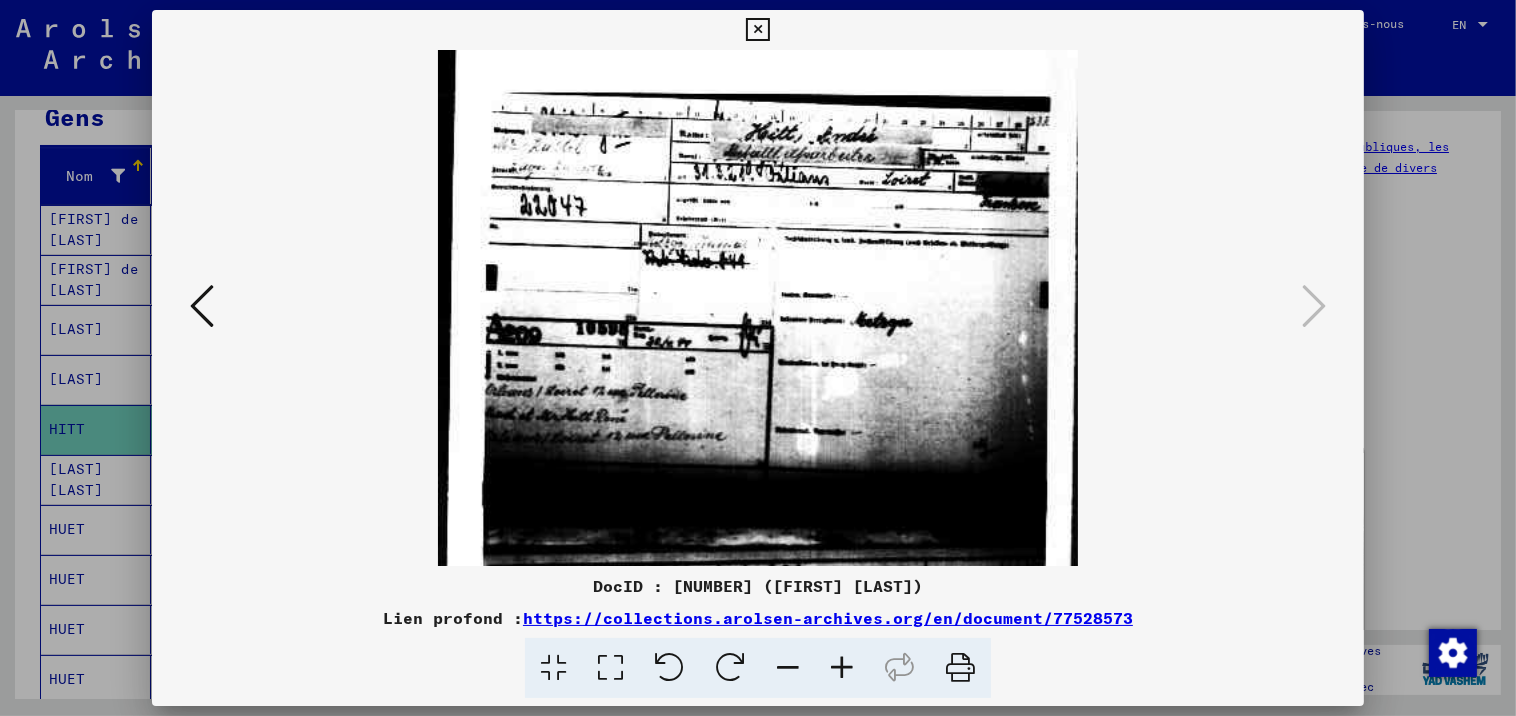 drag, startPoint x: 803, startPoint y: 419, endPoint x: 803, endPoint y: 257, distance: 162 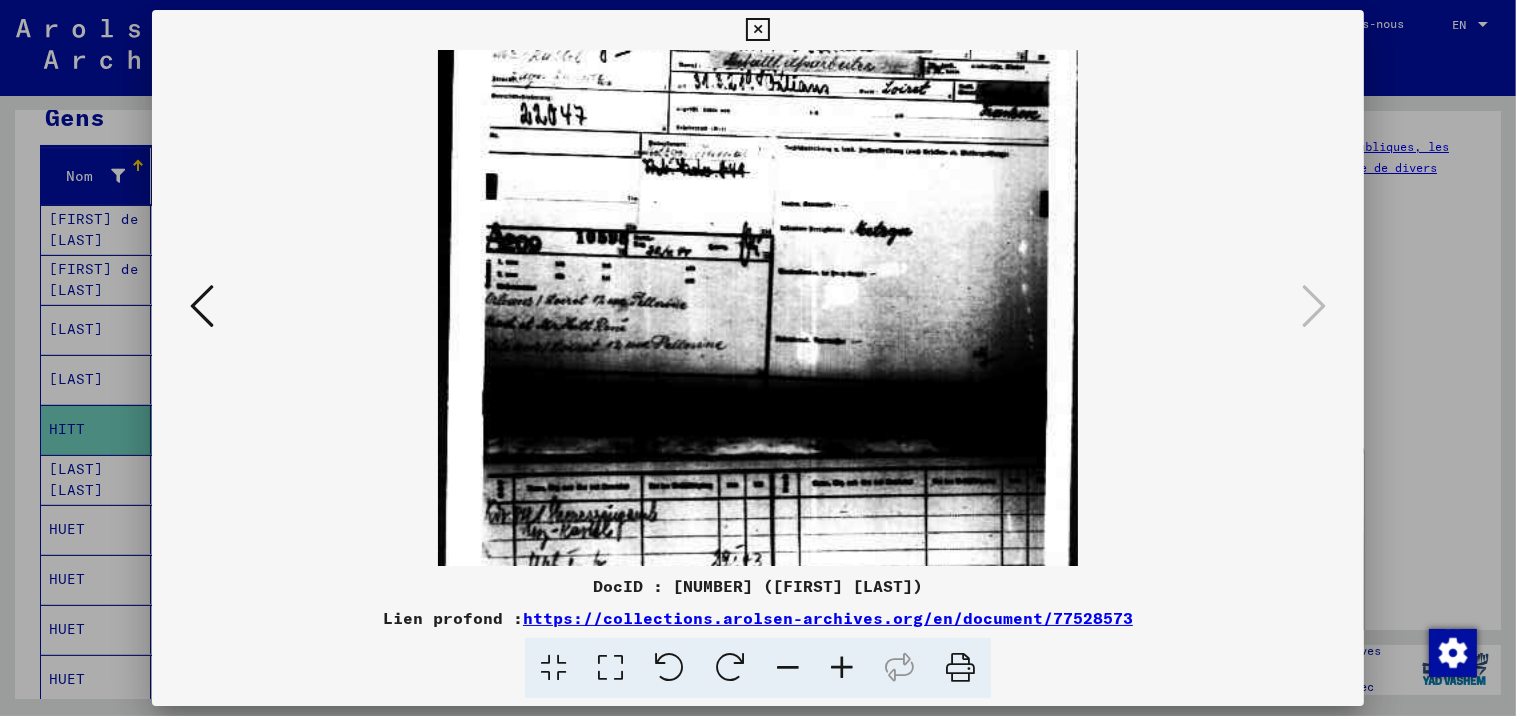 click at bounding box center [757, 30] 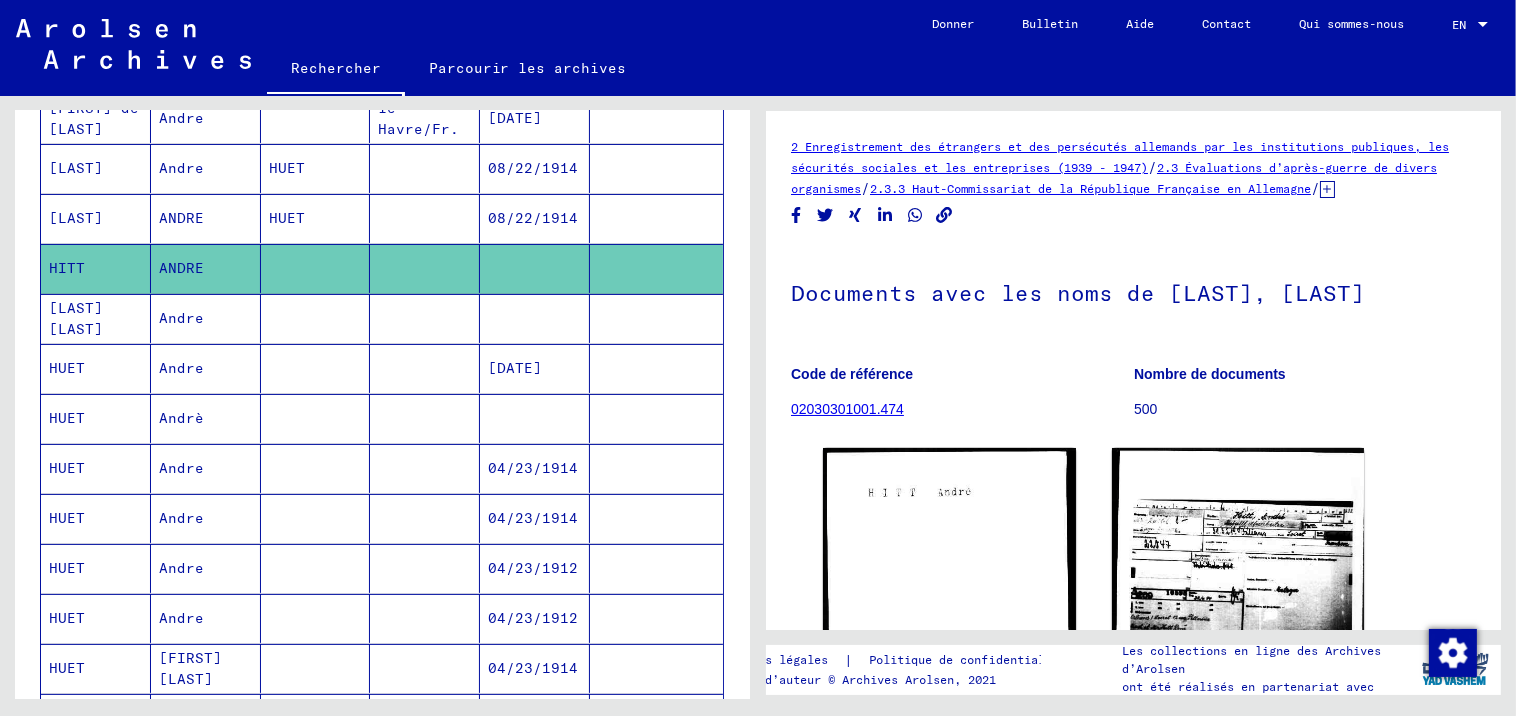 scroll, scrollTop: 444, scrollLeft: 0, axis: vertical 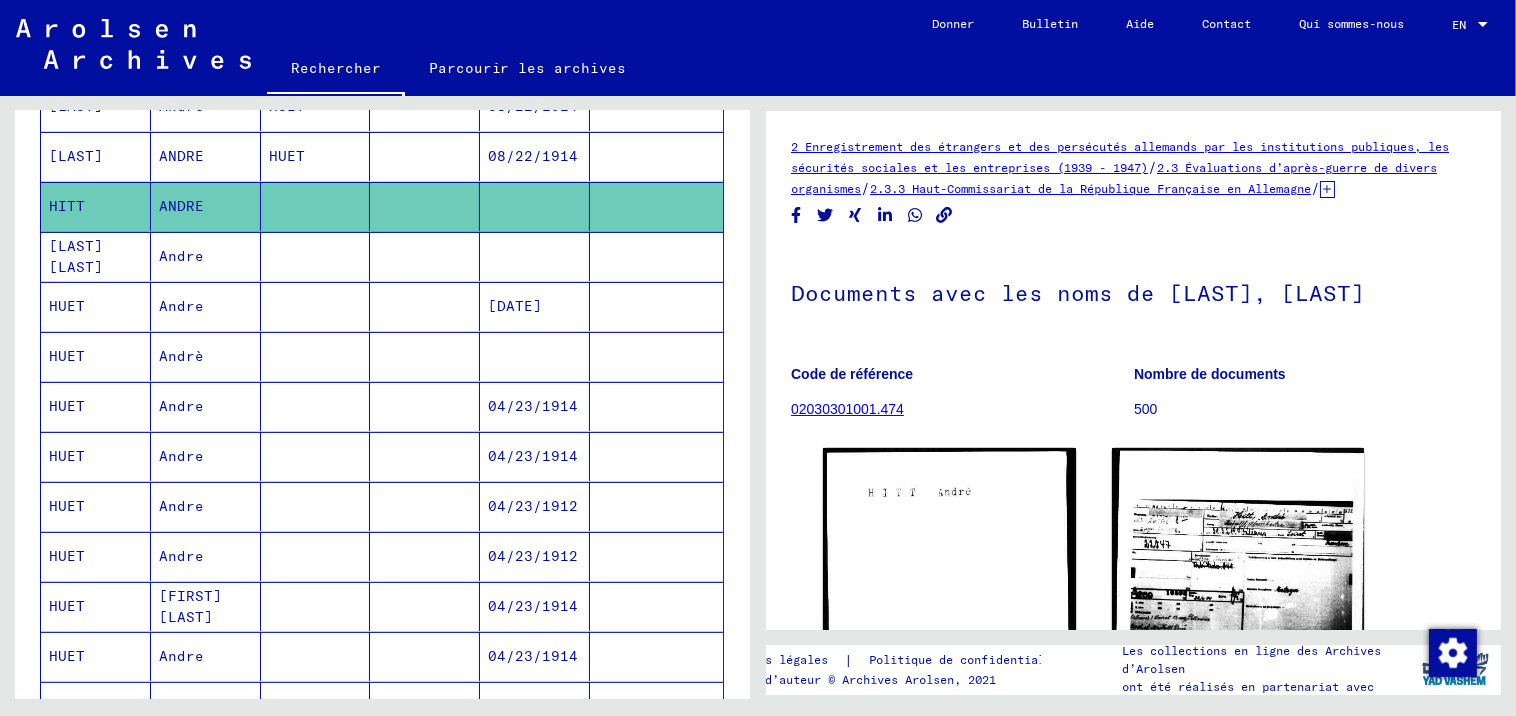 click on "Andre" at bounding box center [206, 356] 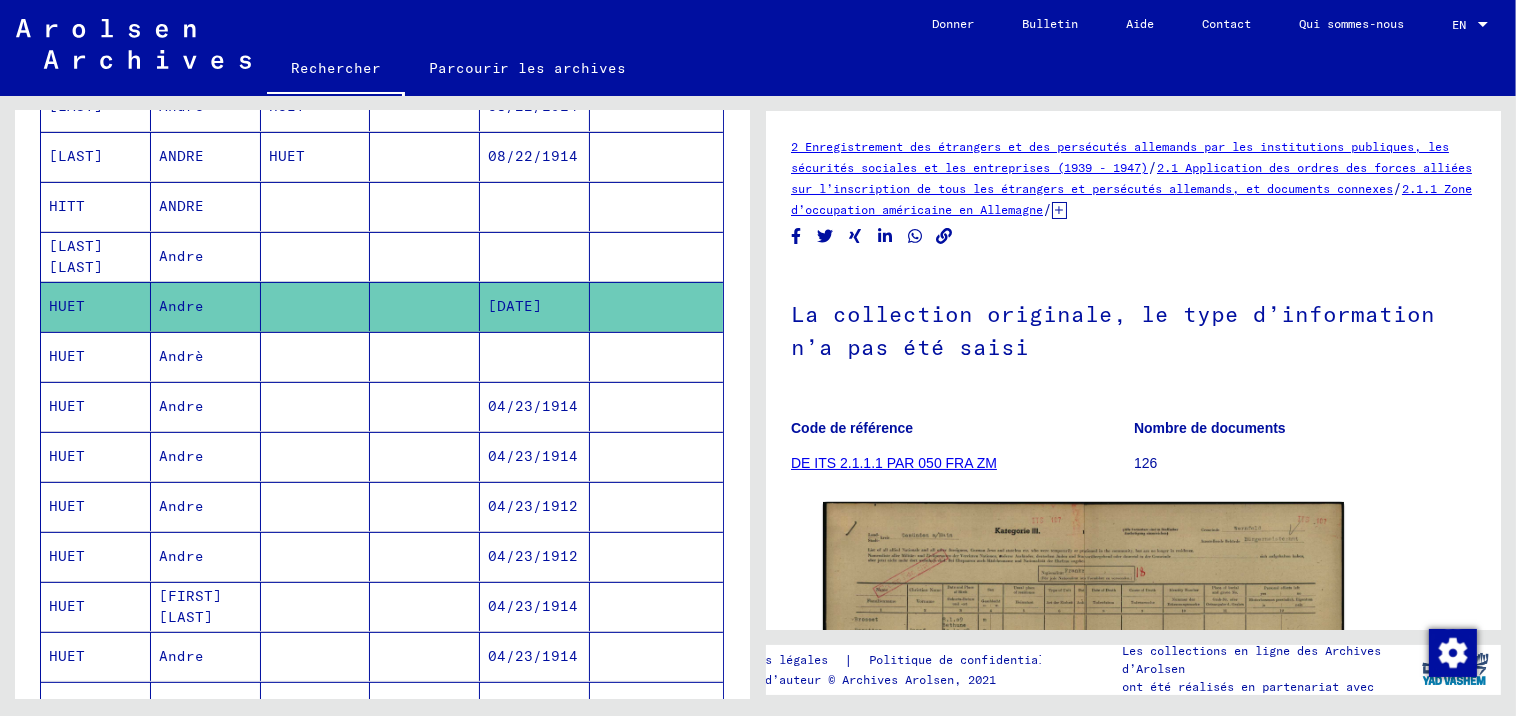 scroll, scrollTop: 0, scrollLeft: 0, axis: both 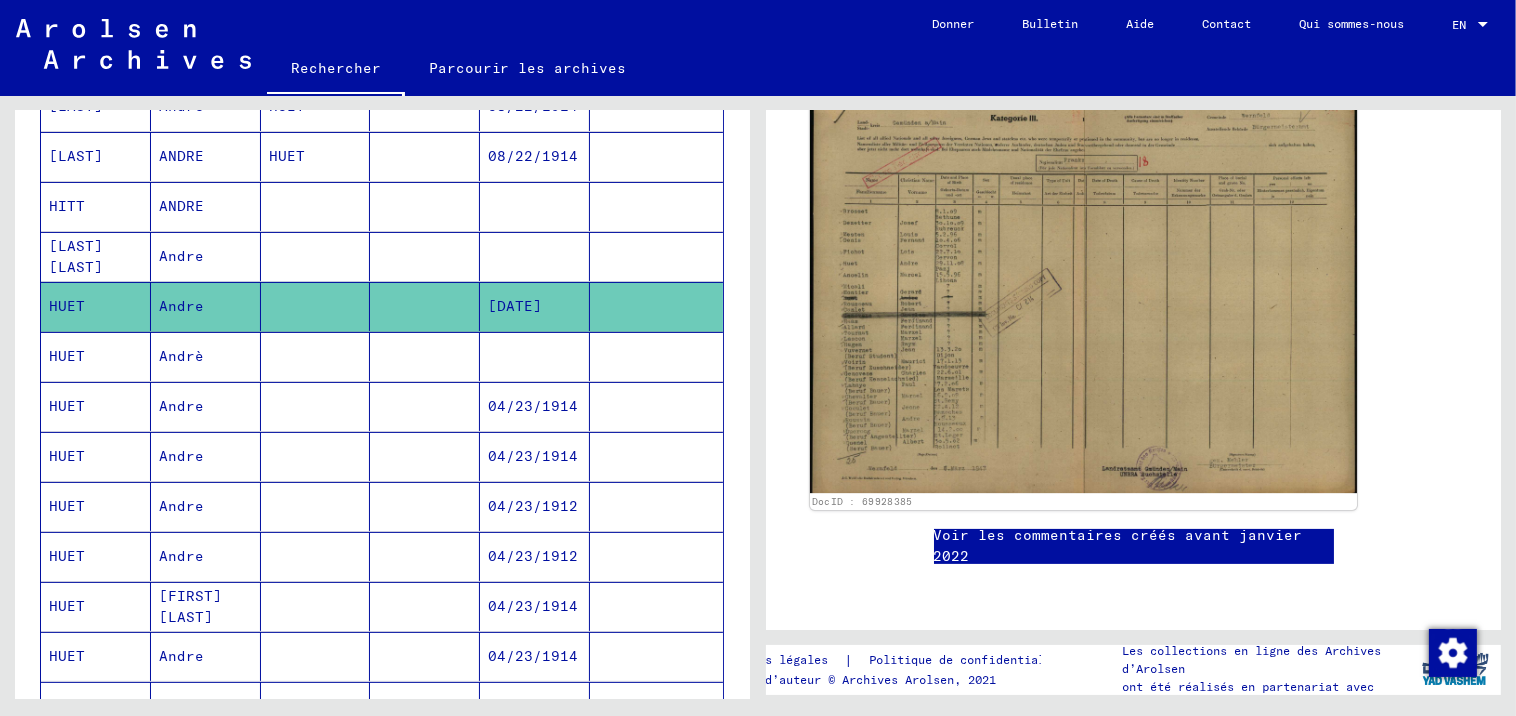 click 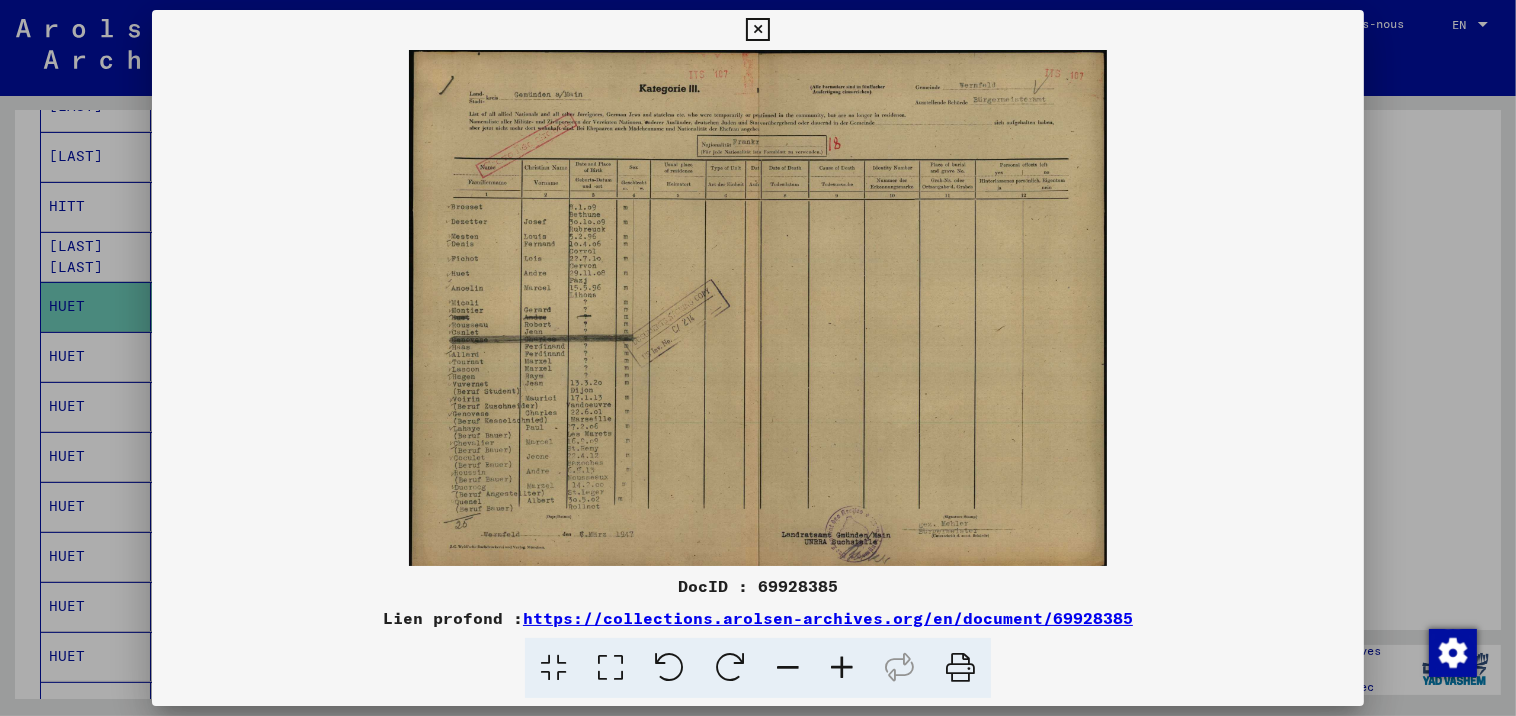 click at bounding box center (842, 668) 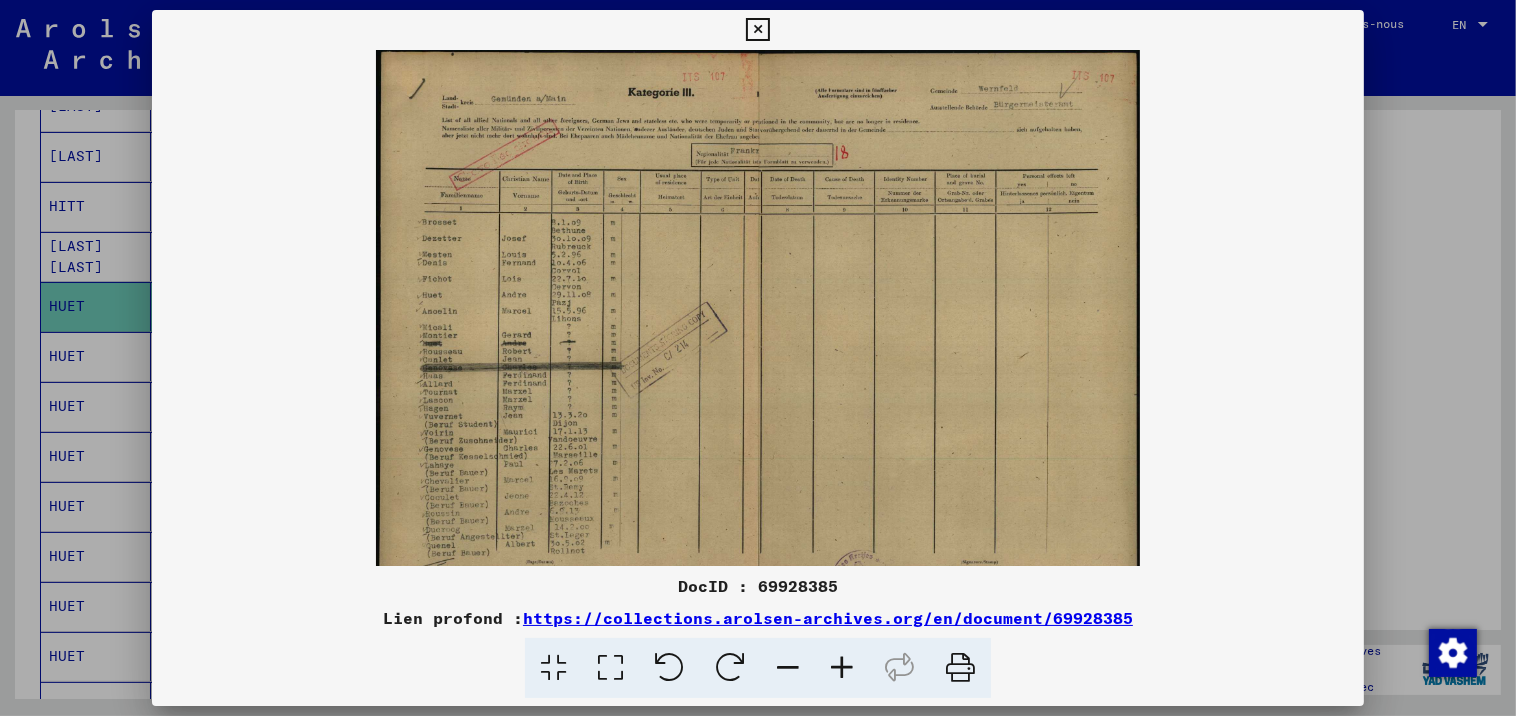 click at bounding box center (842, 668) 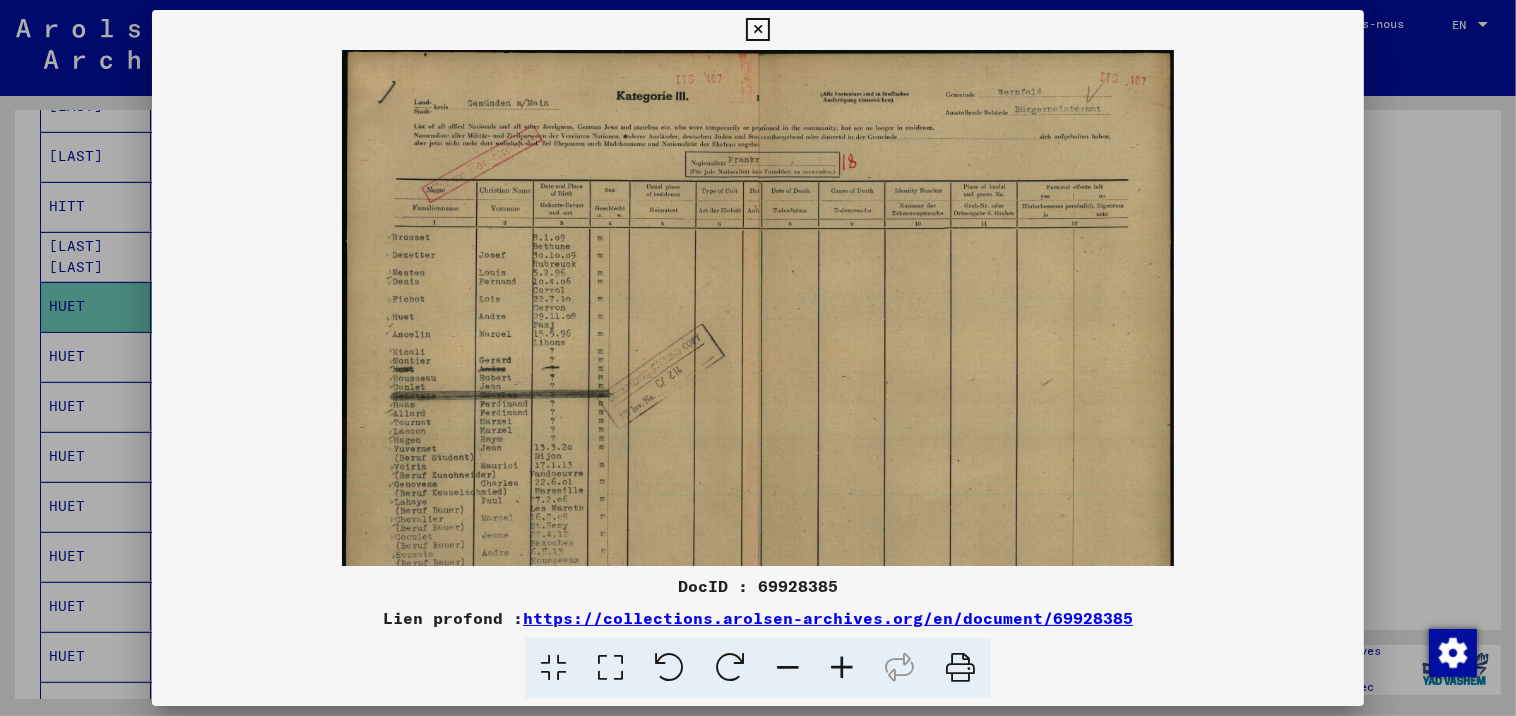 click at bounding box center [842, 668] 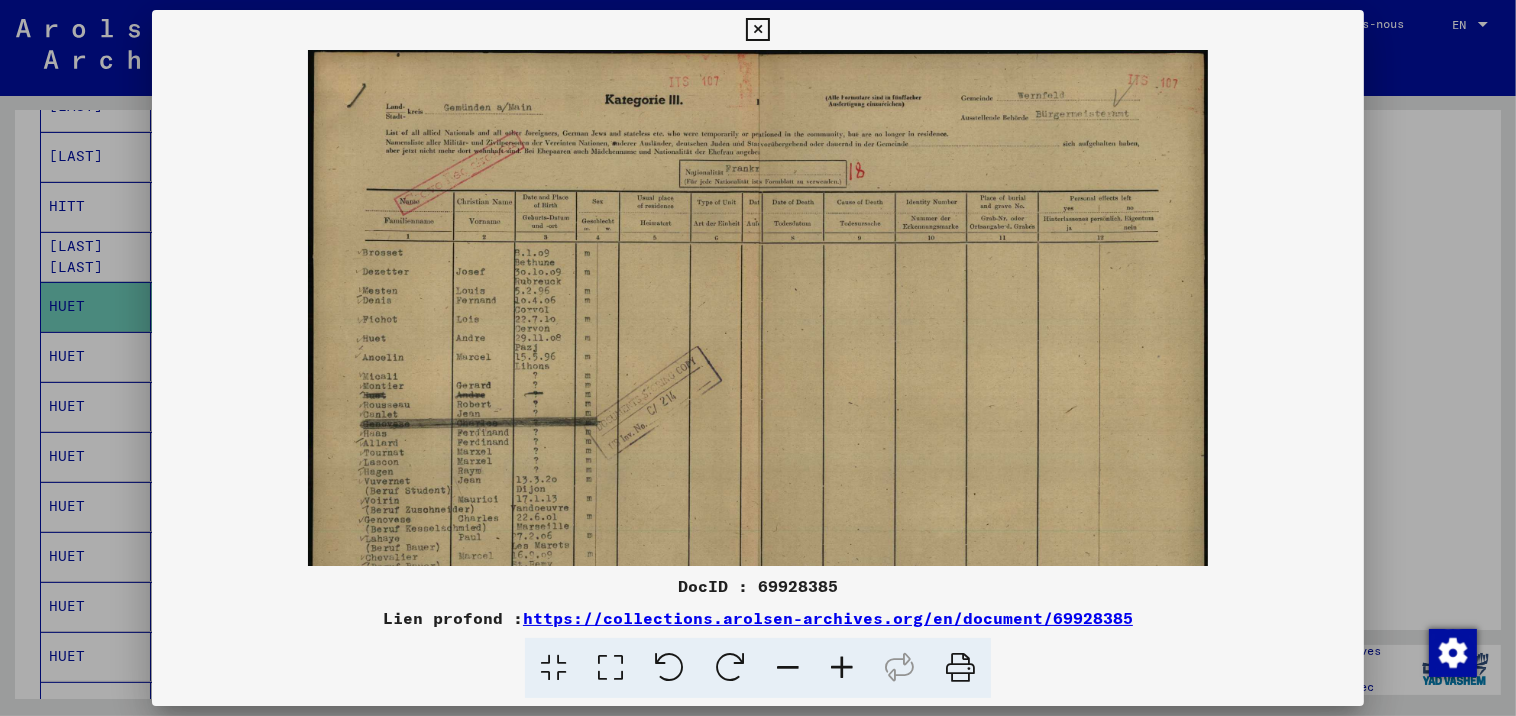 click at bounding box center (842, 668) 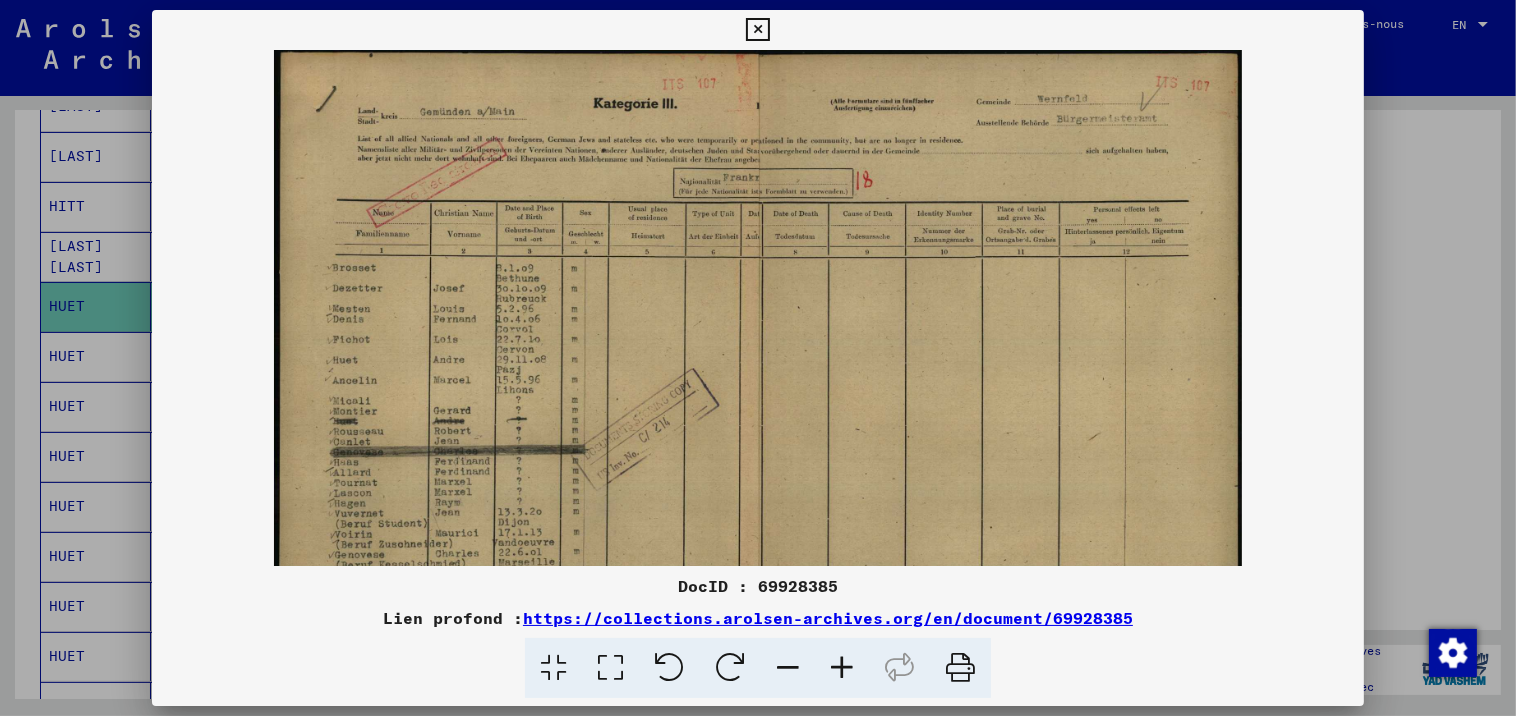 click at bounding box center (842, 668) 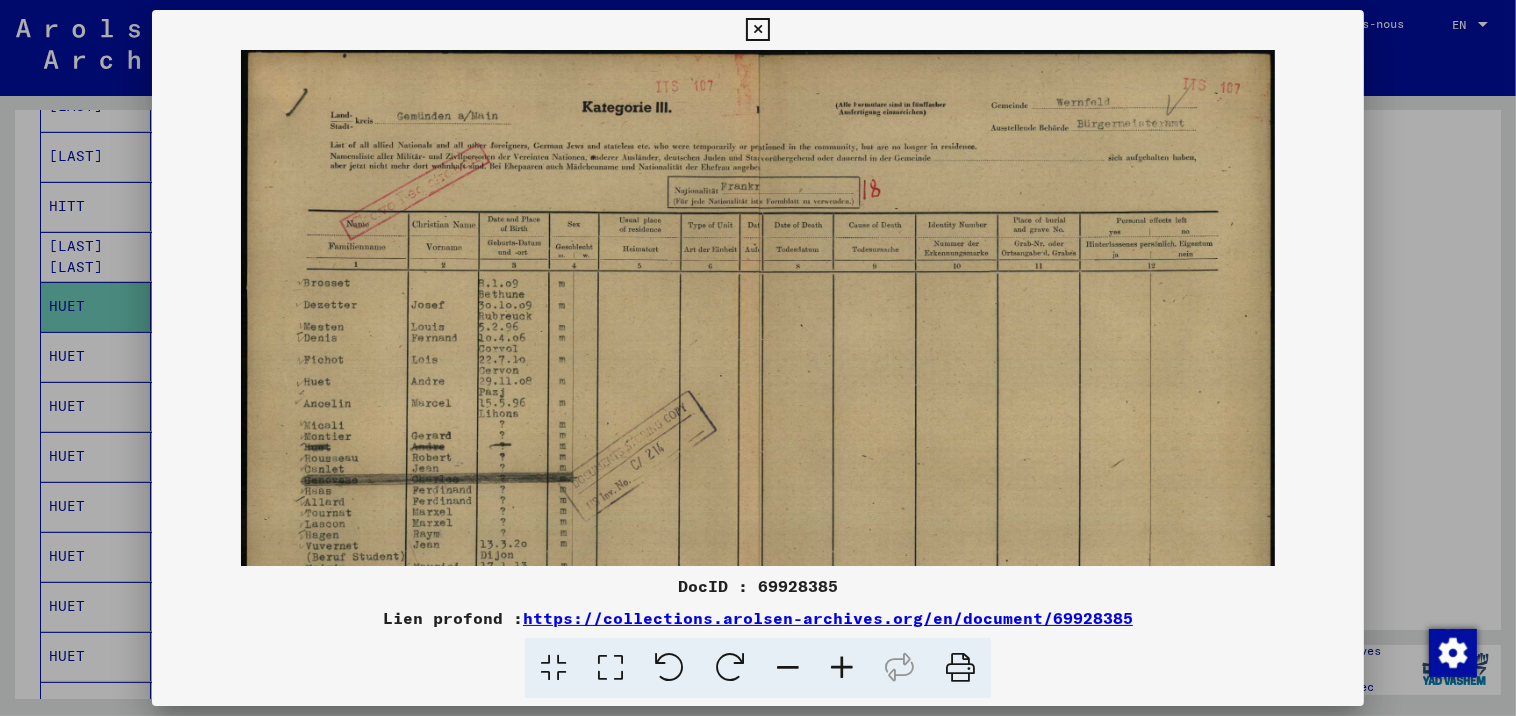 click at bounding box center [842, 668] 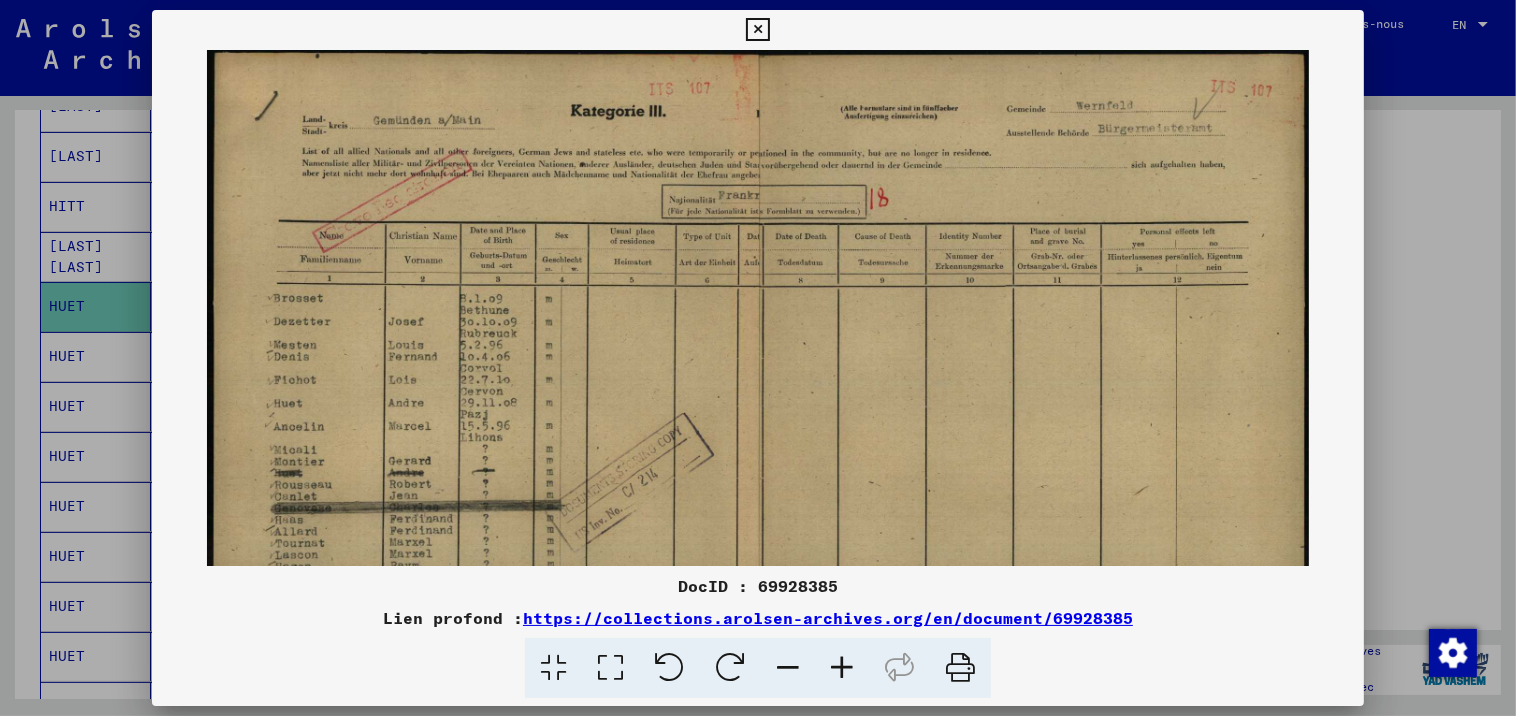 click at bounding box center [842, 668] 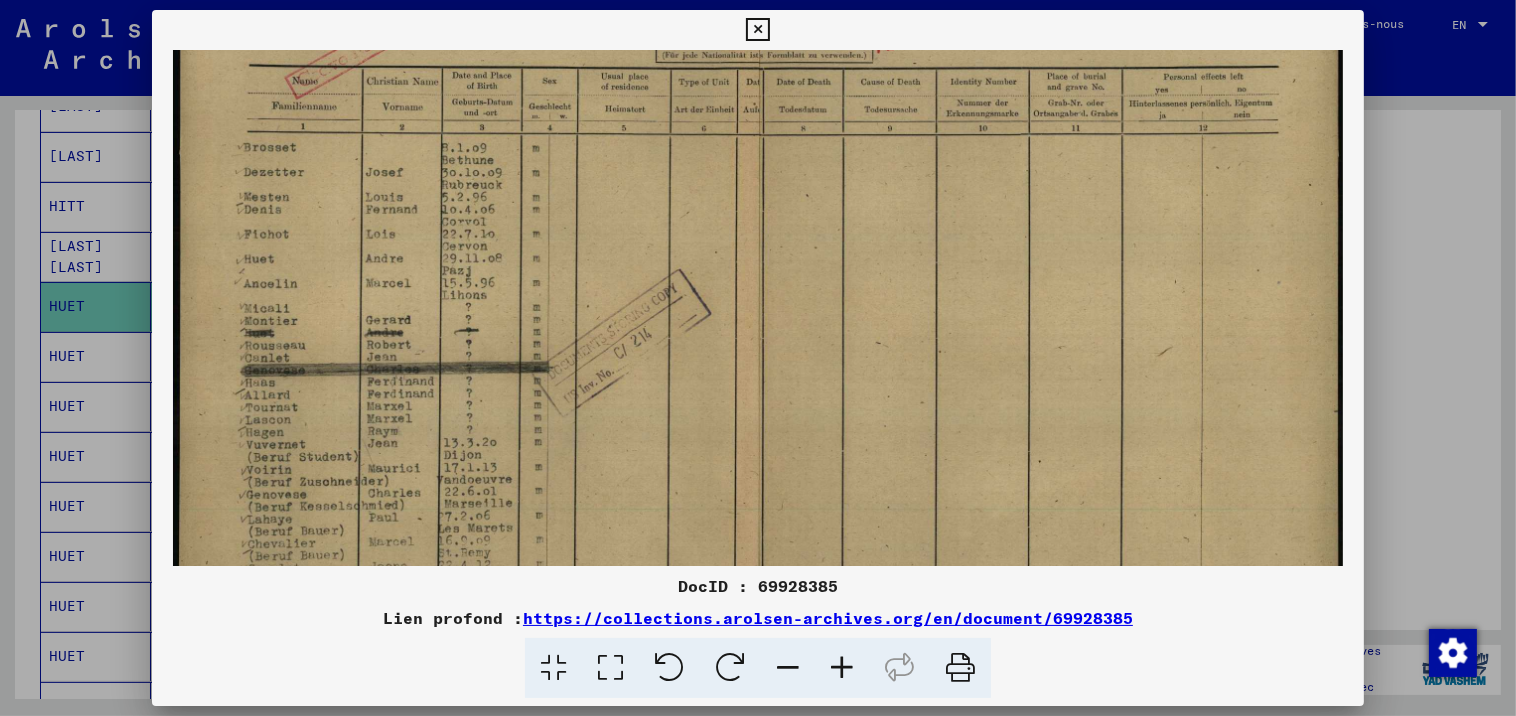 drag, startPoint x: 738, startPoint y: 426, endPoint x: 820, endPoint y: 251, distance: 193.2589 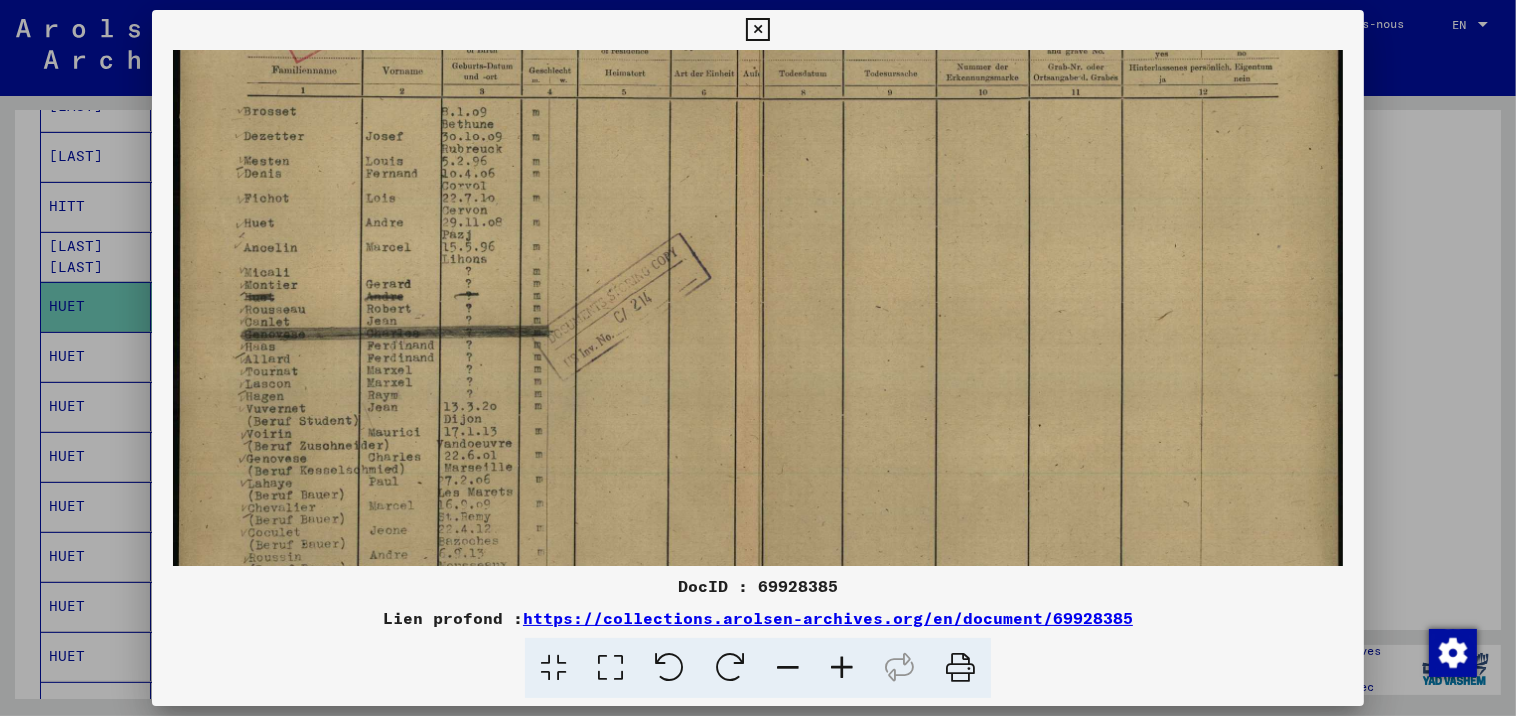 scroll, scrollTop: 288, scrollLeft: 0, axis: vertical 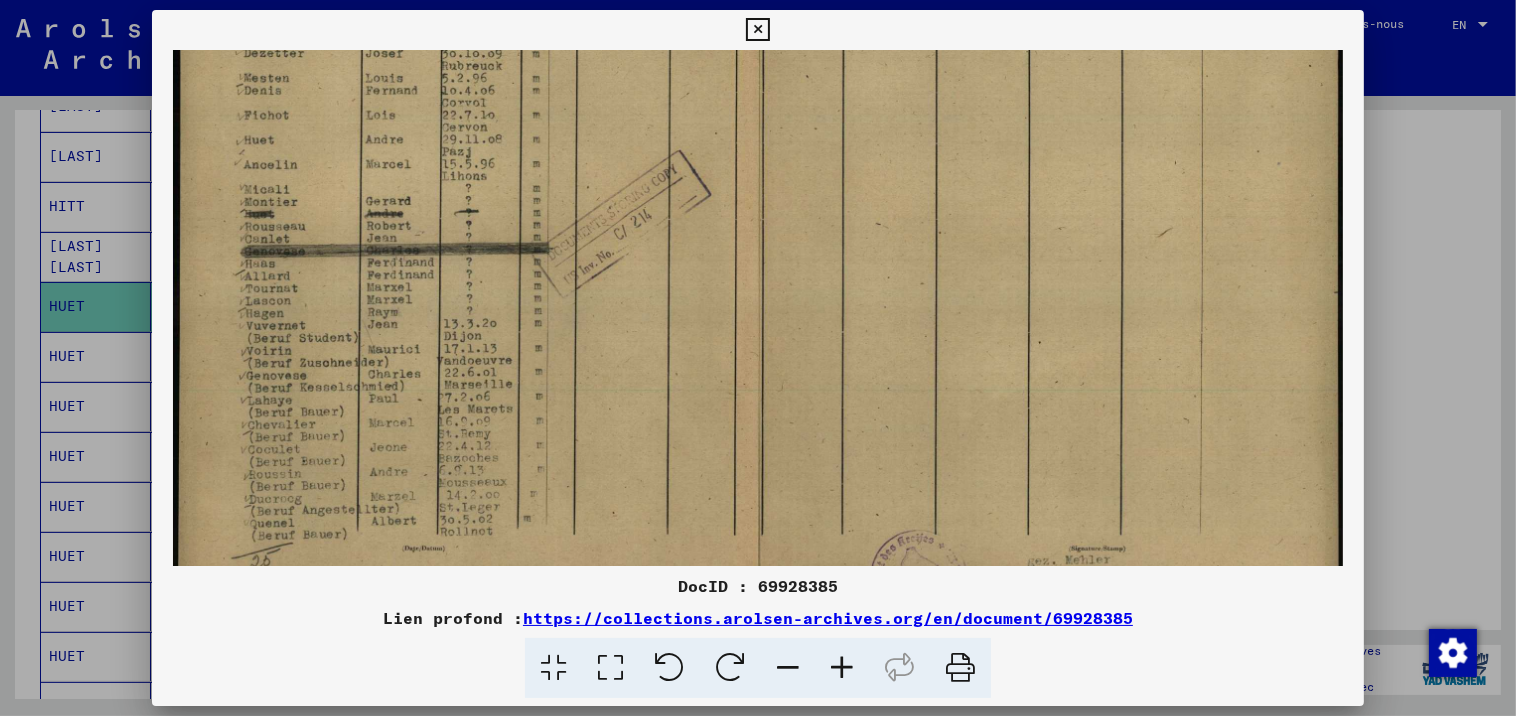 drag, startPoint x: 823, startPoint y: 386, endPoint x: 826, endPoint y: 265, distance: 121.037186 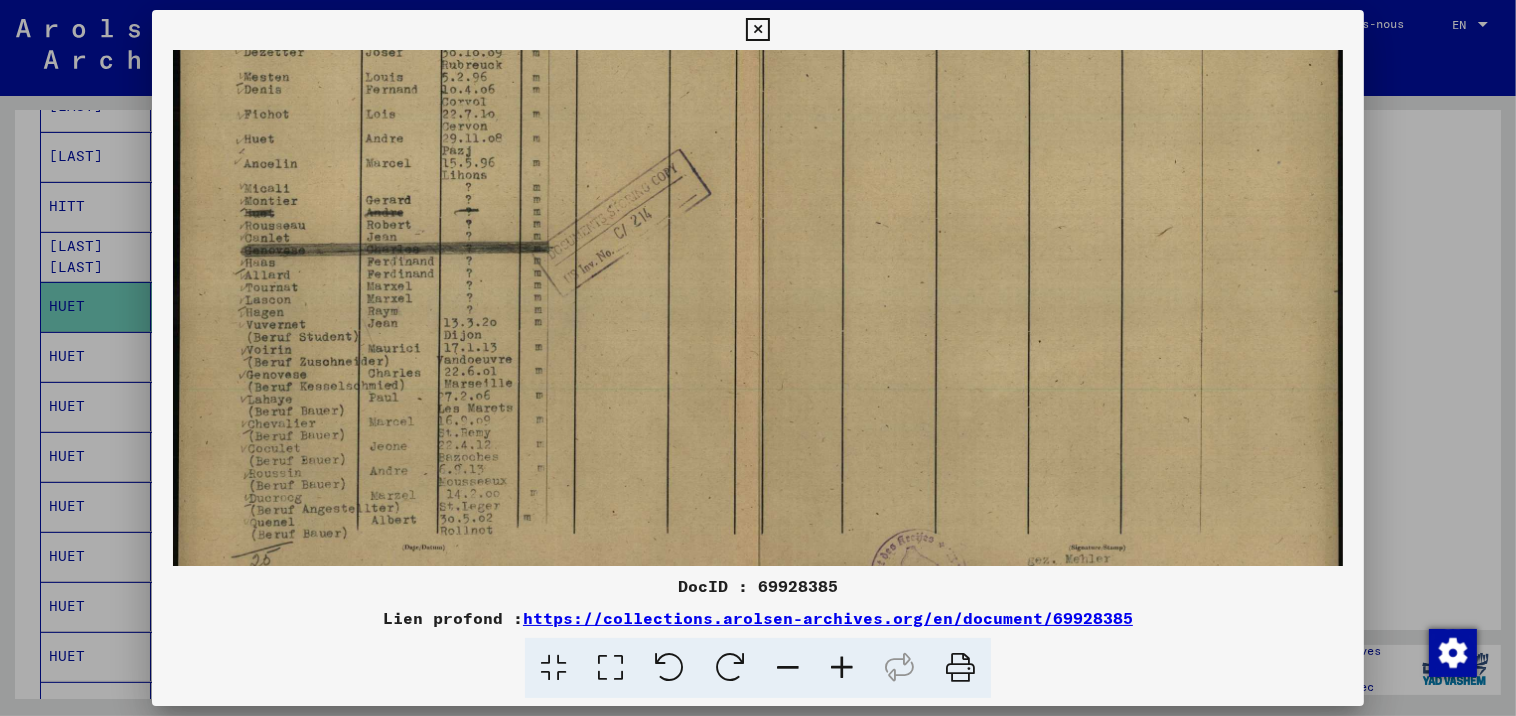 click at bounding box center [758, 197] 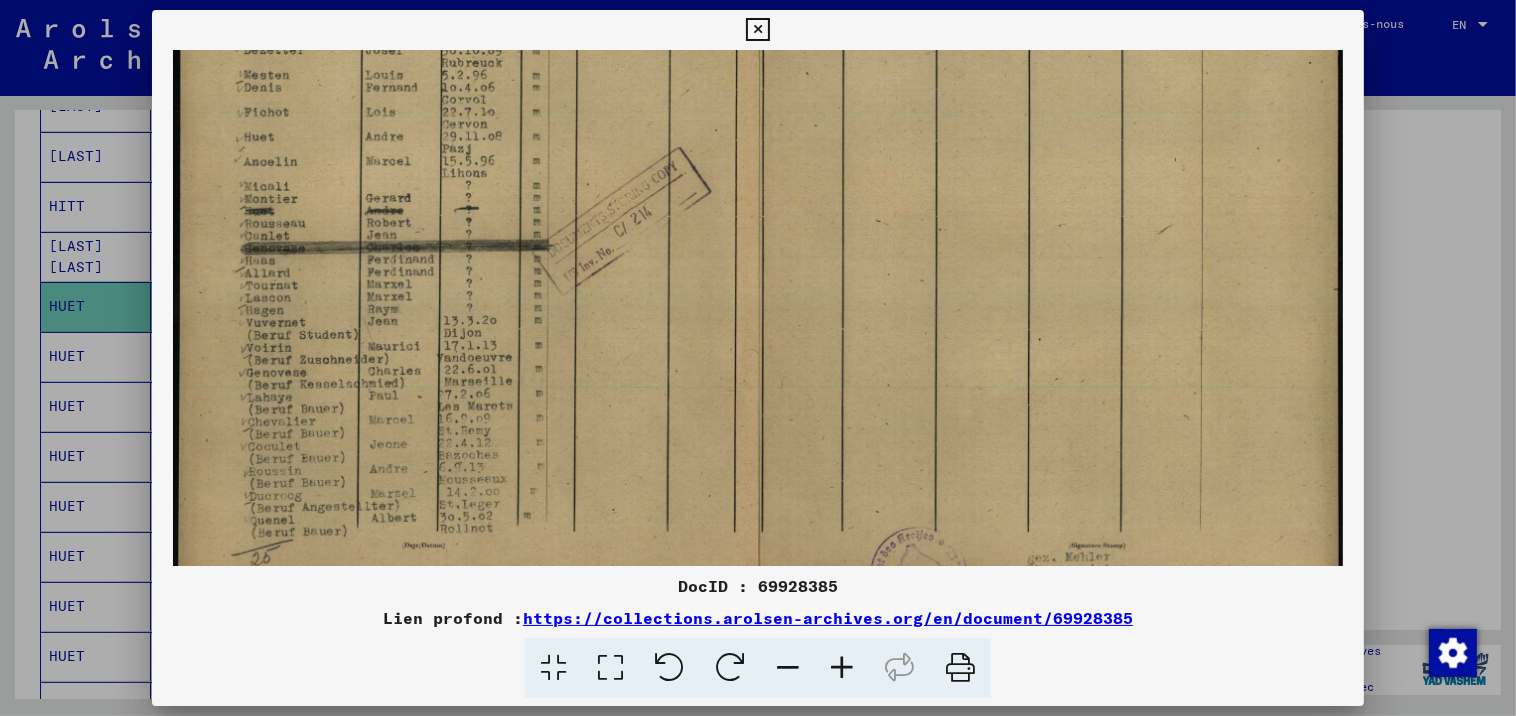 scroll, scrollTop: 349, scrollLeft: 0, axis: vertical 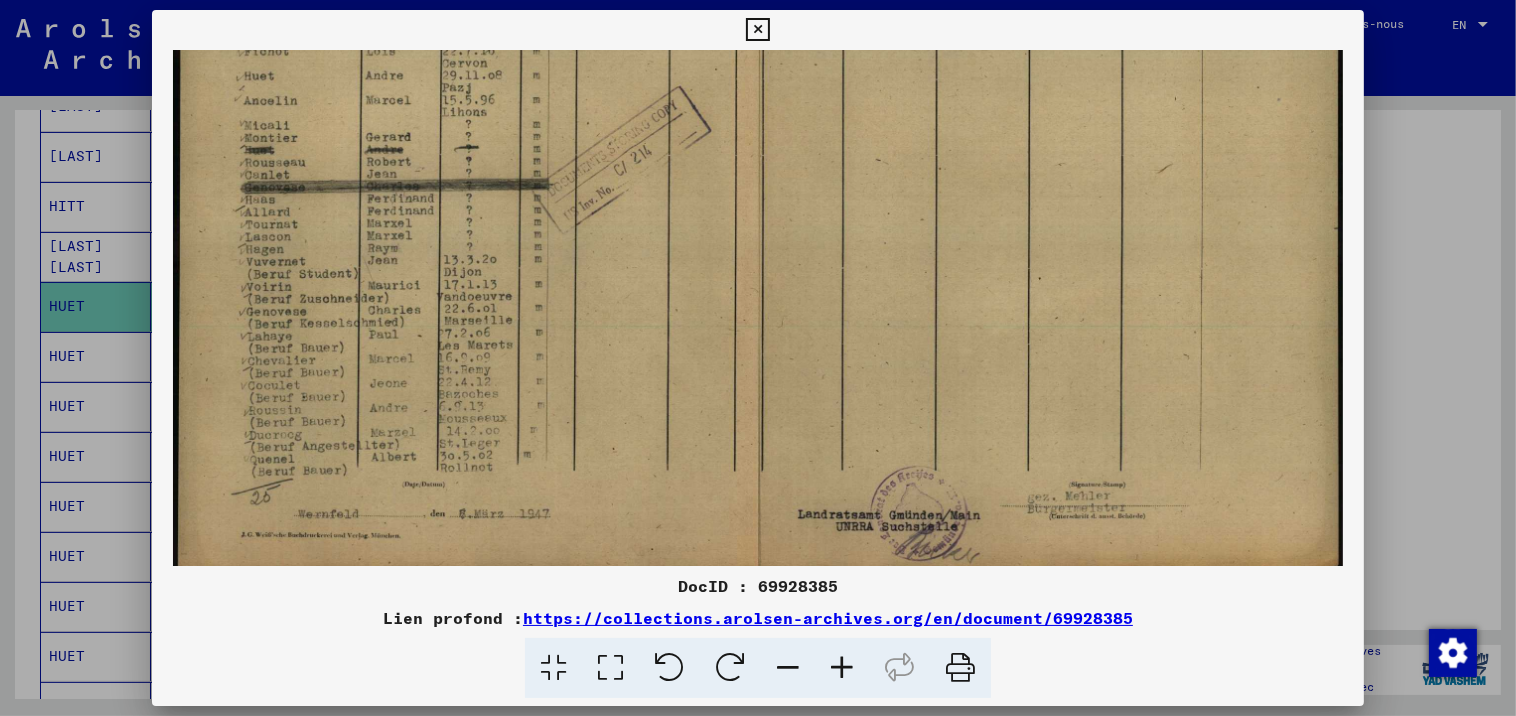 drag, startPoint x: 819, startPoint y: 413, endPoint x: 814, endPoint y: 373, distance: 40.311287 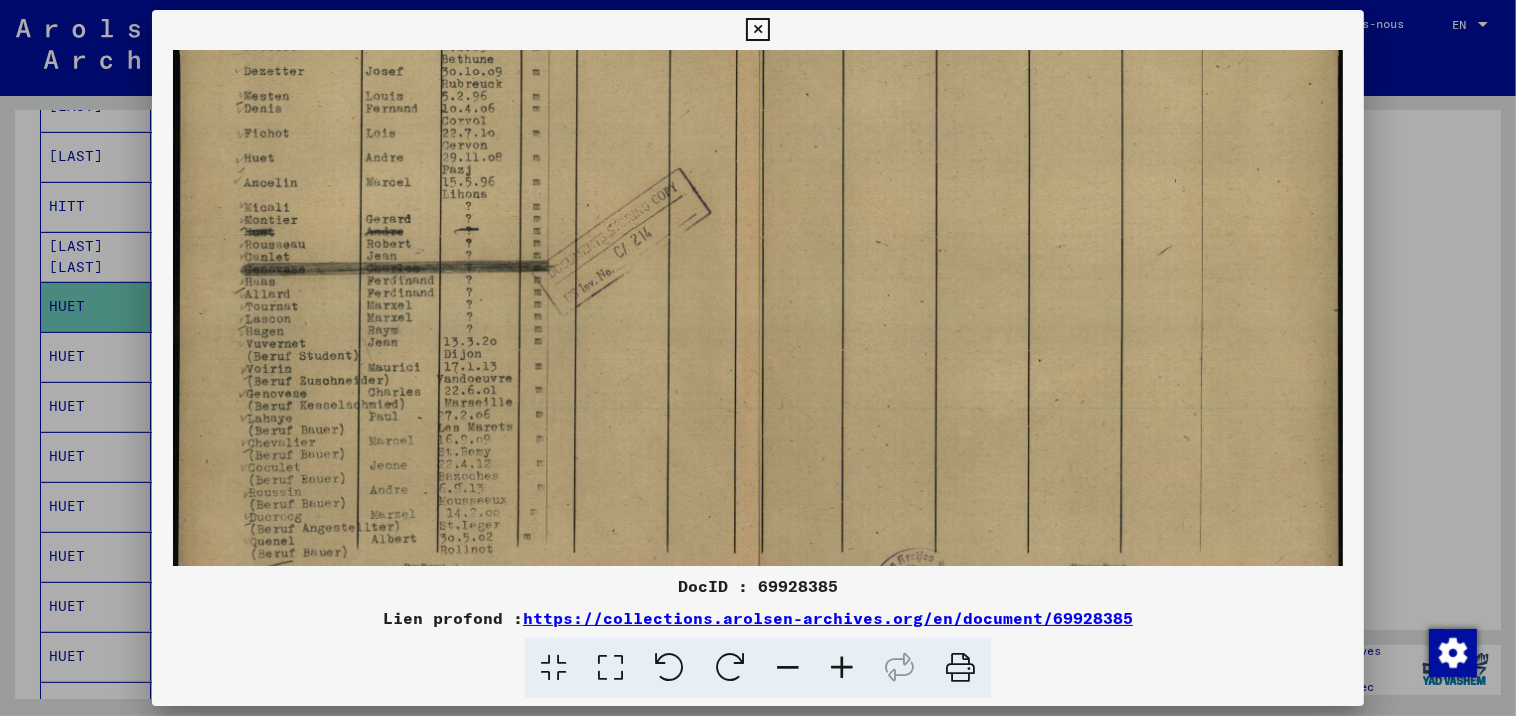 drag, startPoint x: 810, startPoint y: 363, endPoint x: 813, endPoint y: 446, distance: 83.0542 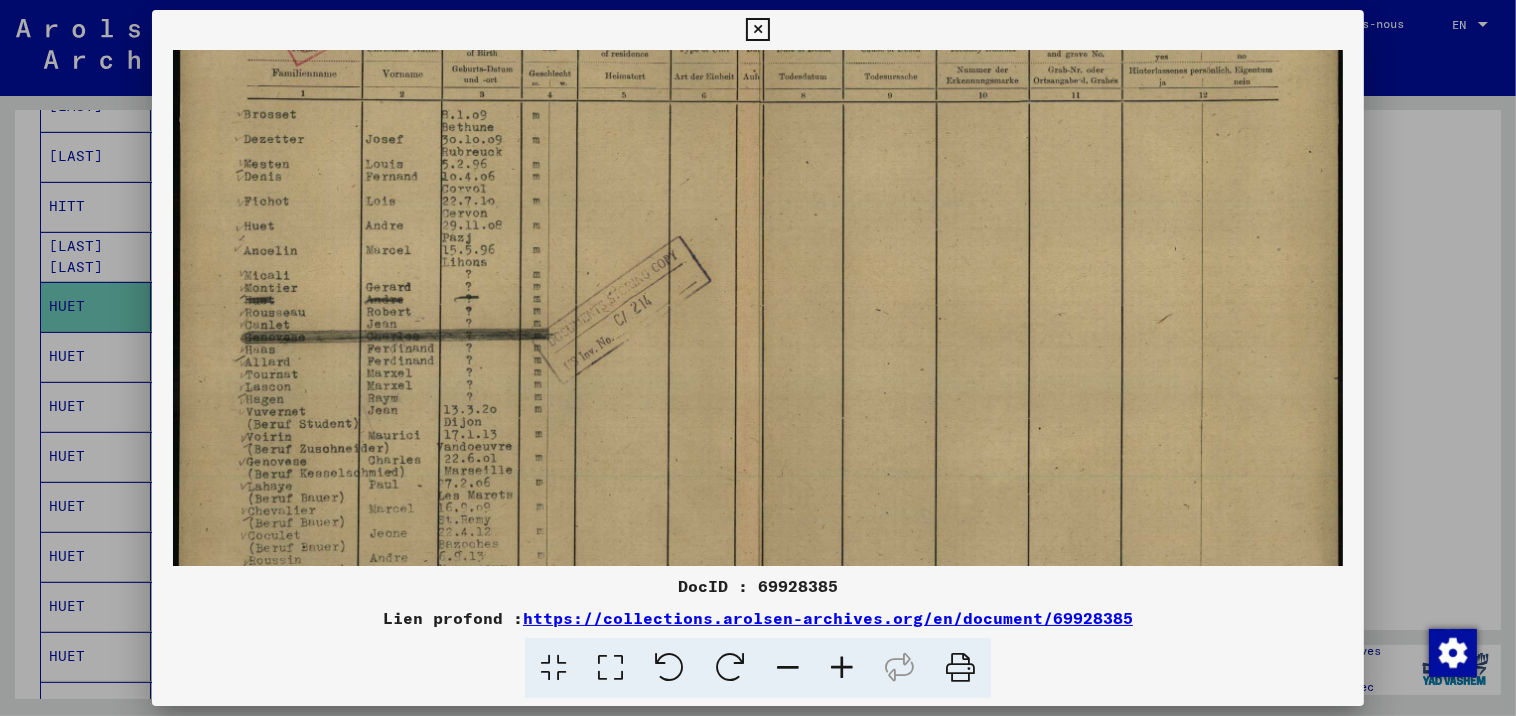 drag, startPoint x: 809, startPoint y: 375, endPoint x: 821, endPoint y: 500, distance: 125.57468 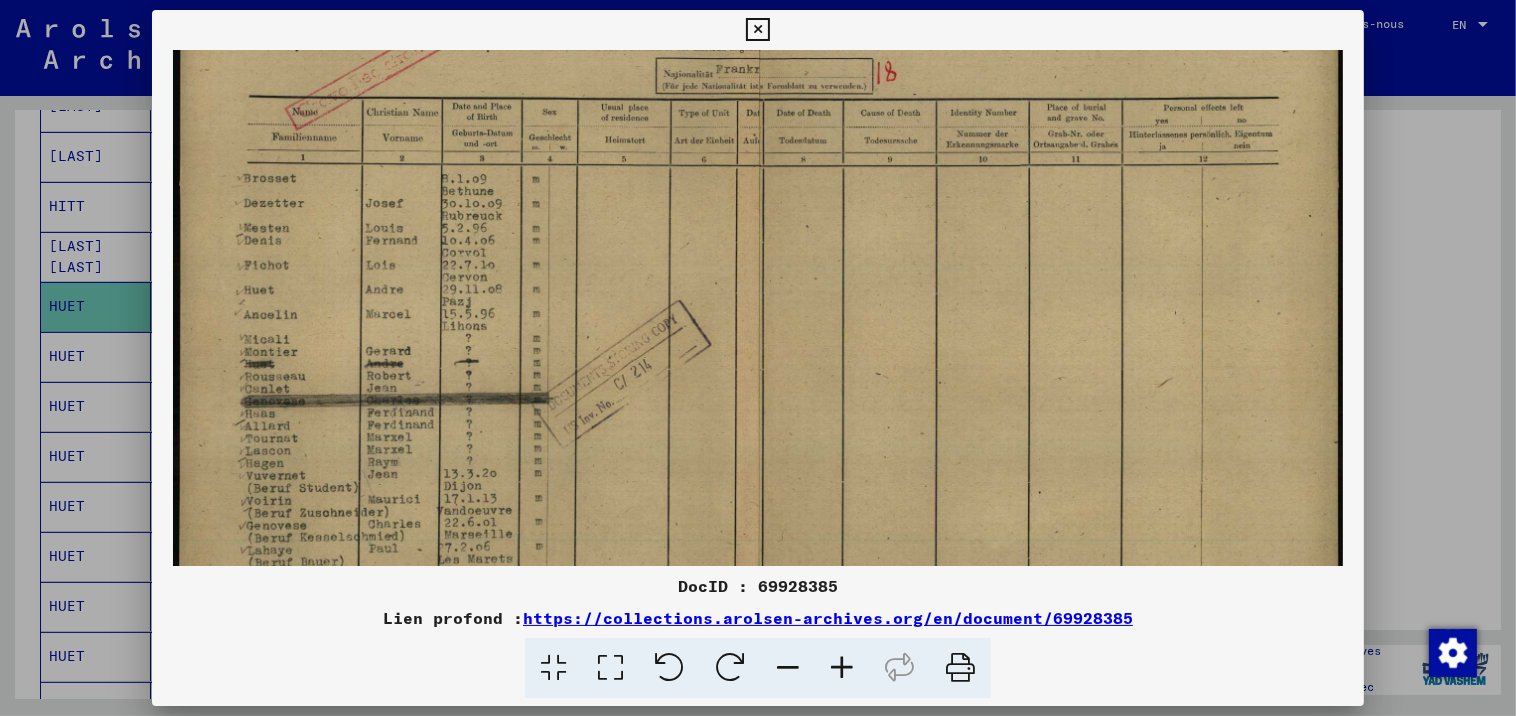 click at bounding box center [757, 30] 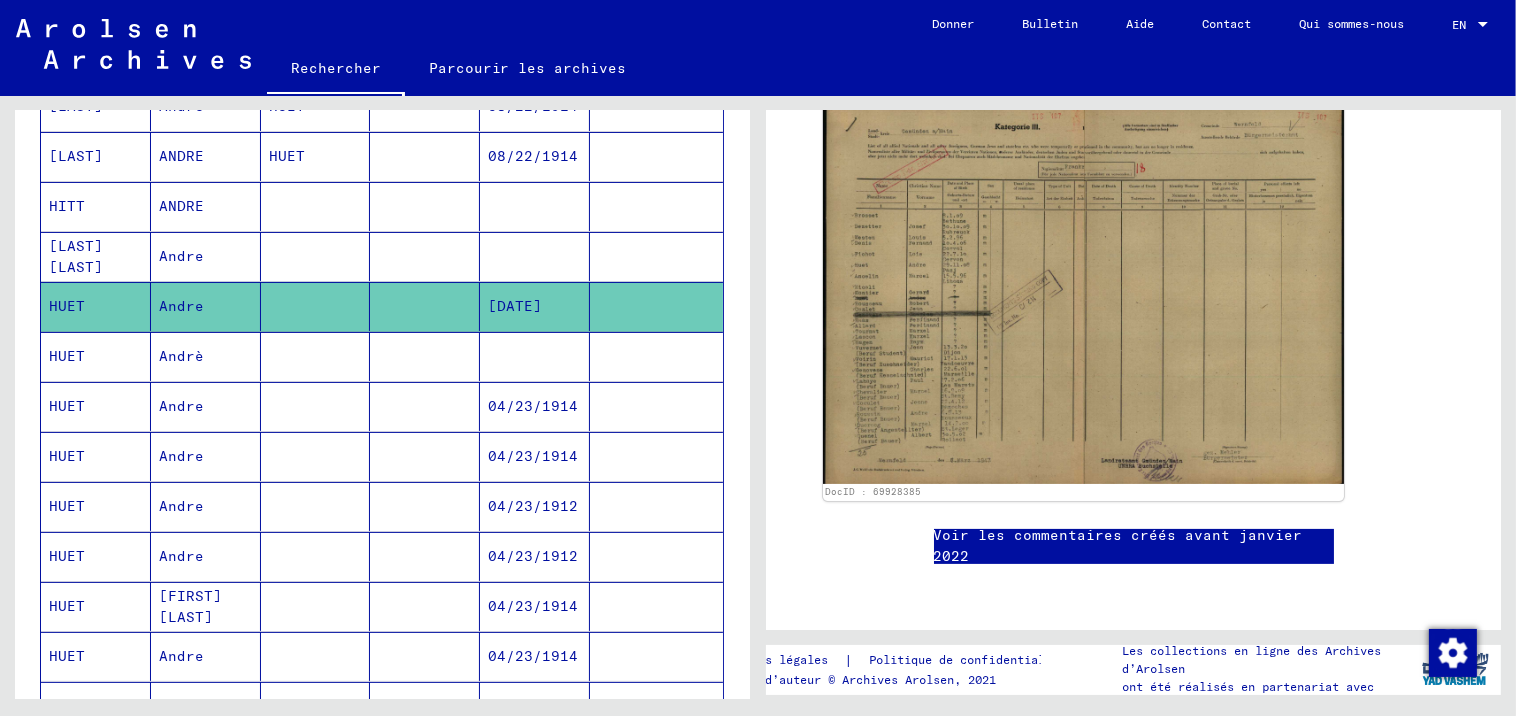 click on "04/23/1914" at bounding box center (535, 456) 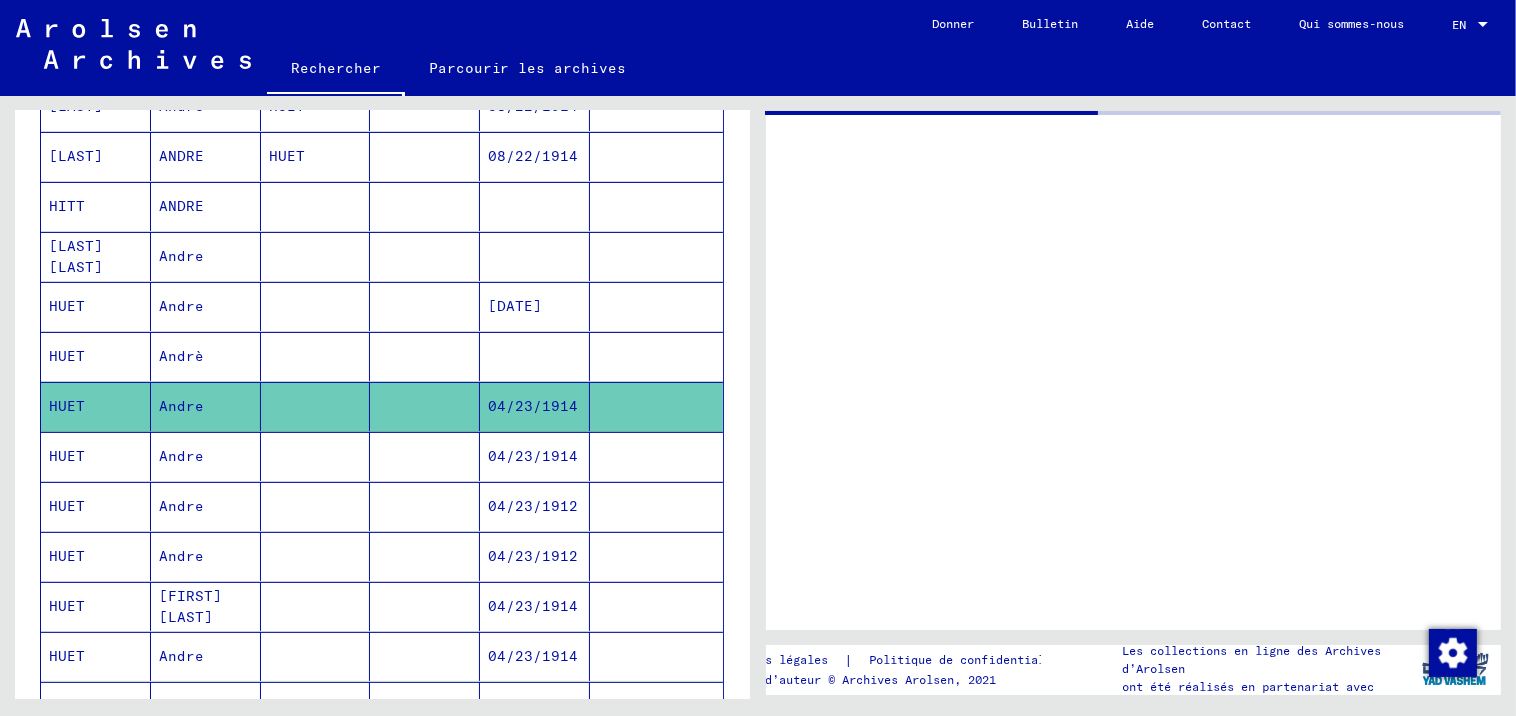 scroll, scrollTop: 0, scrollLeft: 0, axis: both 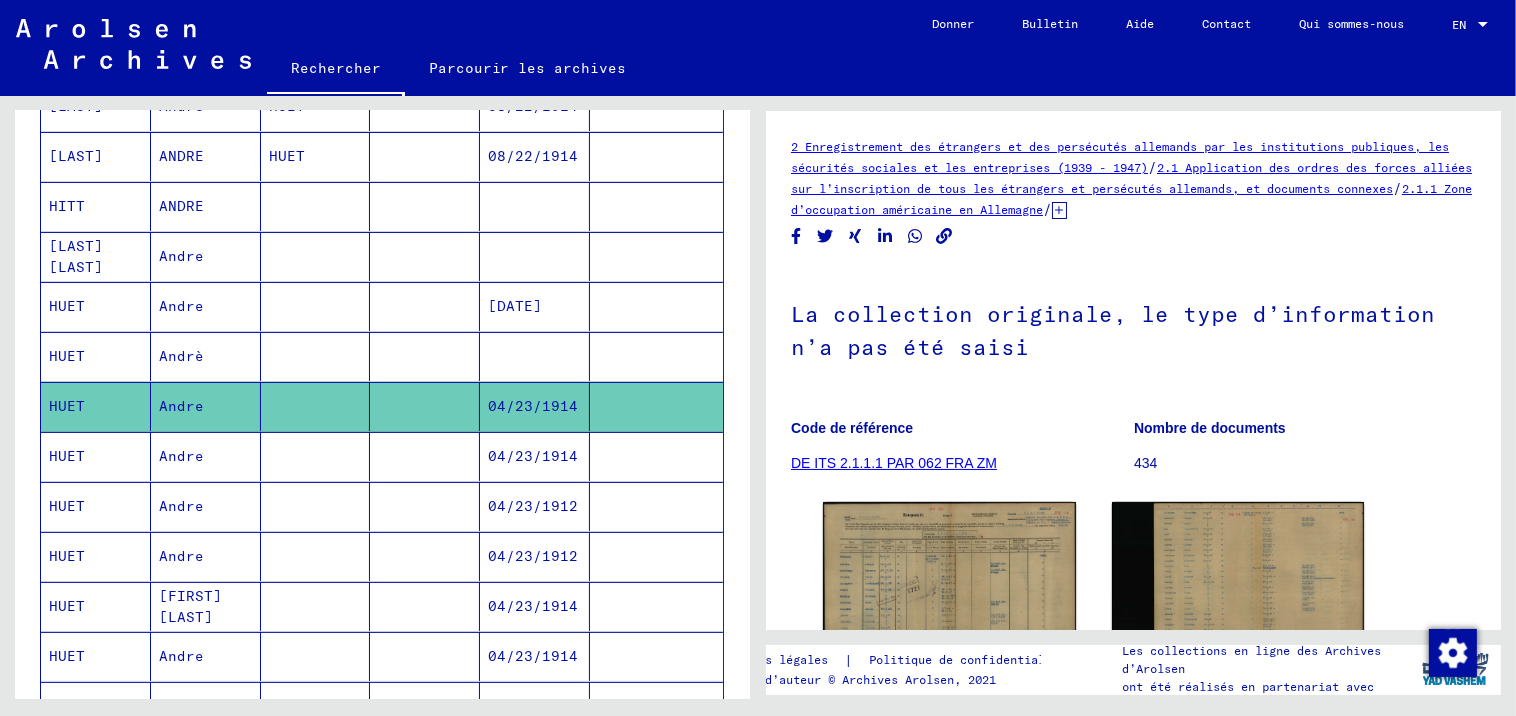 click on "04/23/1914" at bounding box center (535, 706) 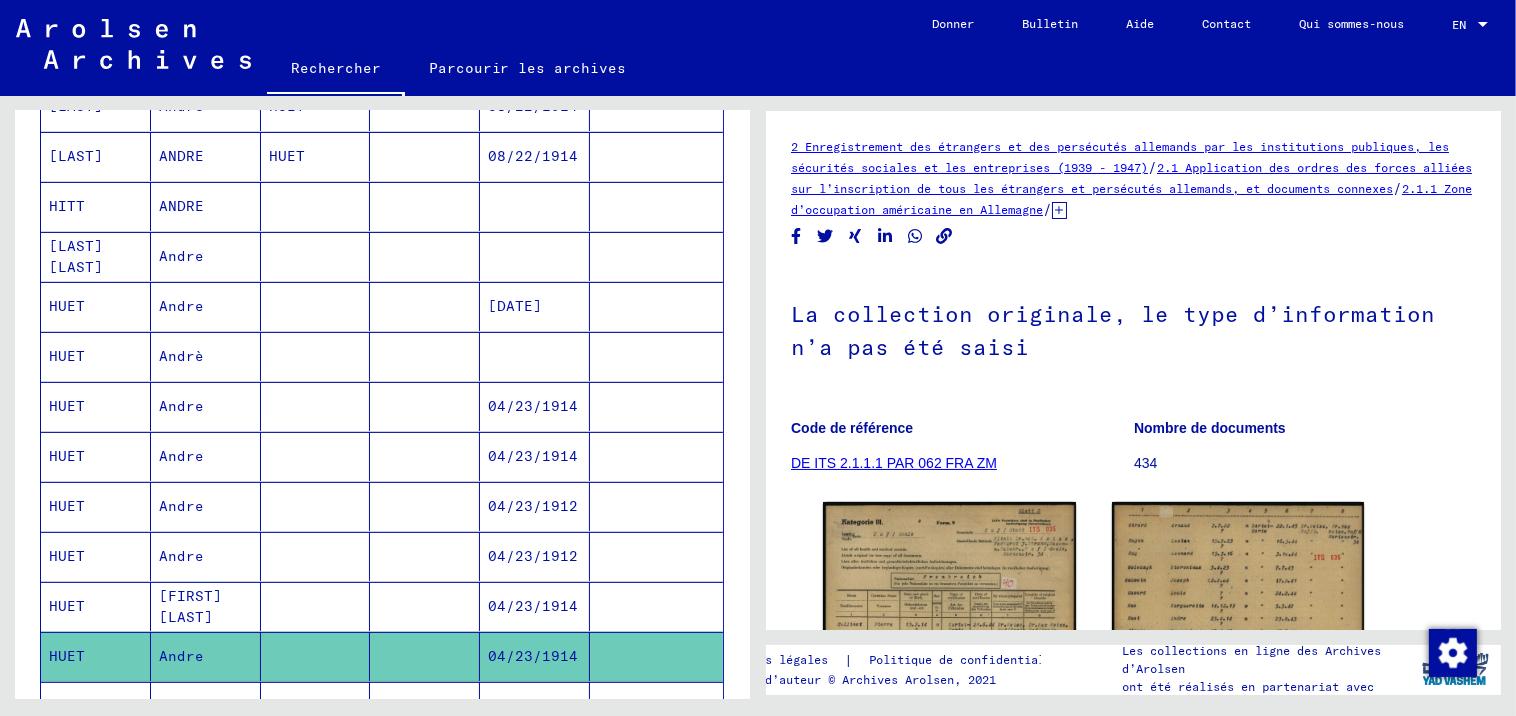 scroll, scrollTop: 0, scrollLeft: 0, axis: both 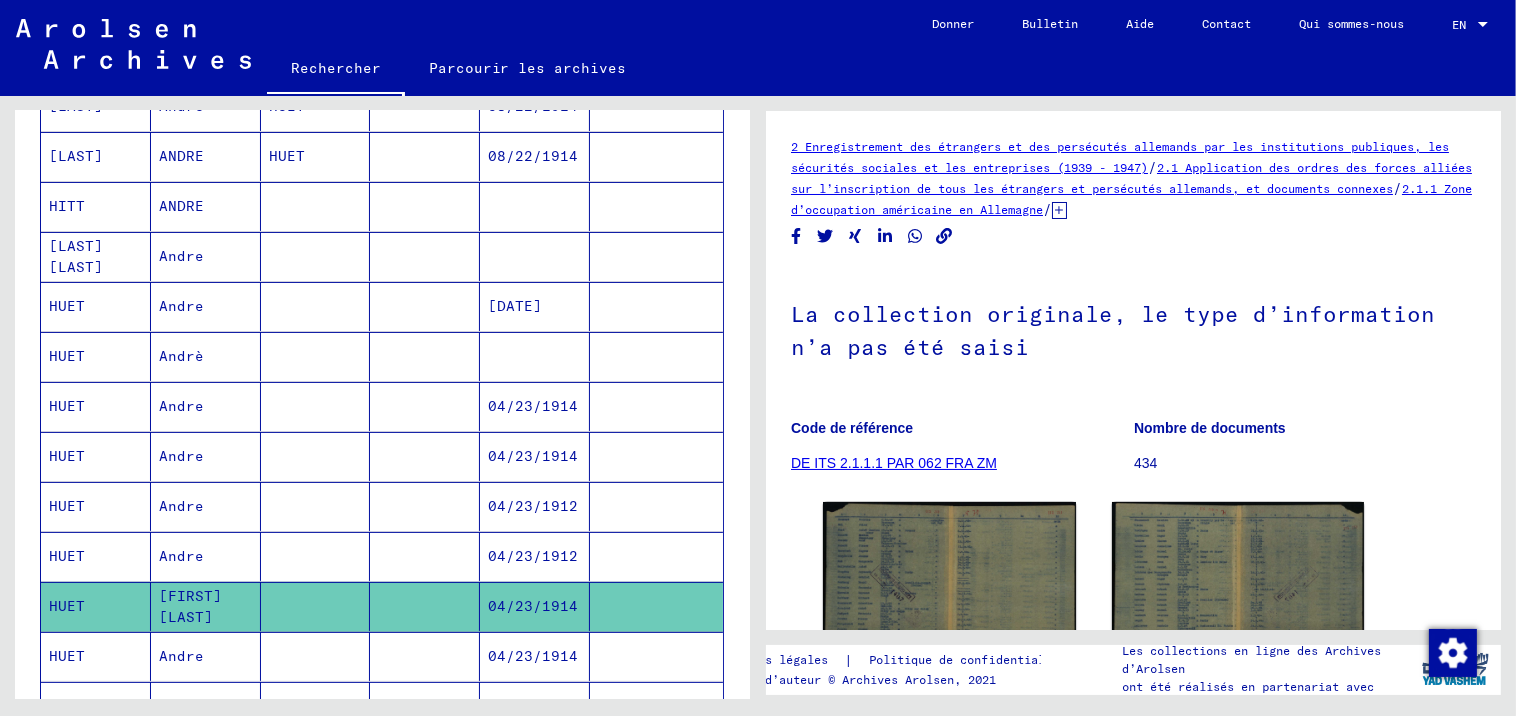click on "04/23/1914" at bounding box center (535, 506) 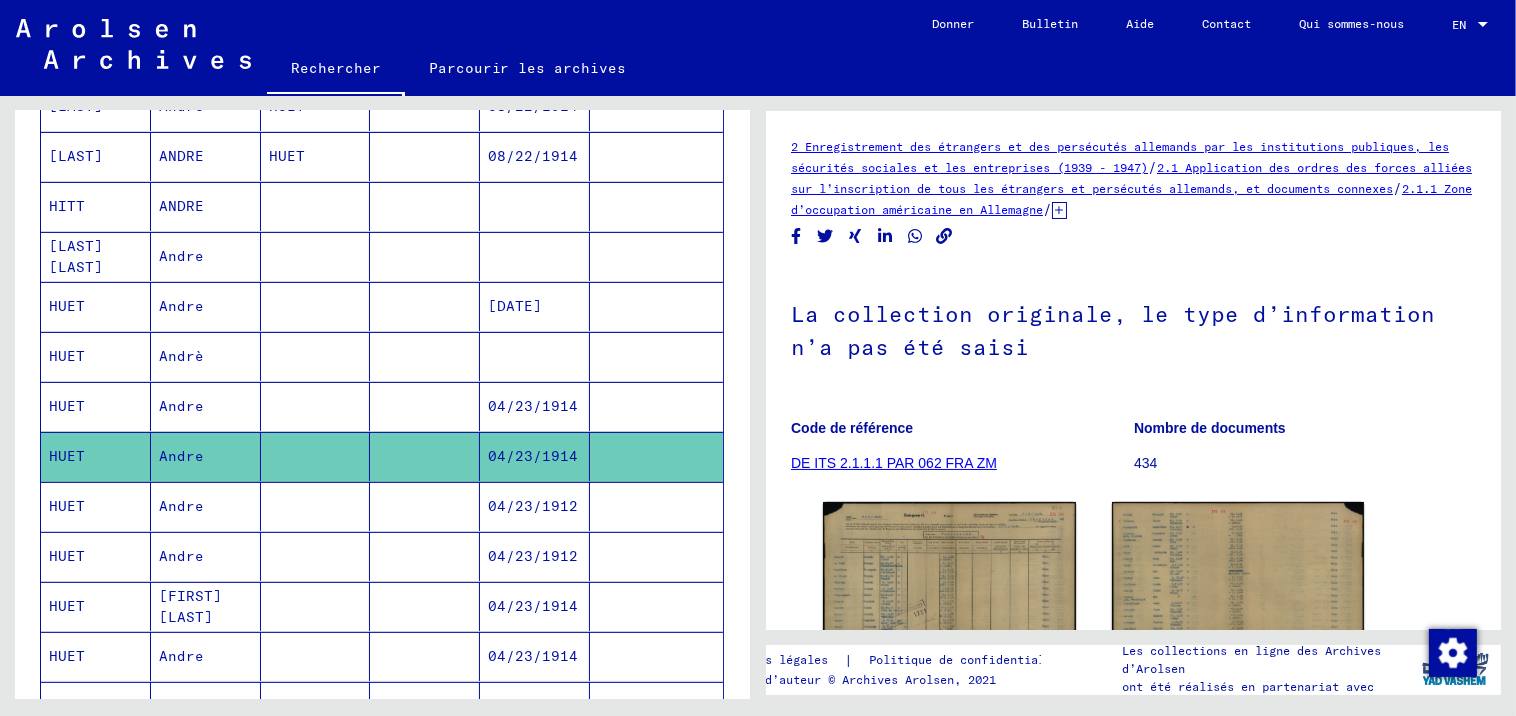 scroll, scrollTop: 0, scrollLeft: 0, axis: both 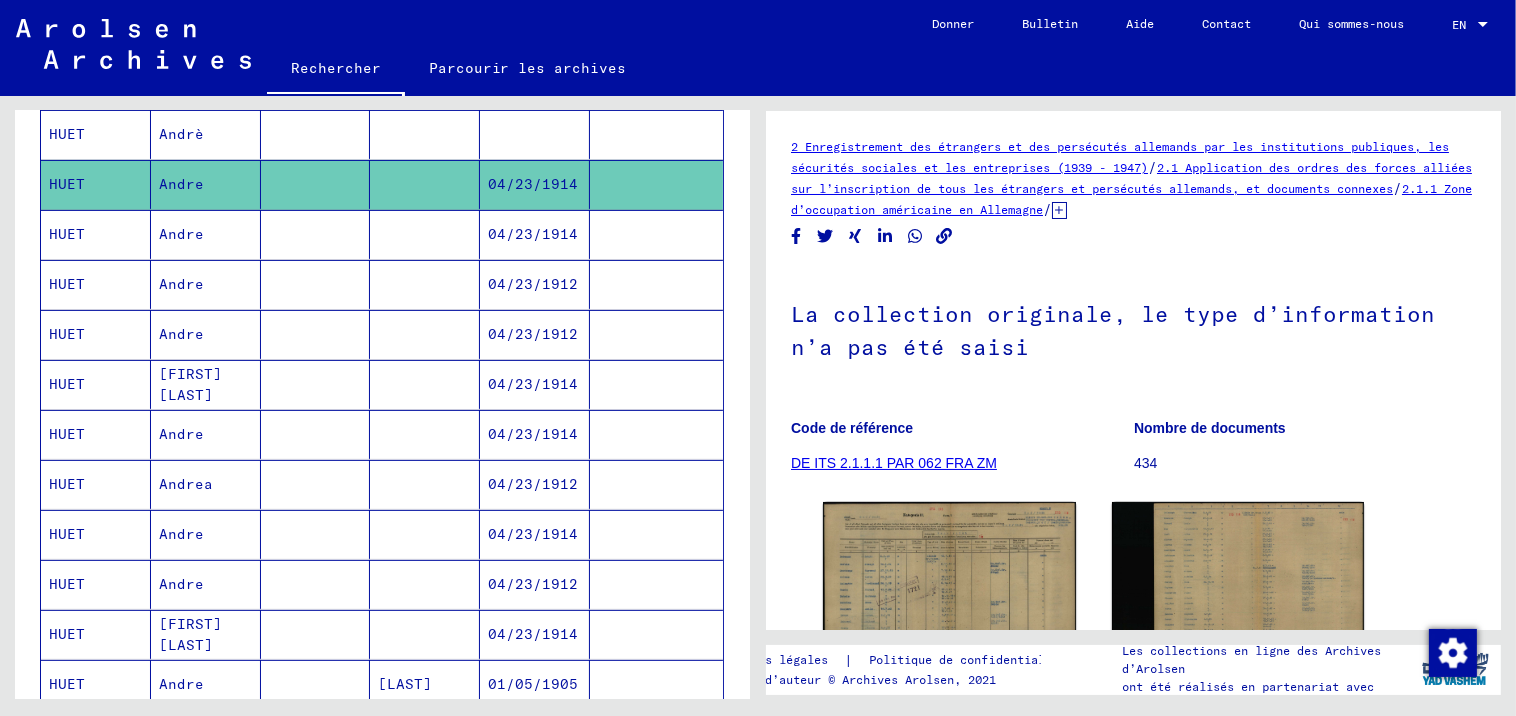 click on "04/23/1914" at bounding box center (535, 584) 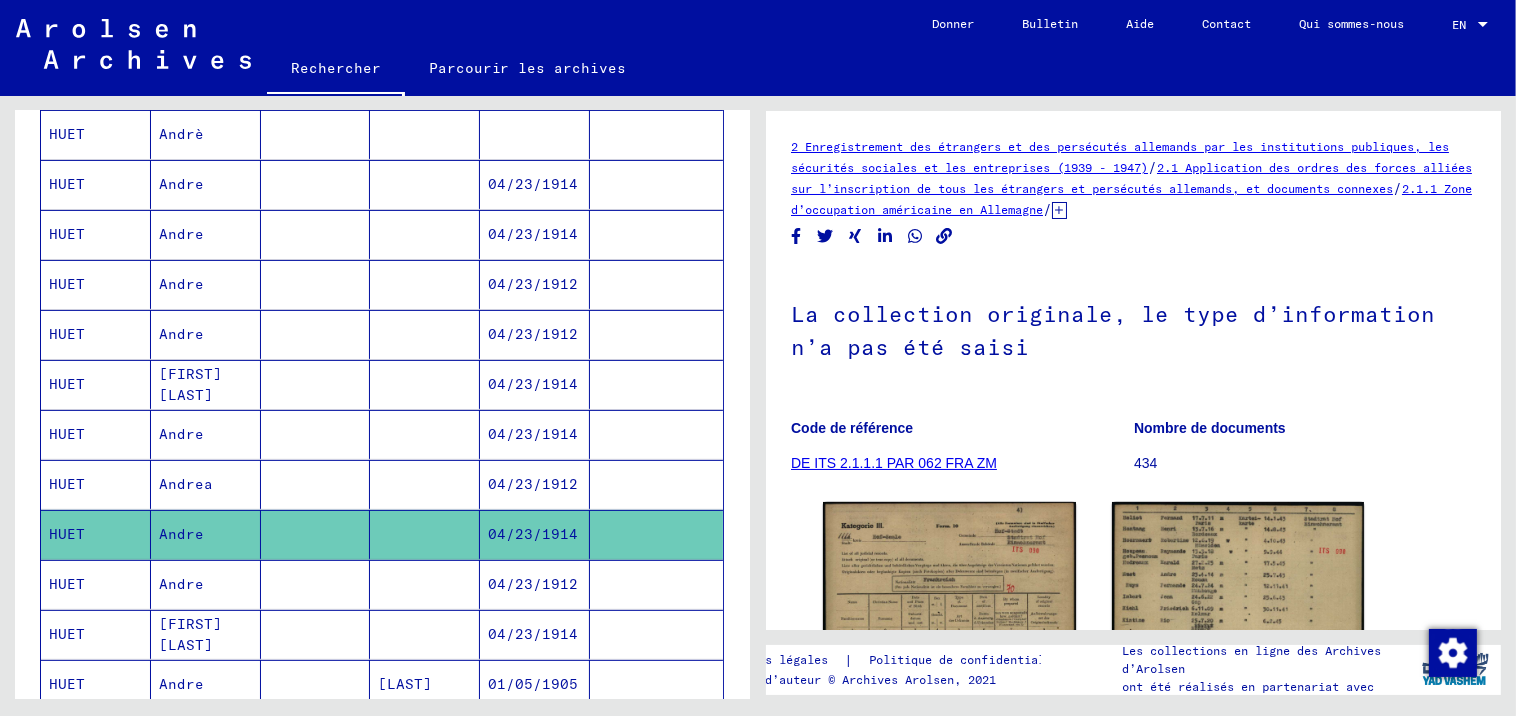scroll, scrollTop: 0, scrollLeft: 0, axis: both 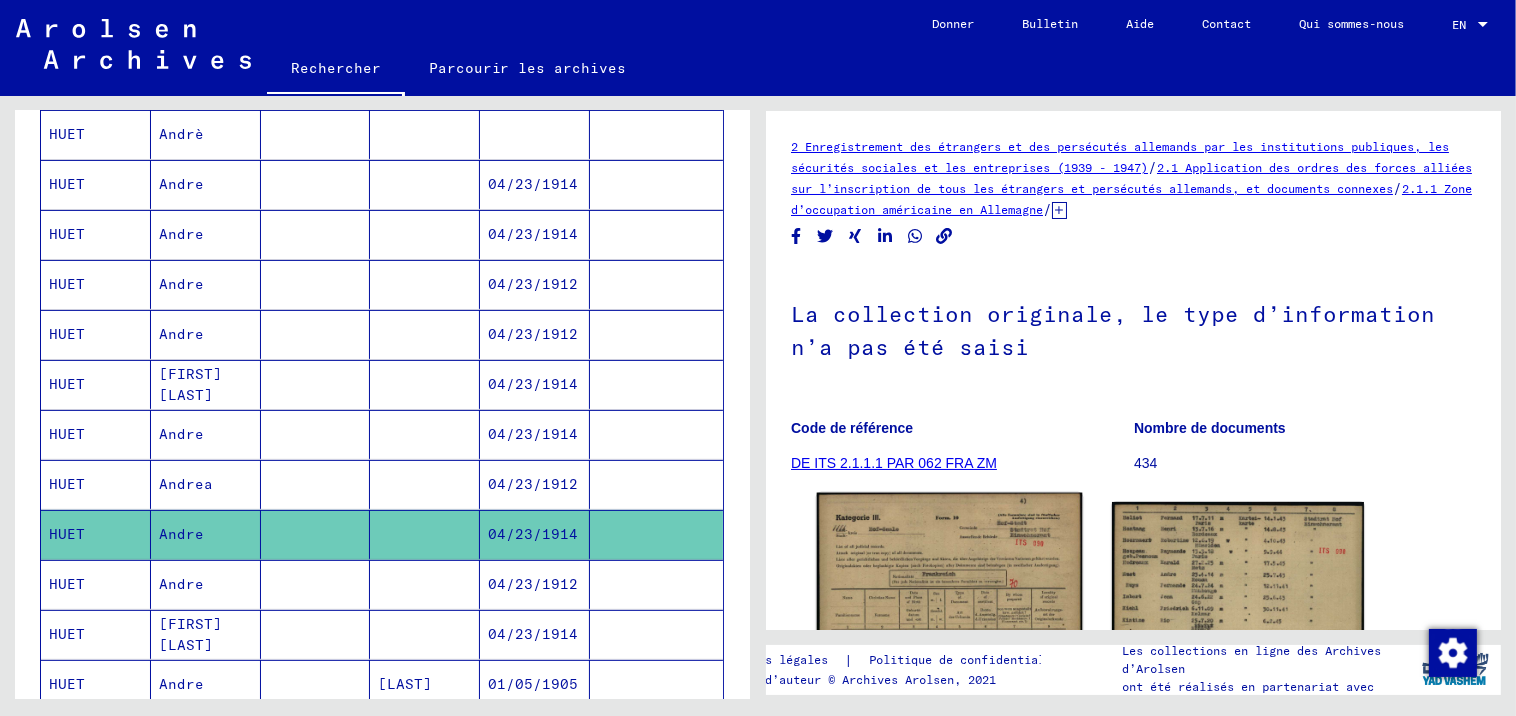 click 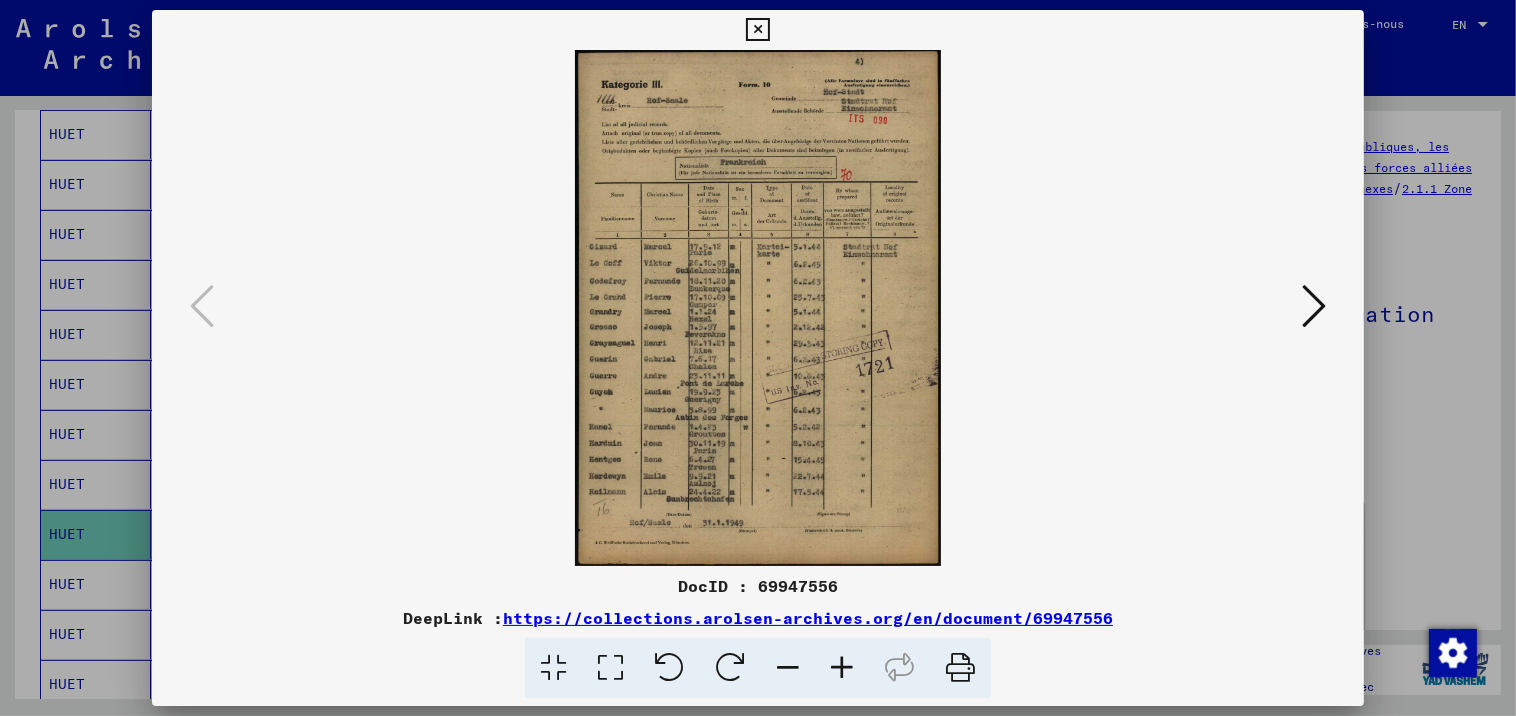 click at bounding box center (842, 668) 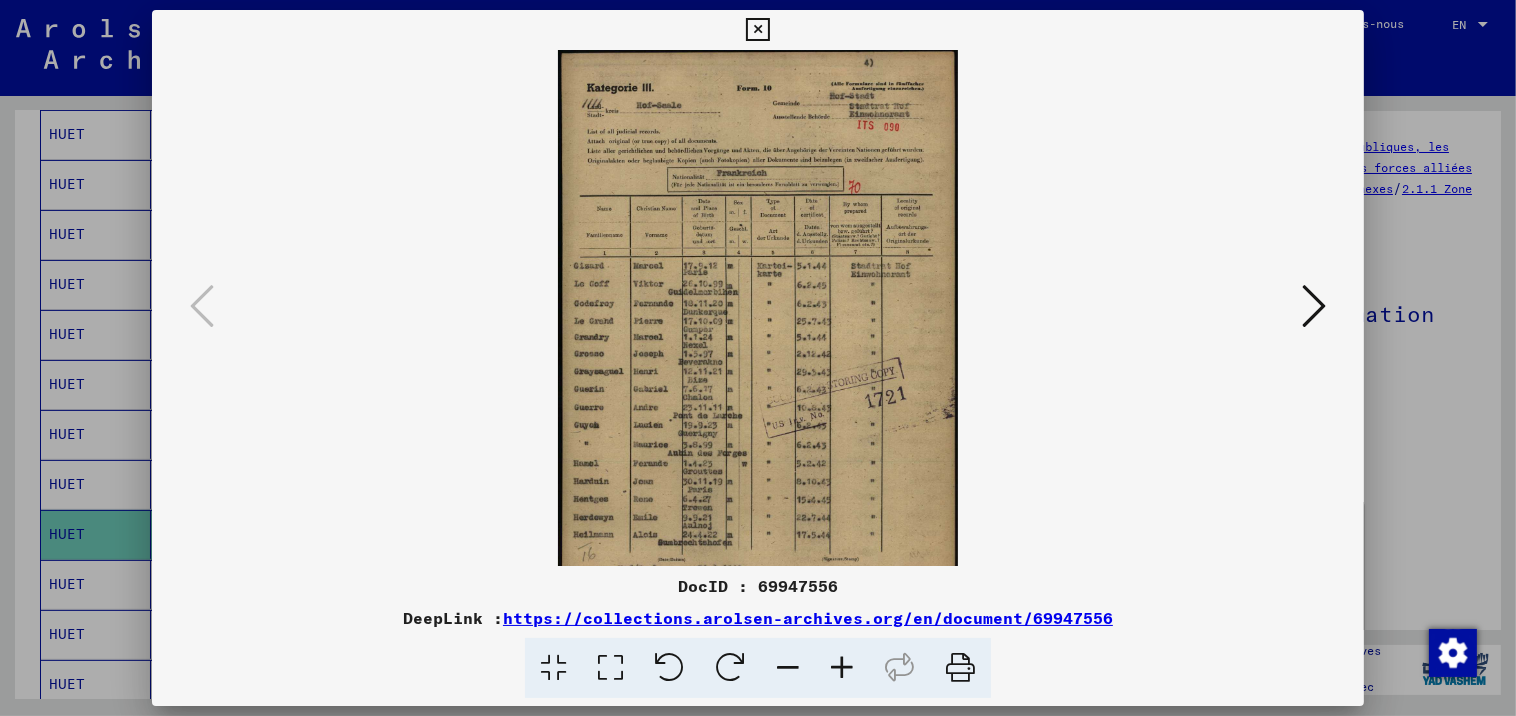 click at bounding box center (842, 668) 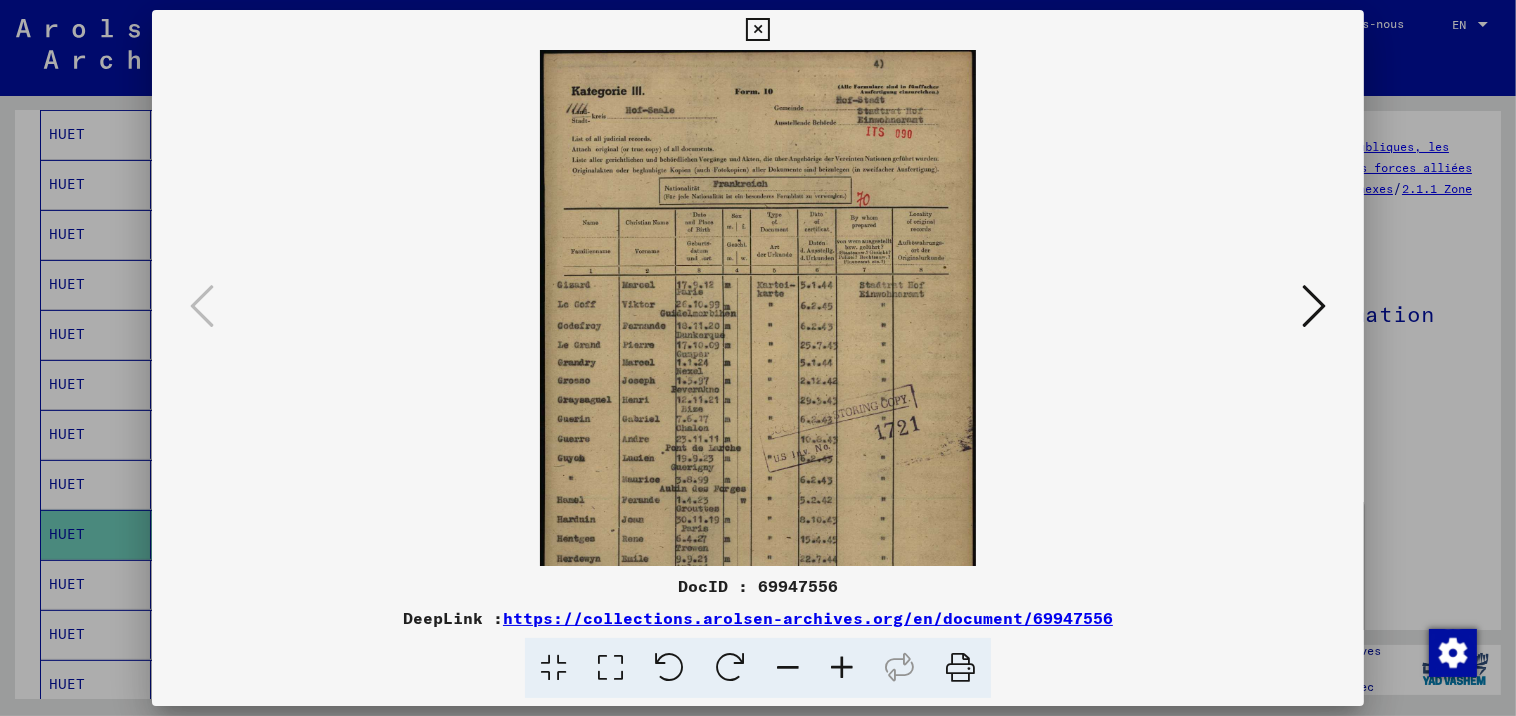 click at bounding box center [842, 668] 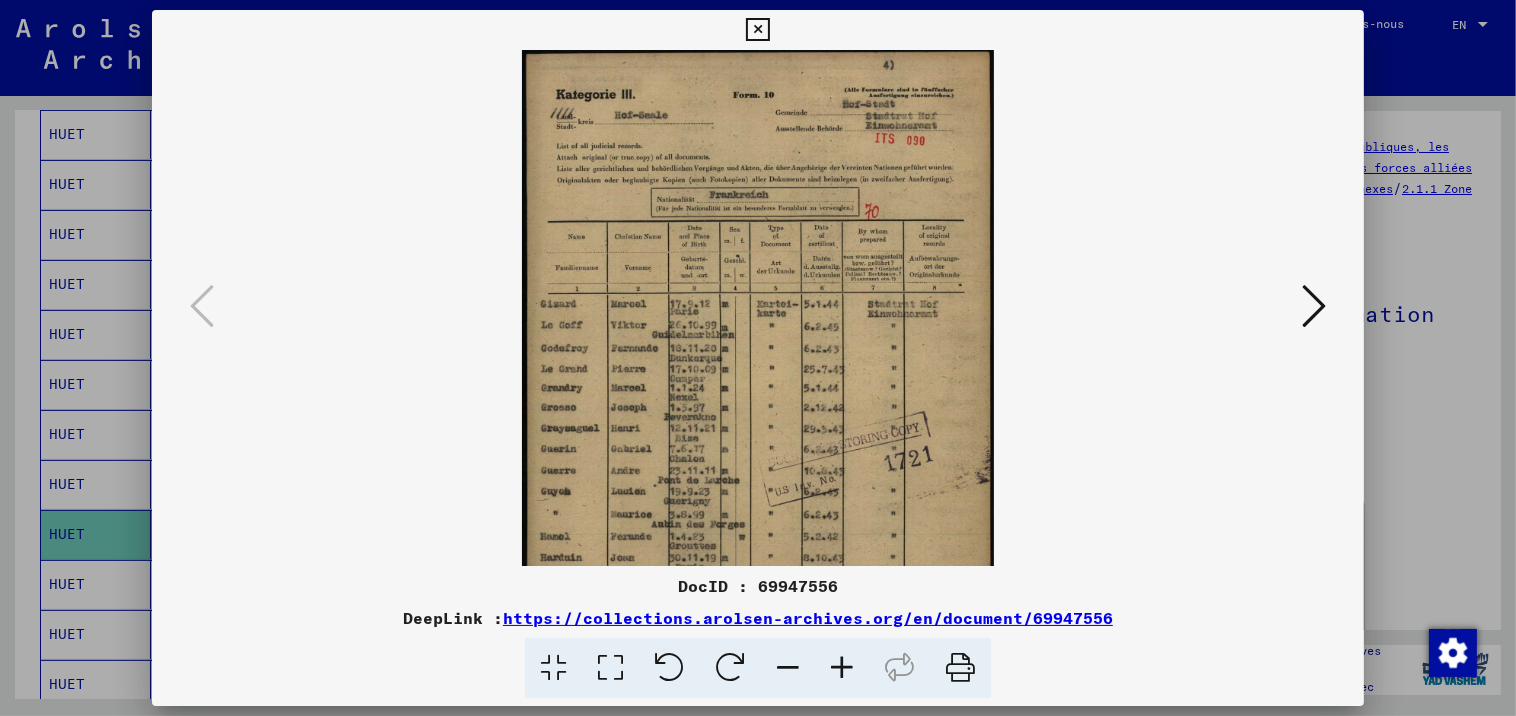 click at bounding box center [842, 668] 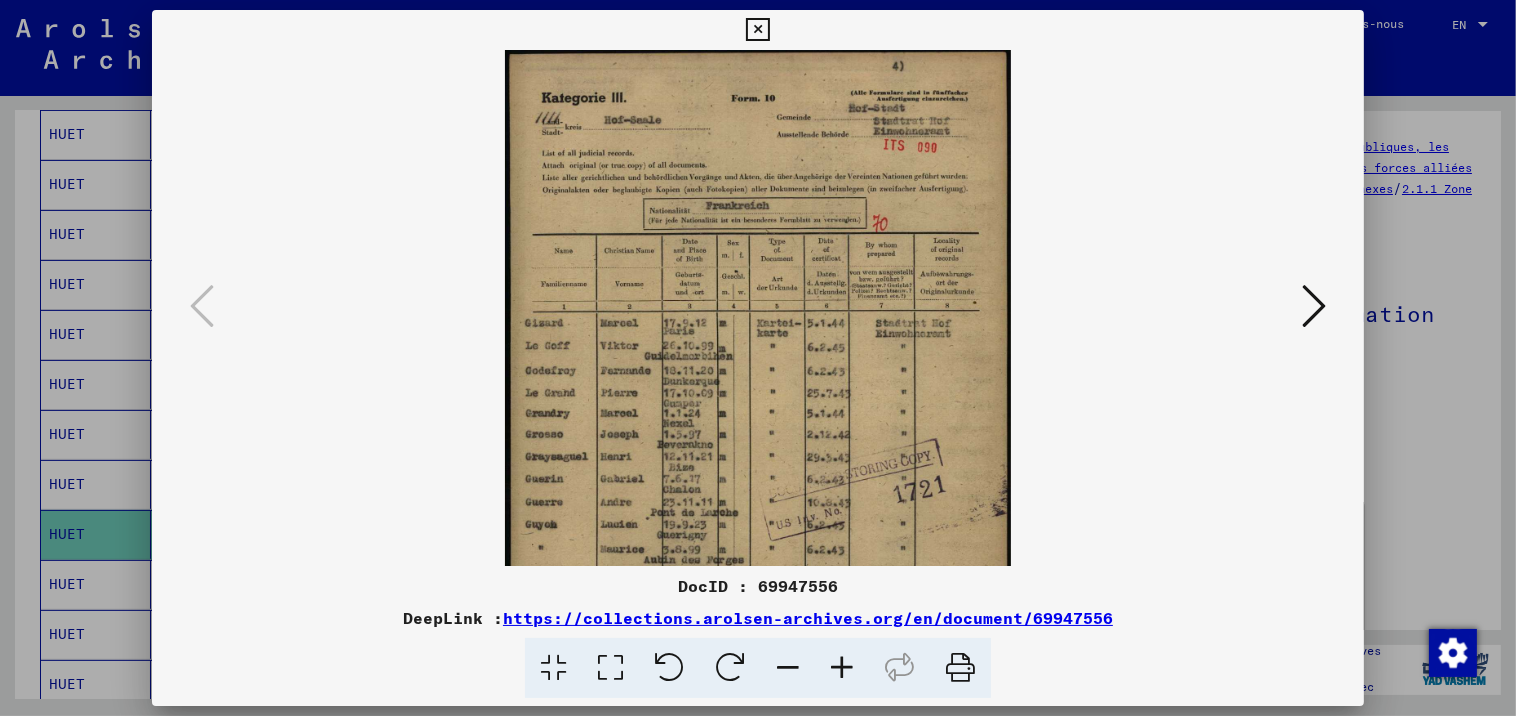 click at bounding box center (842, 668) 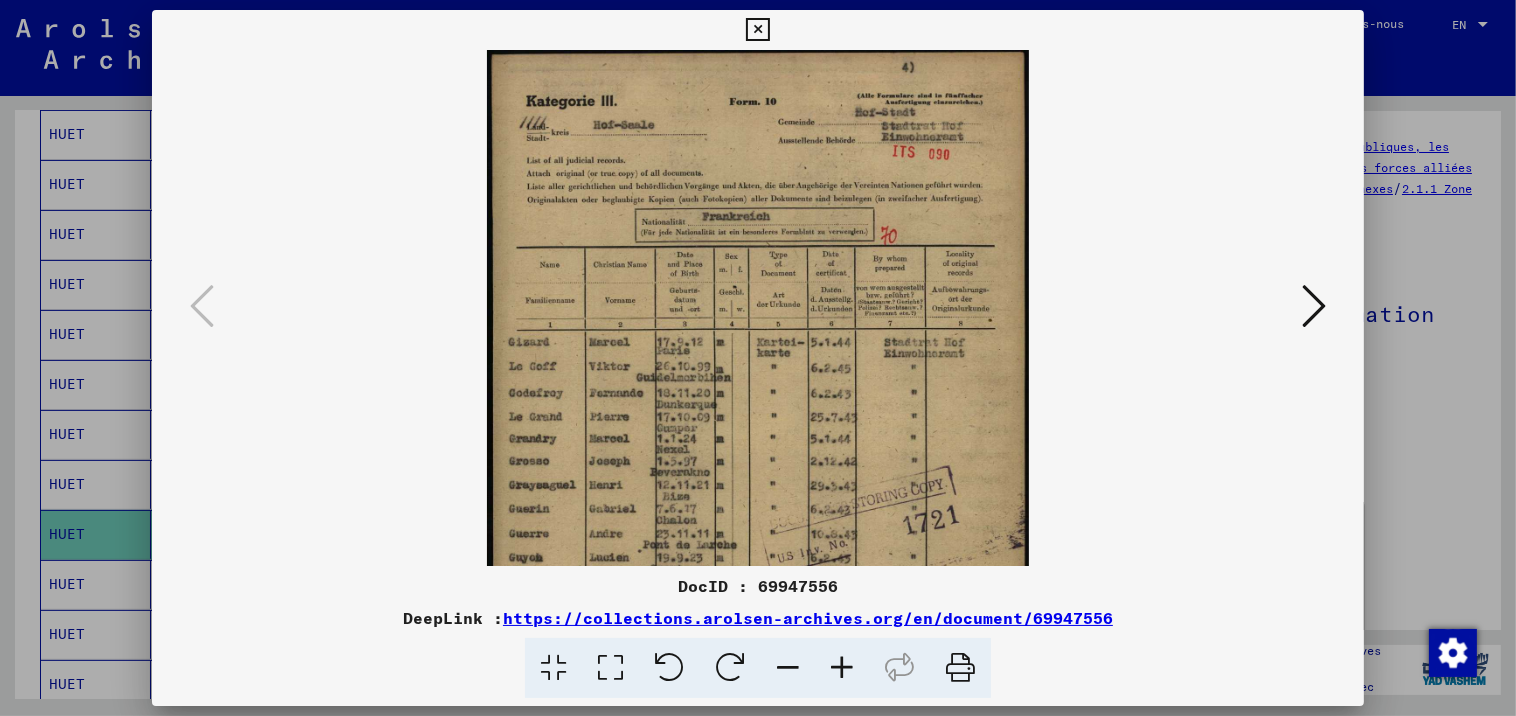 click at bounding box center [842, 668] 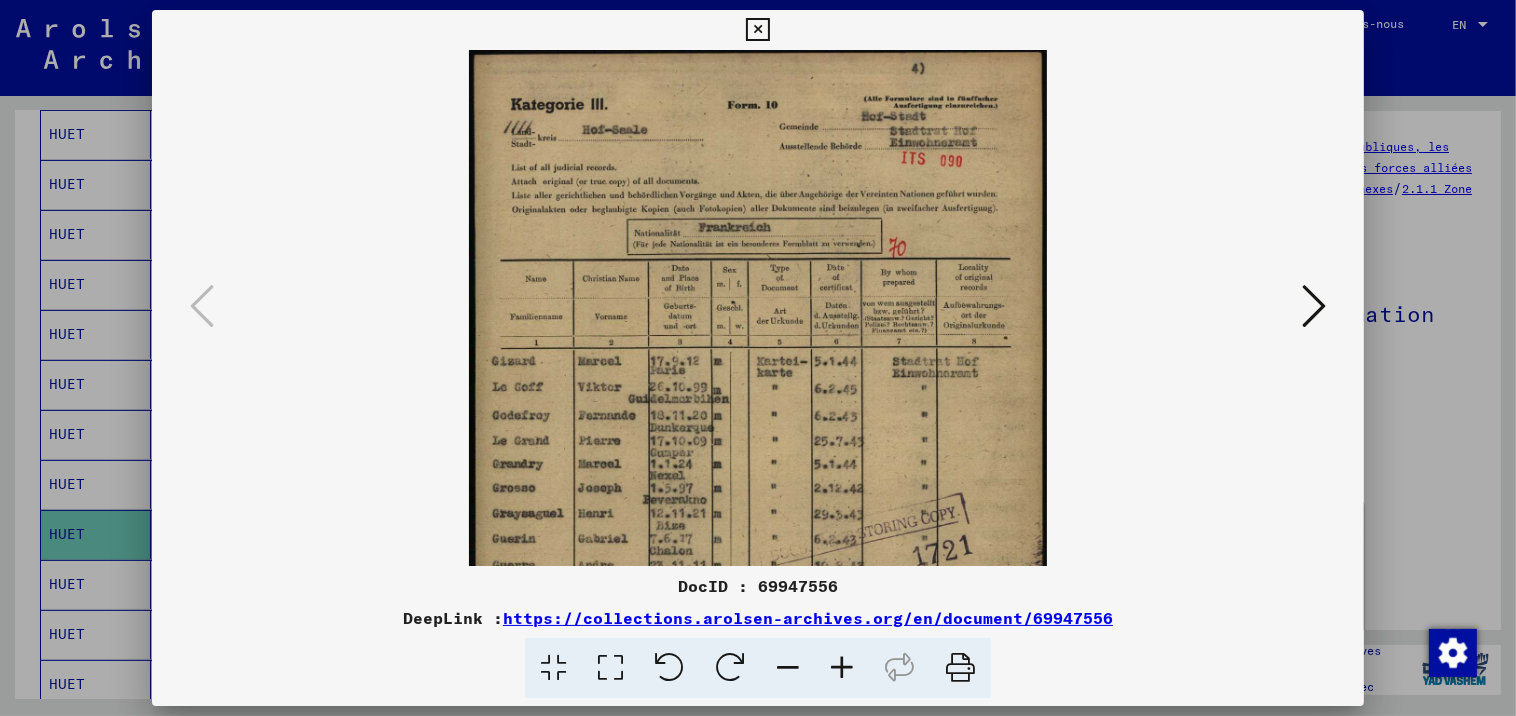 click at bounding box center (842, 668) 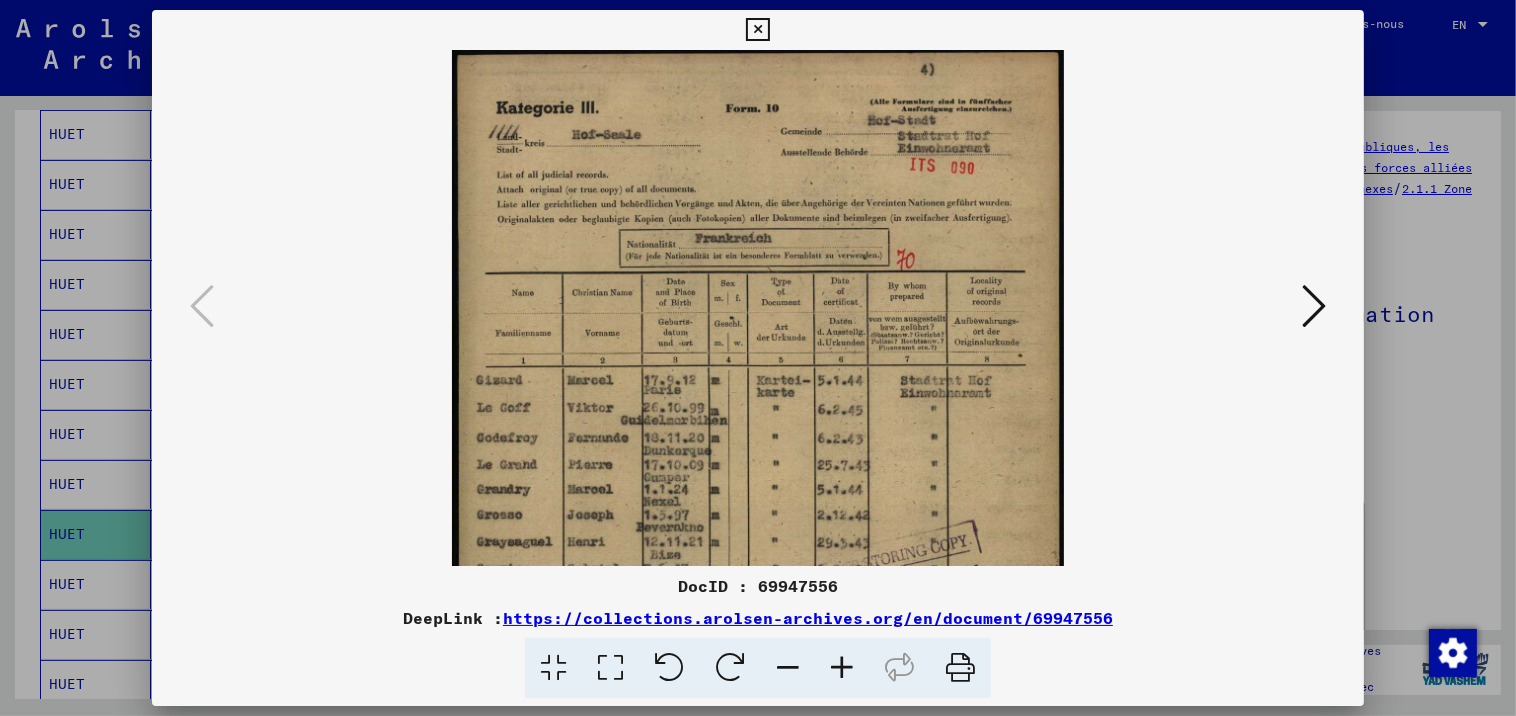 click at bounding box center (842, 668) 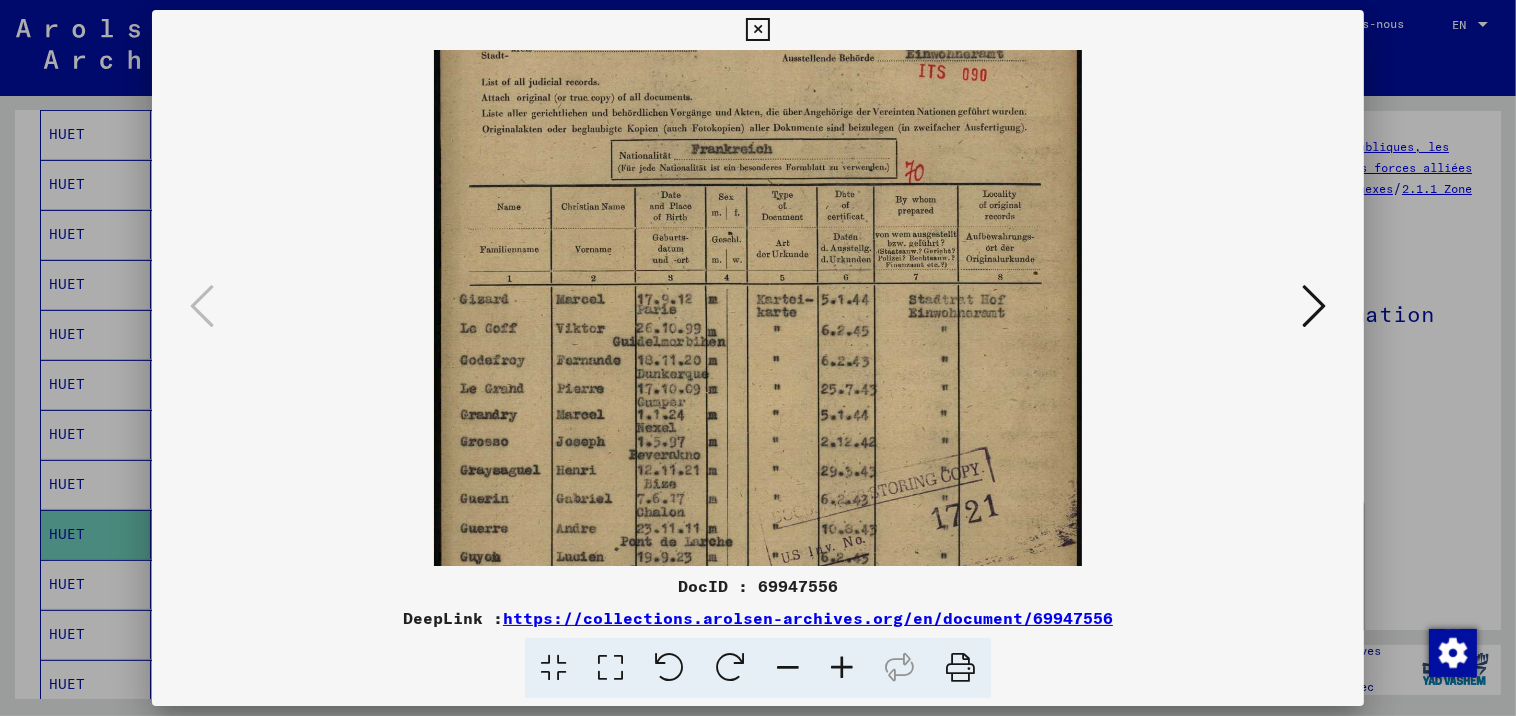 drag, startPoint x: 752, startPoint y: 381, endPoint x: 744, endPoint y: 259, distance: 122.26202 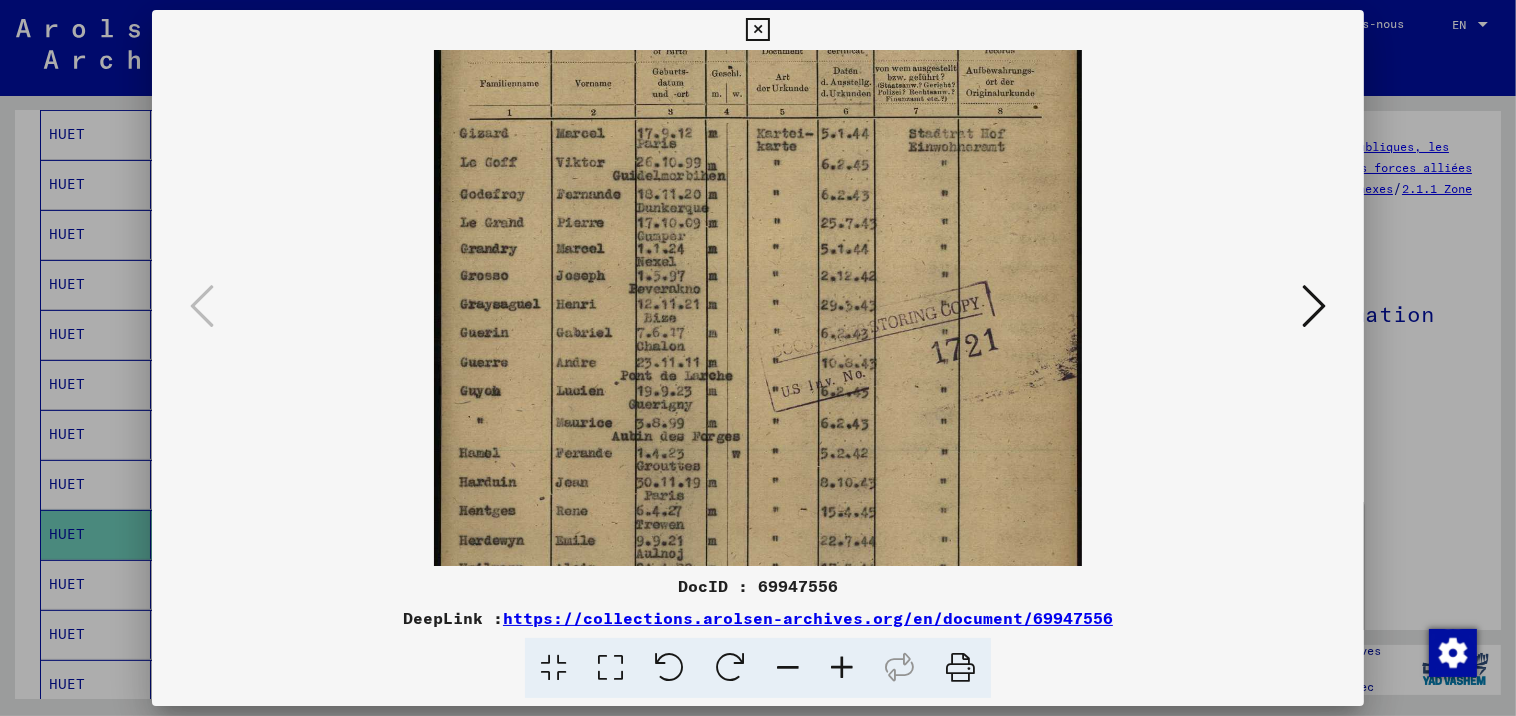 drag, startPoint x: 738, startPoint y: 439, endPoint x: 729, endPoint y: 294, distance: 145.27904 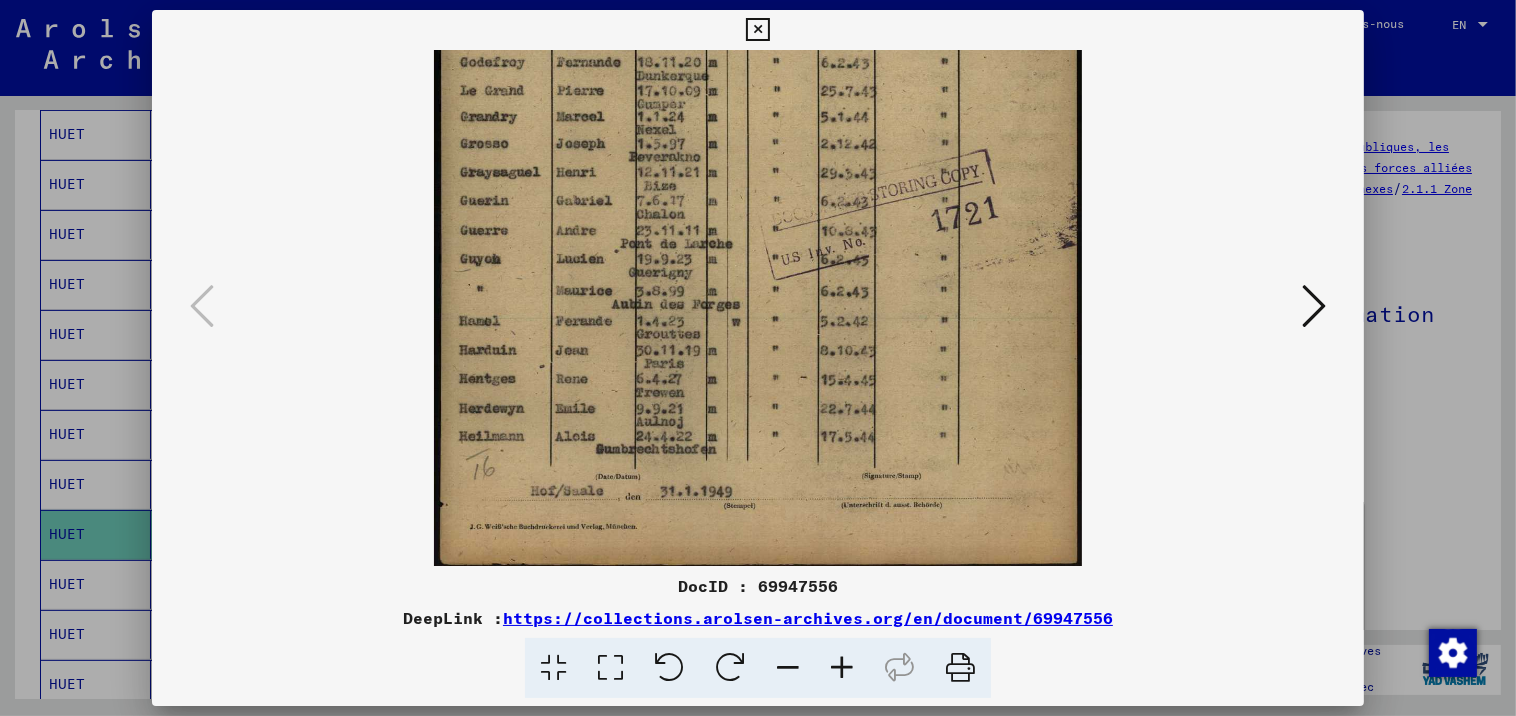 drag, startPoint x: 754, startPoint y: 423, endPoint x: 749, endPoint y: 284, distance: 139.0899 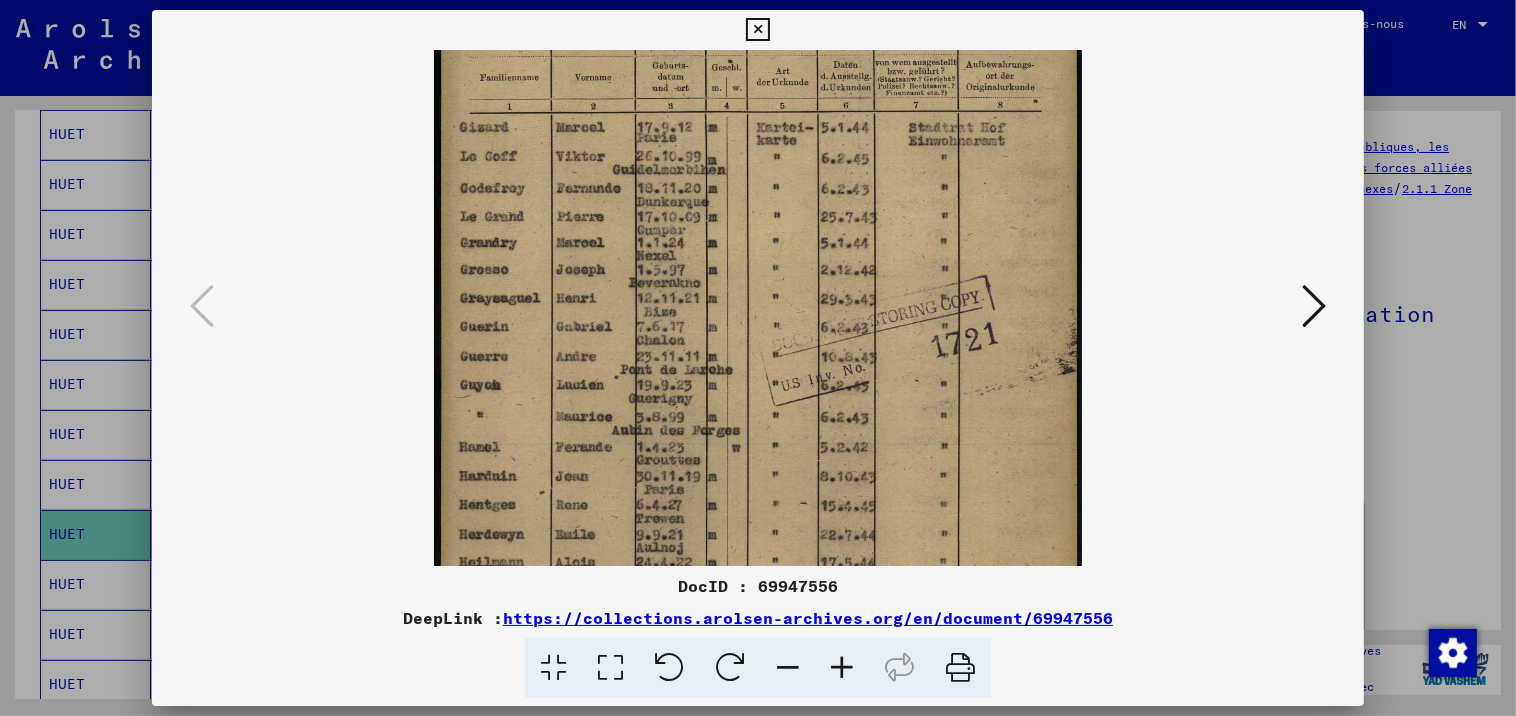 scroll, scrollTop: 266, scrollLeft: 0, axis: vertical 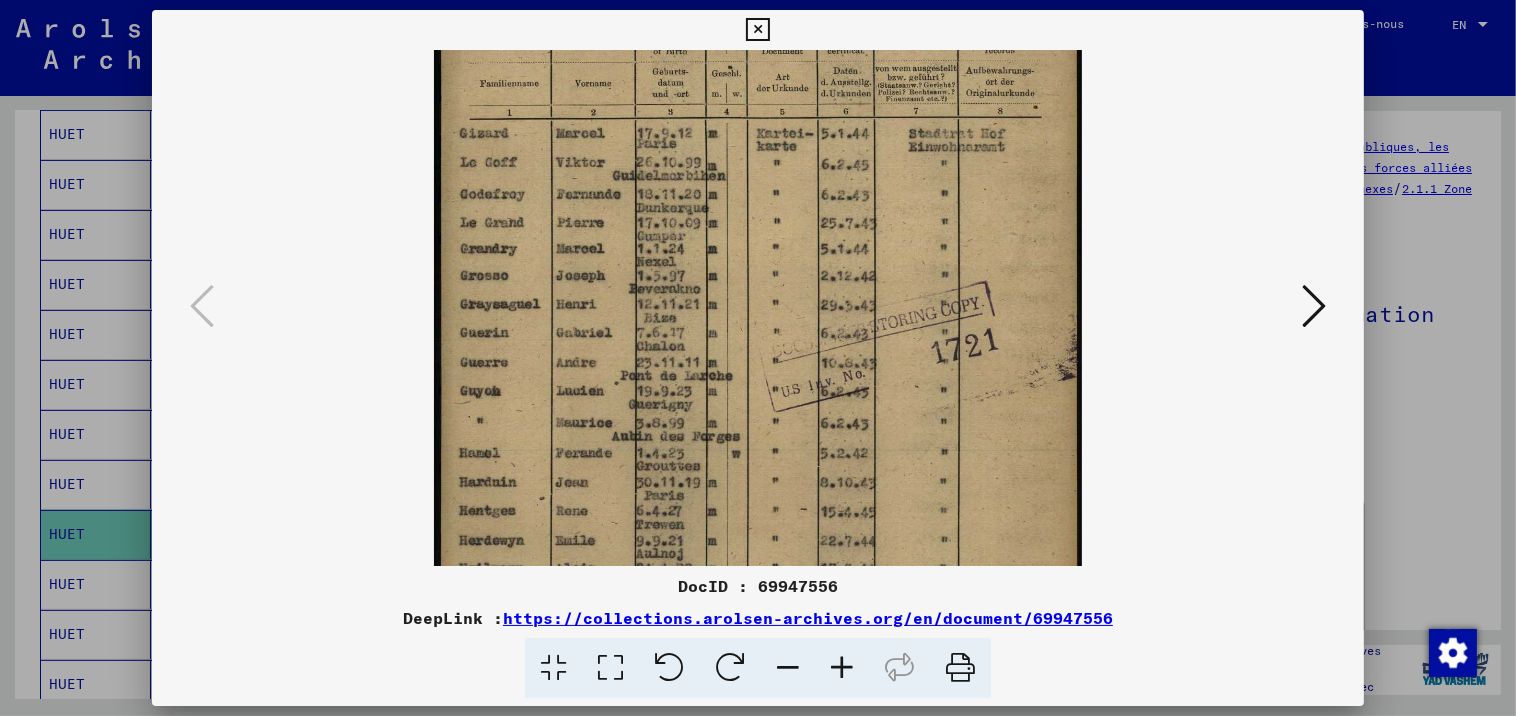 drag, startPoint x: 758, startPoint y: 284, endPoint x: 769, endPoint y: 417, distance: 133.45412 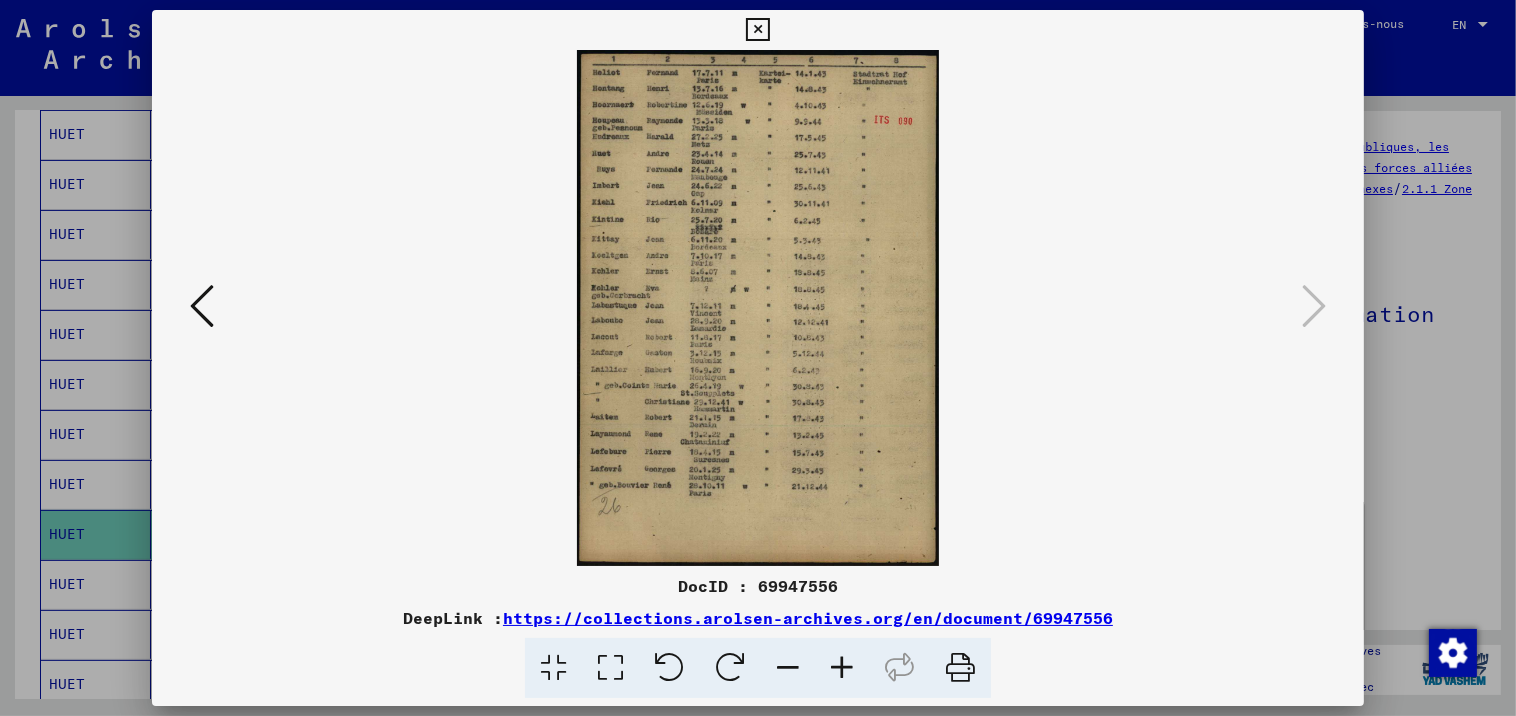 scroll, scrollTop: 0, scrollLeft: 0, axis: both 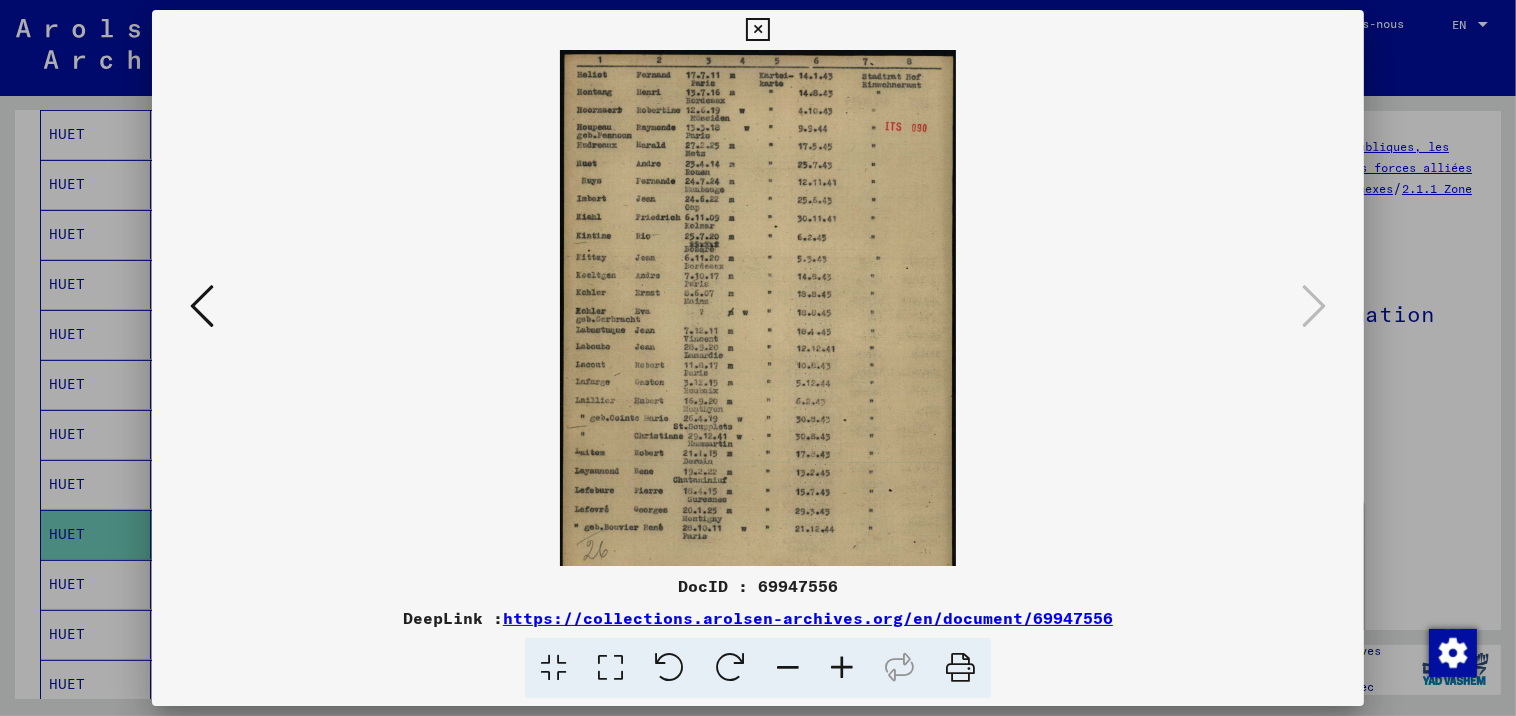 click at bounding box center (842, 668) 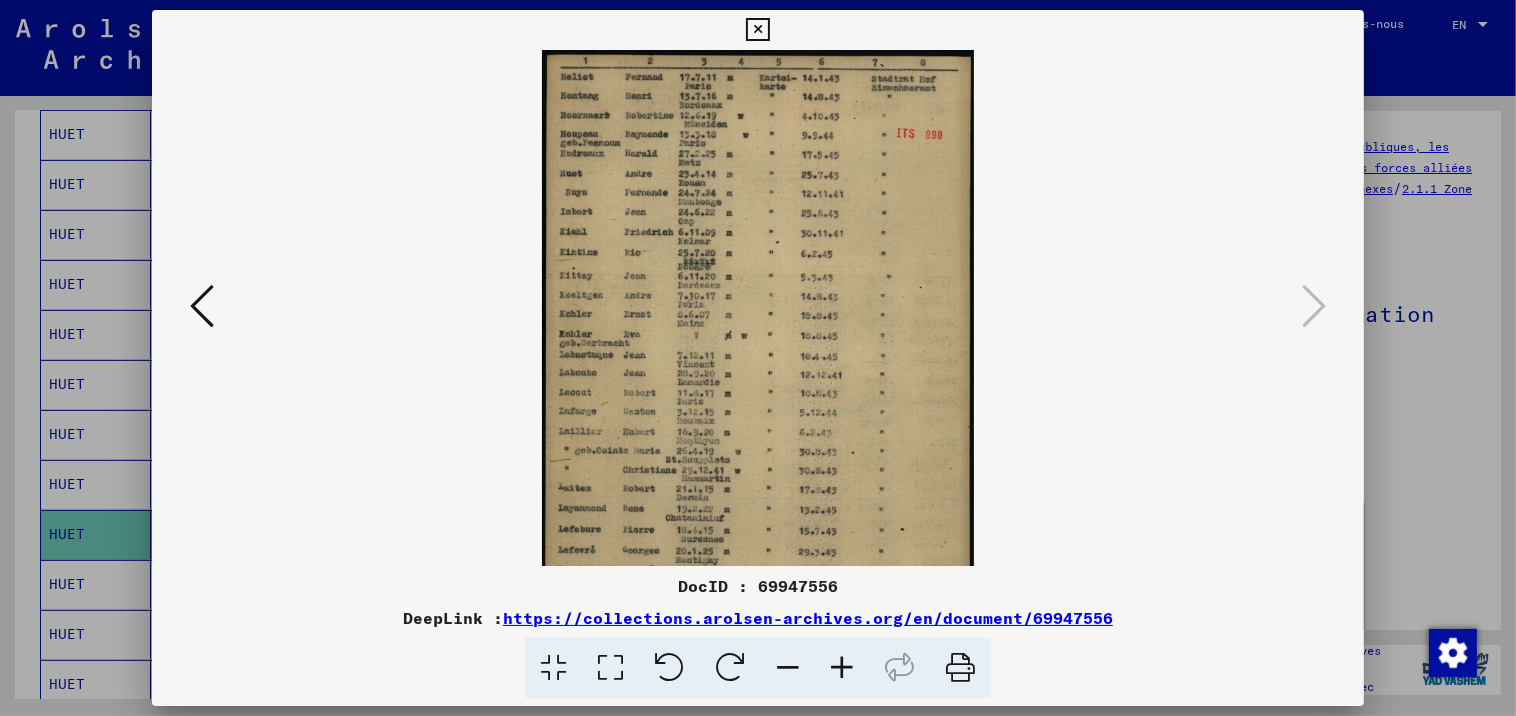 click at bounding box center (842, 668) 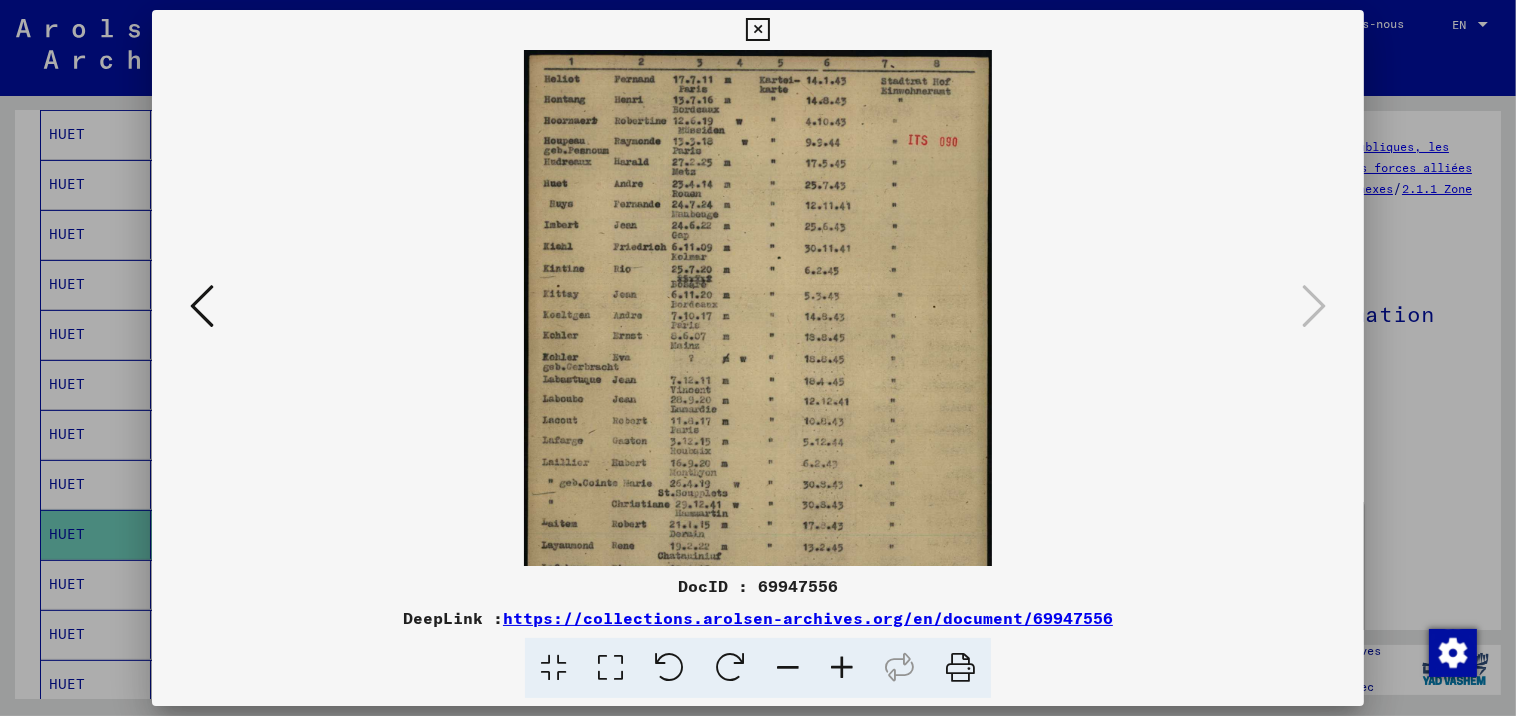 click at bounding box center (842, 668) 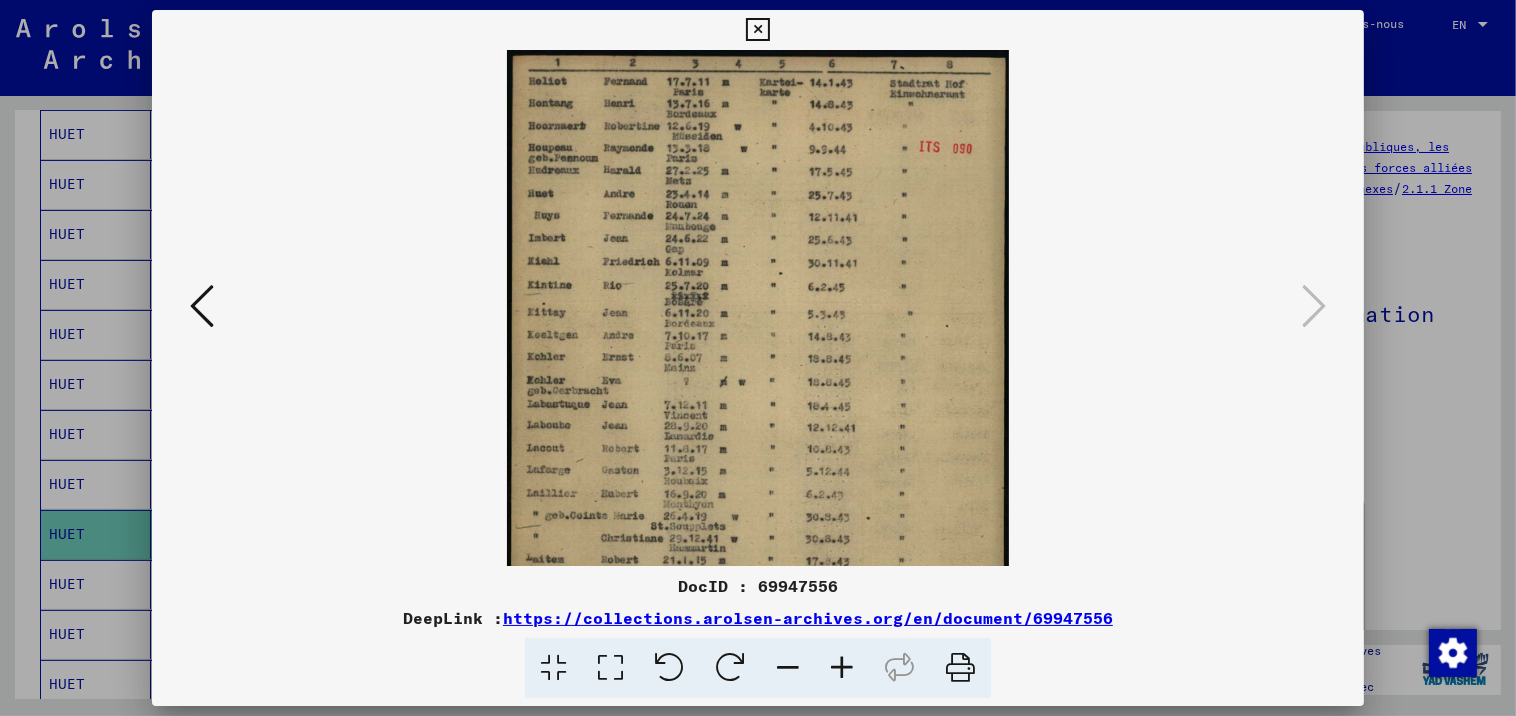 click at bounding box center [842, 668] 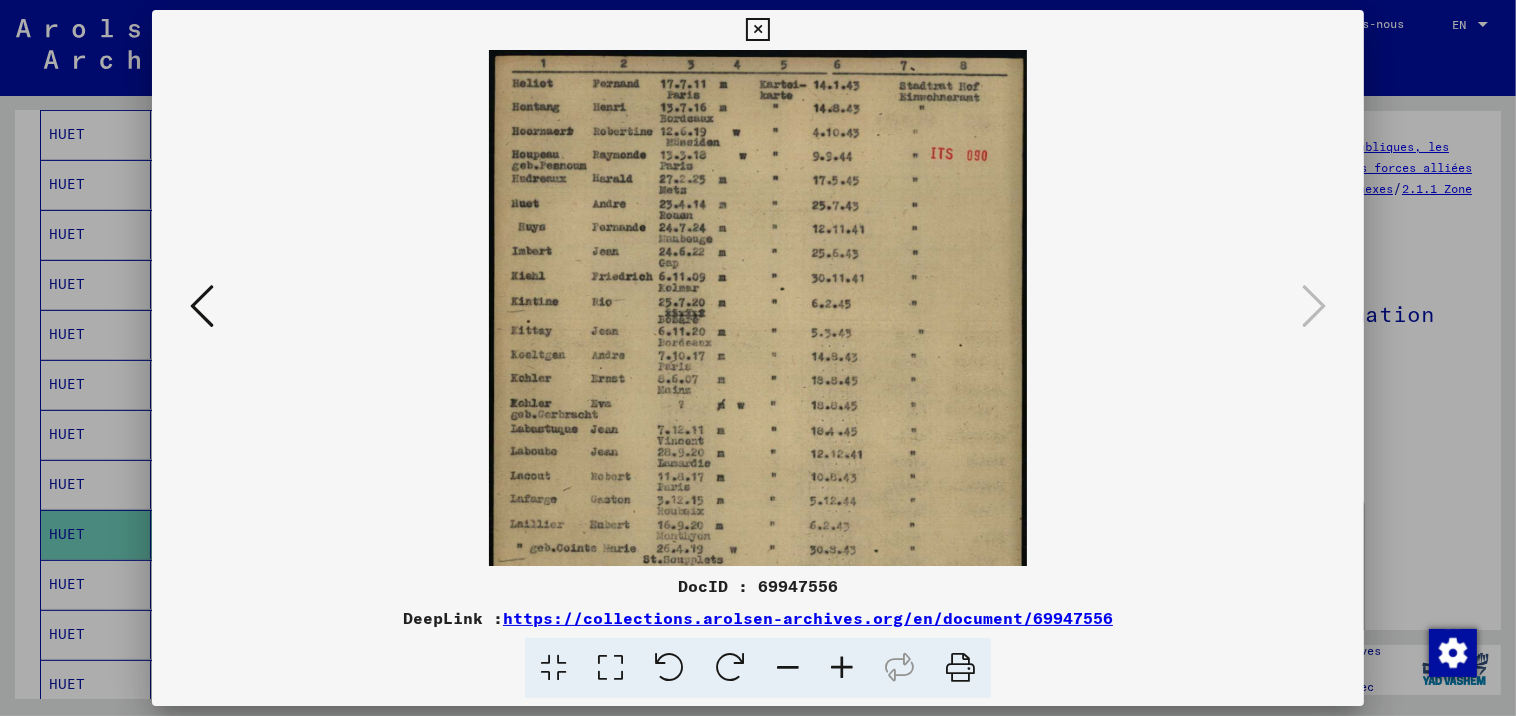 click at bounding box center [842, 668] 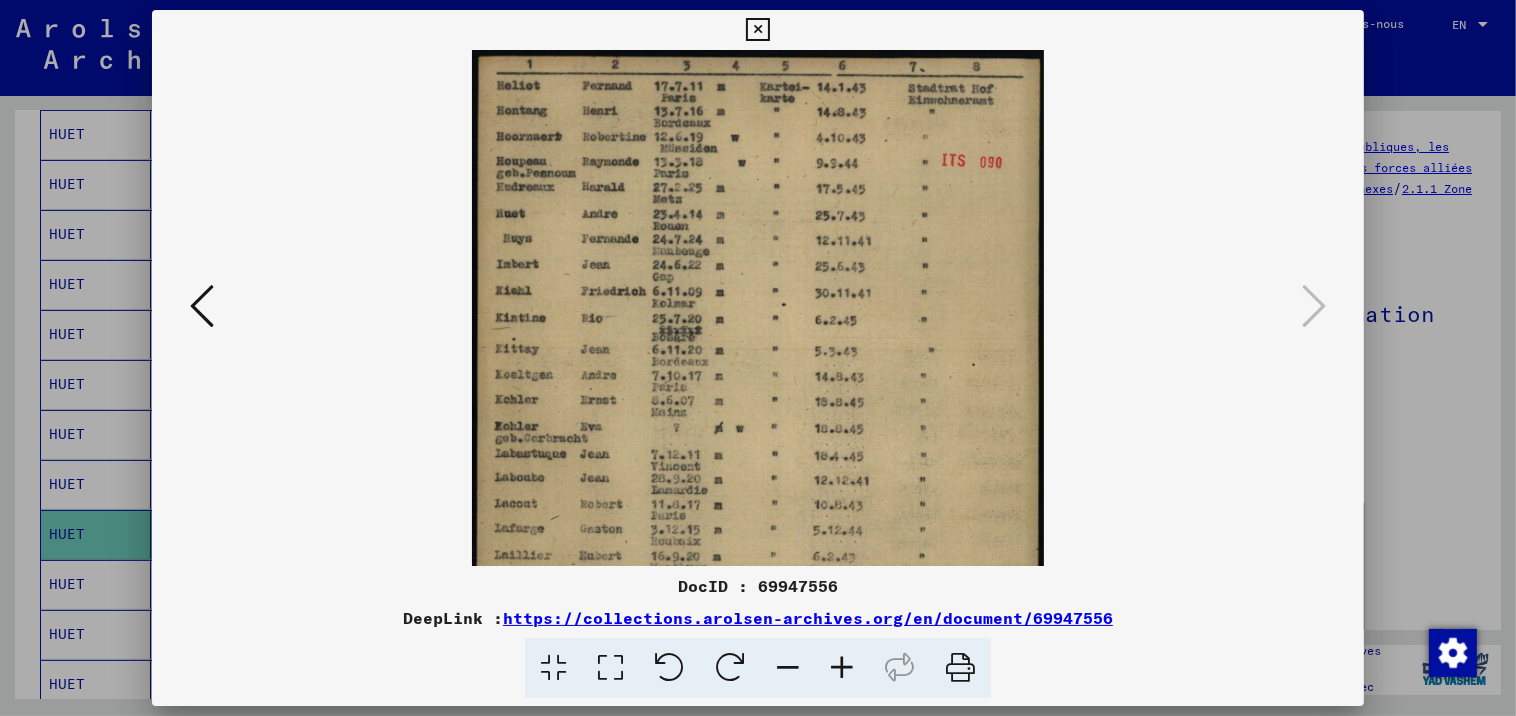 click at bounding box center (842, 668) 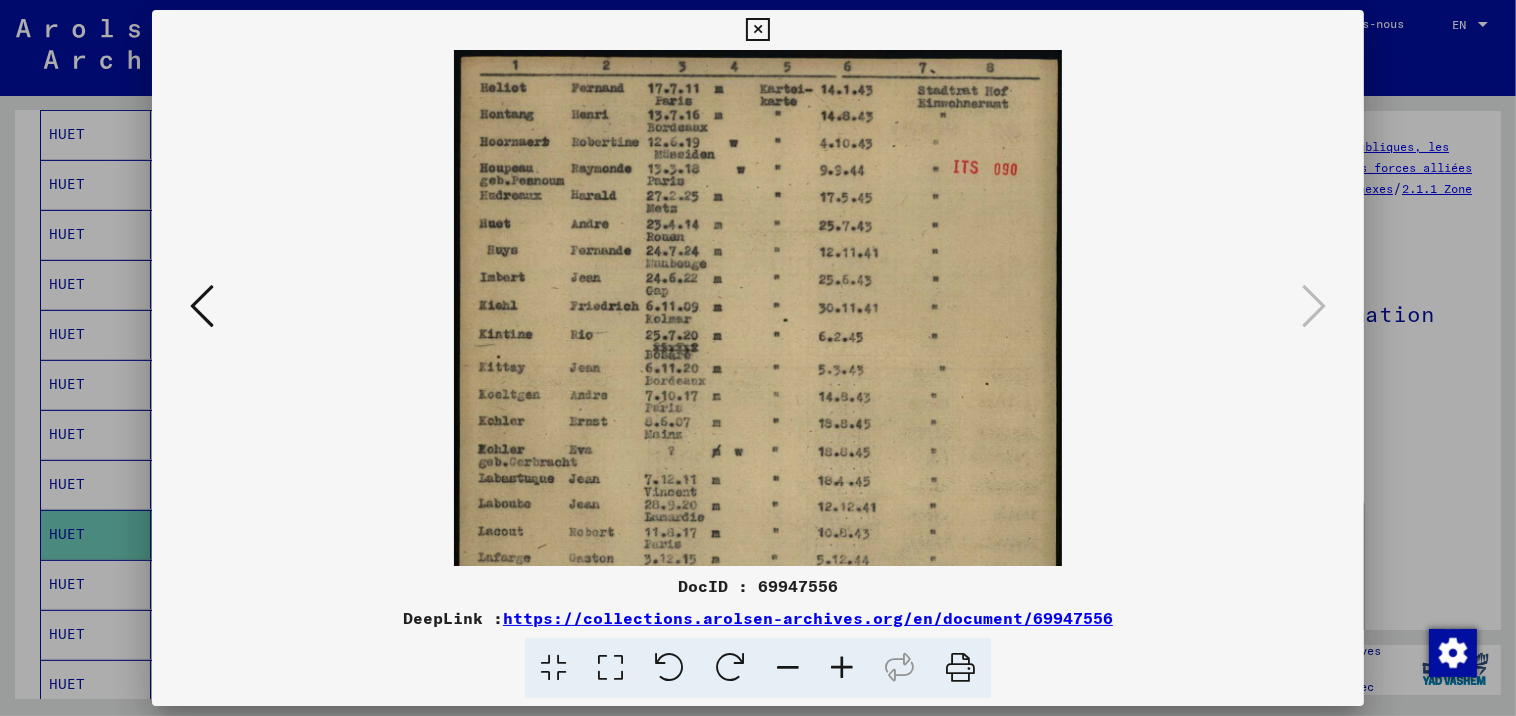 click at bounding box center [842, 668] 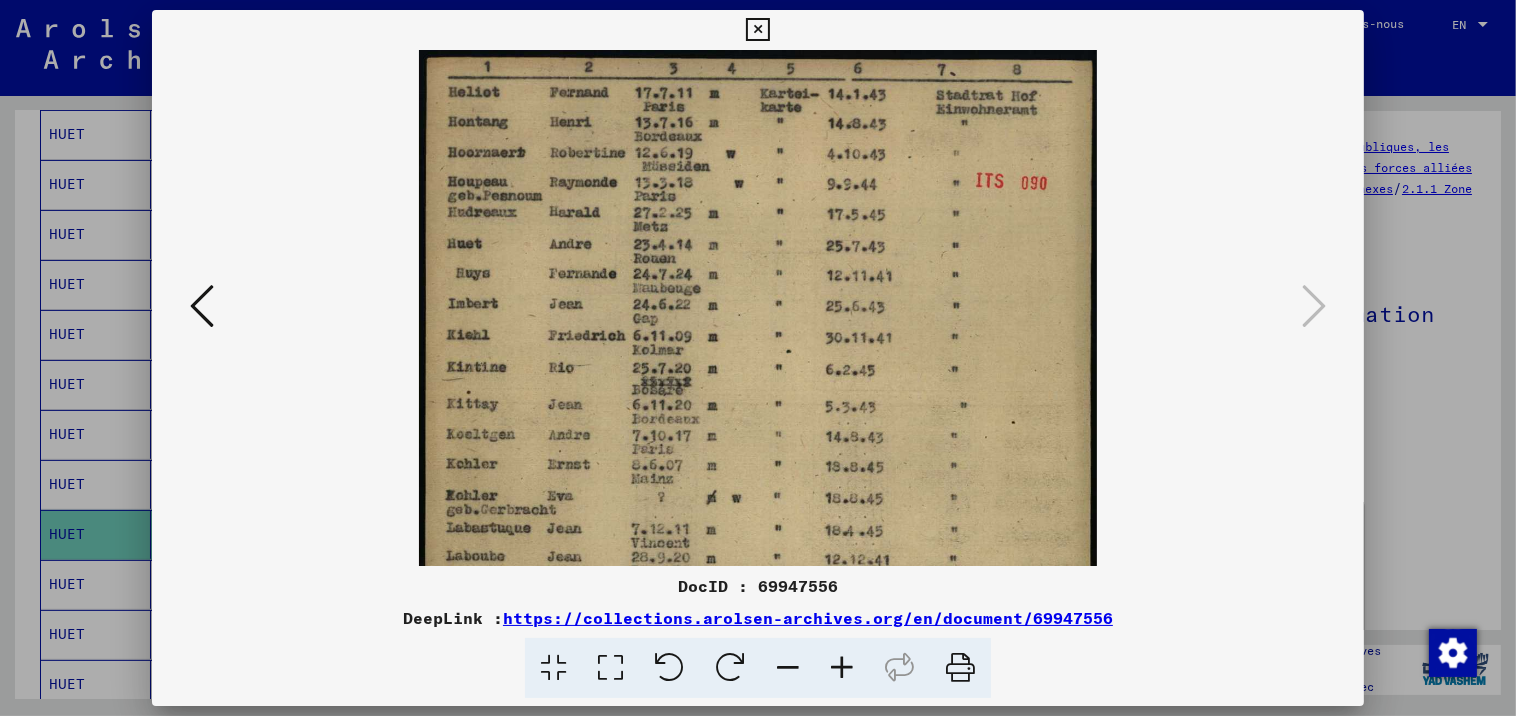 drag, startPoint x: 588, startPoint y: 200, endPoint x: 606, endPoint y: 309, distance: 110.47624 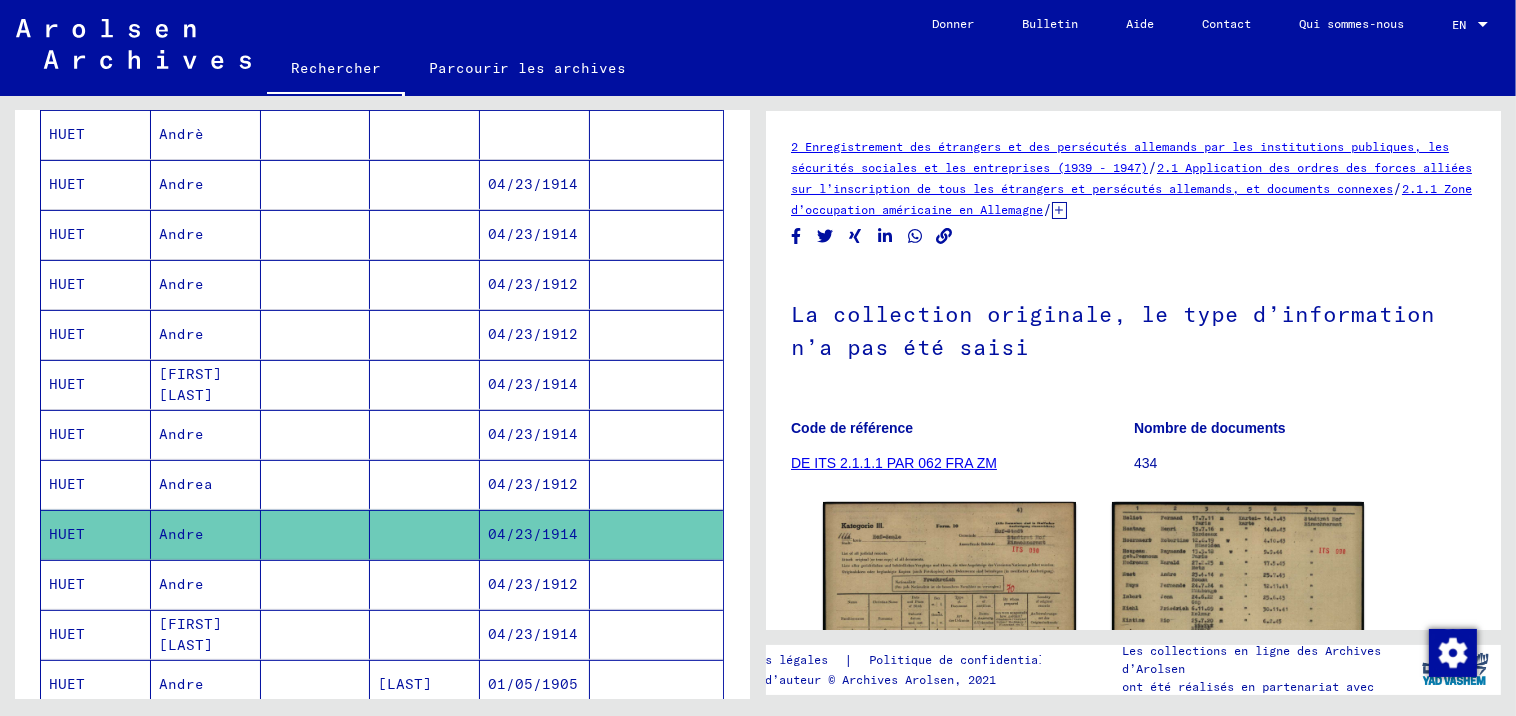 click on "04/23/1912" at bounding box center (535, 634) 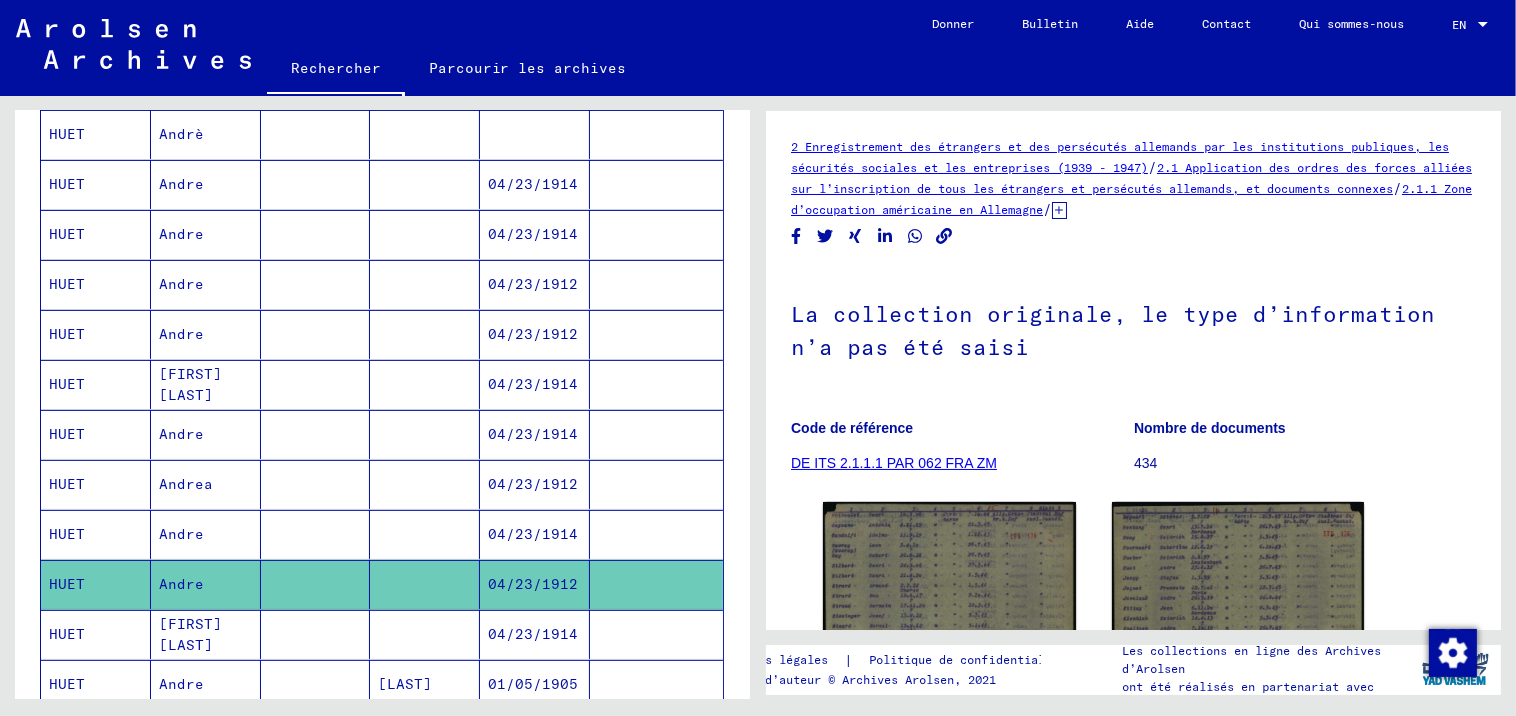 scroll, scrollTop: 0, scrollLeft: 0, axis: both 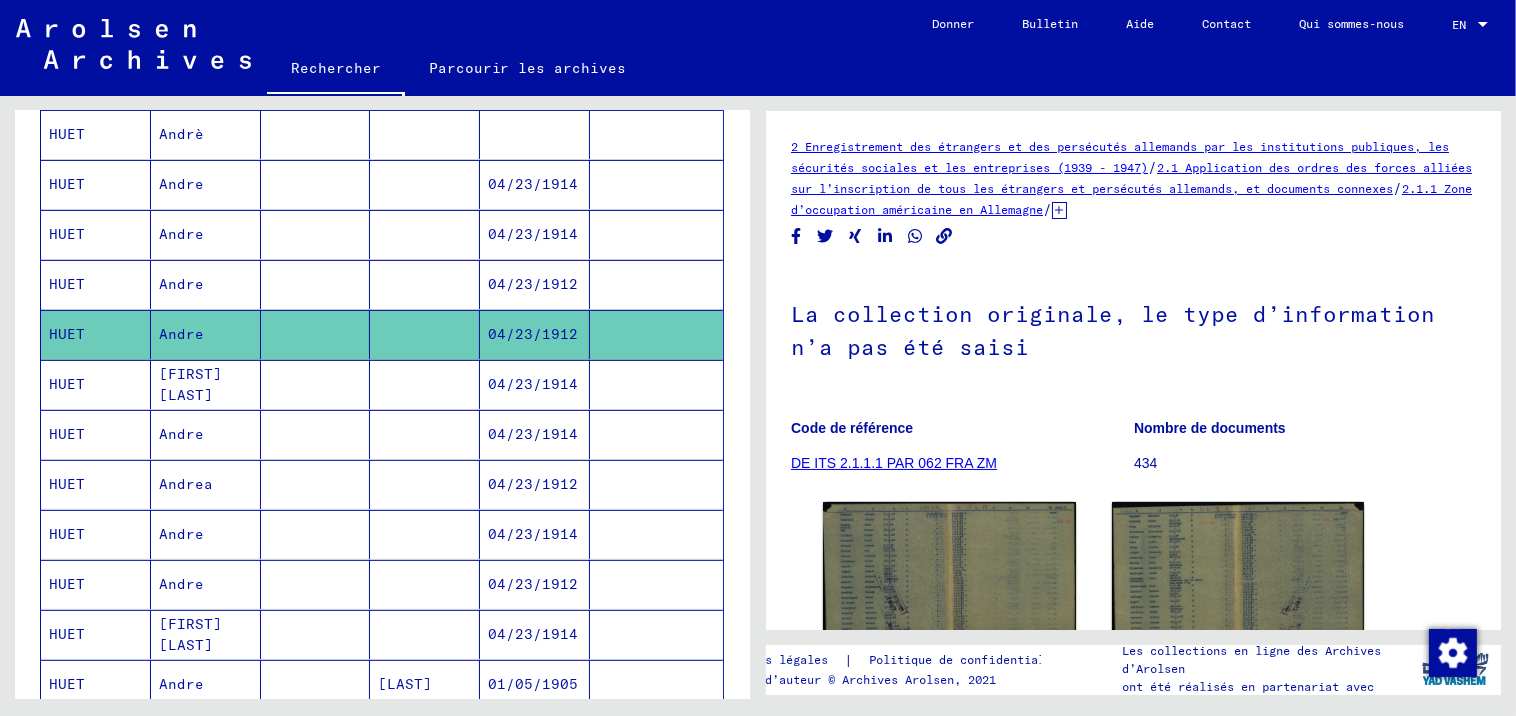 click on "04/23/1912" at bounding box center (535, 334) 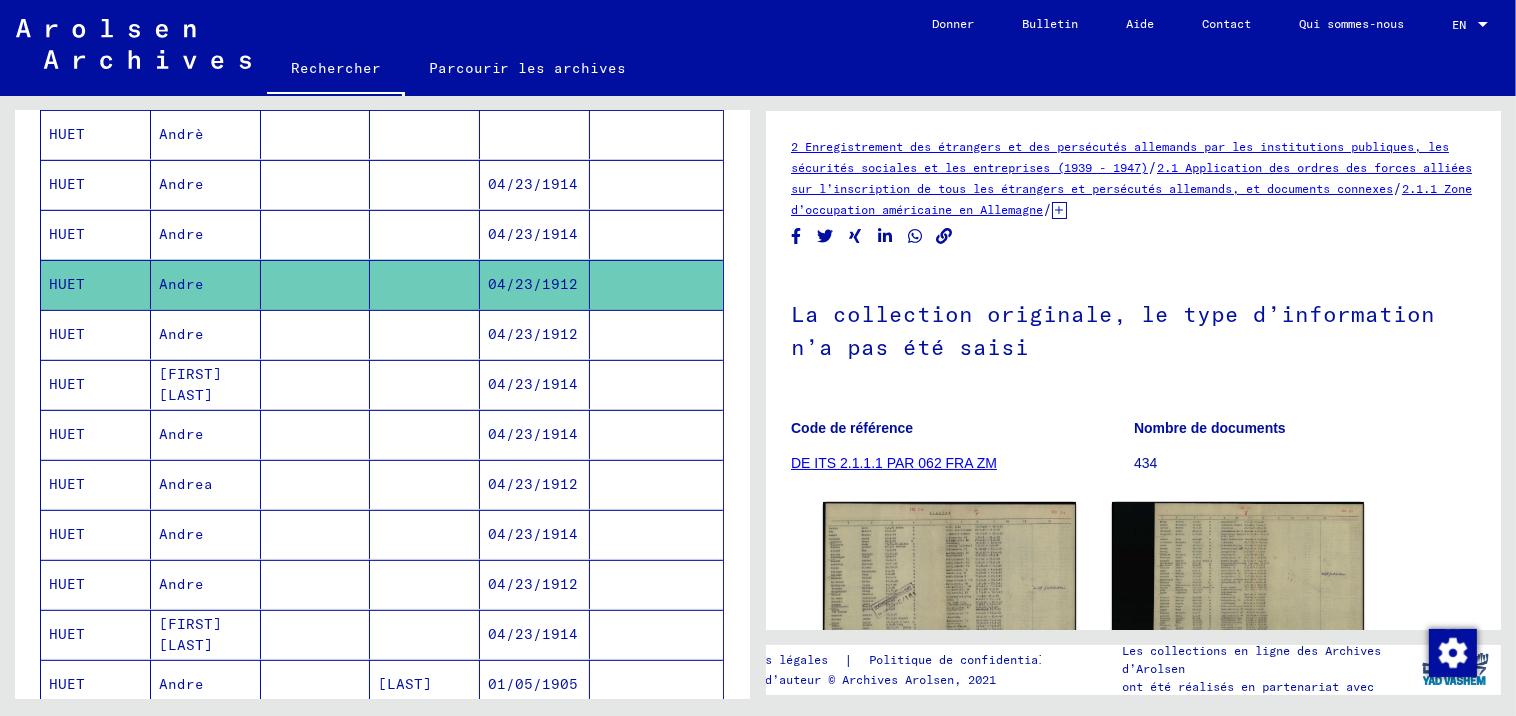 scroll, scrollTop: 0, scrollLeft: 0, axis: both 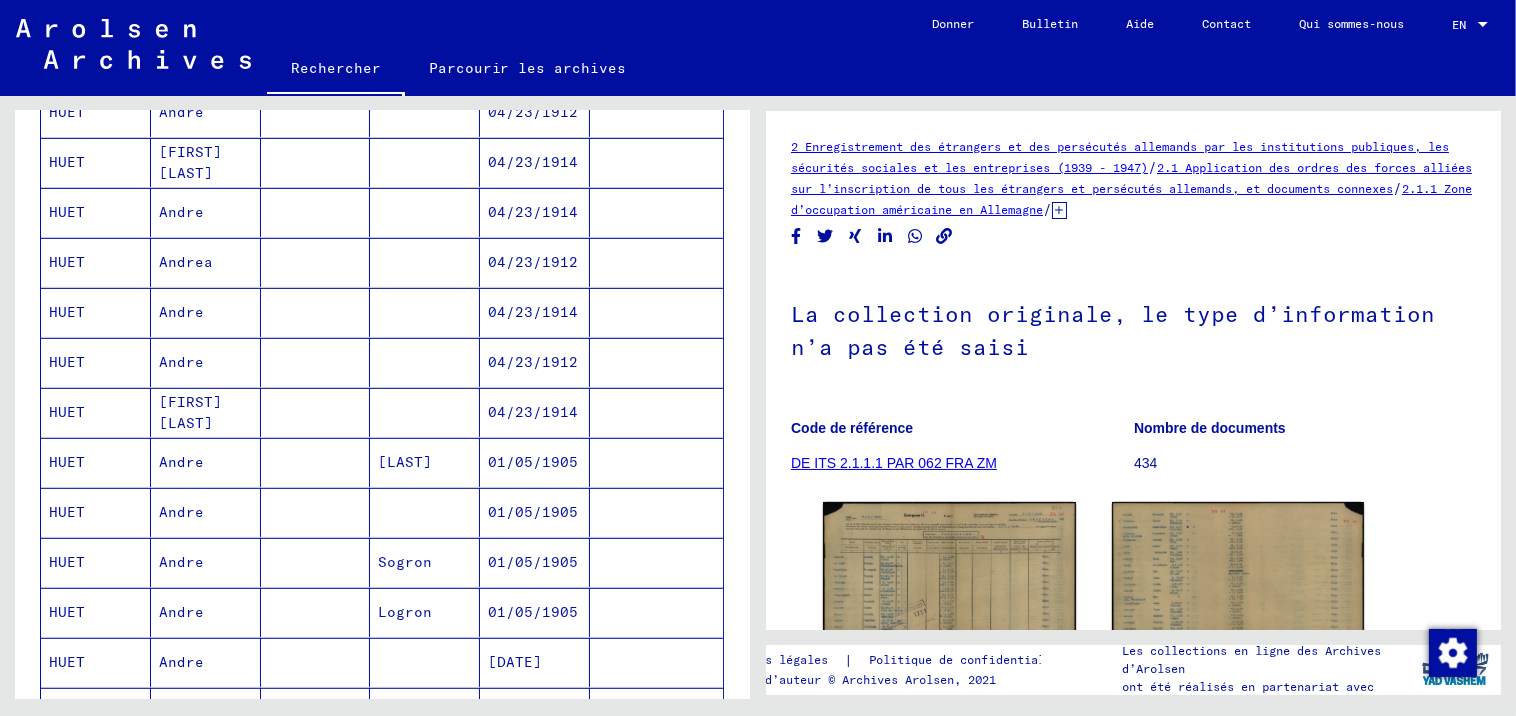 click on "04/23/1912" at bounding box center [535, 412] 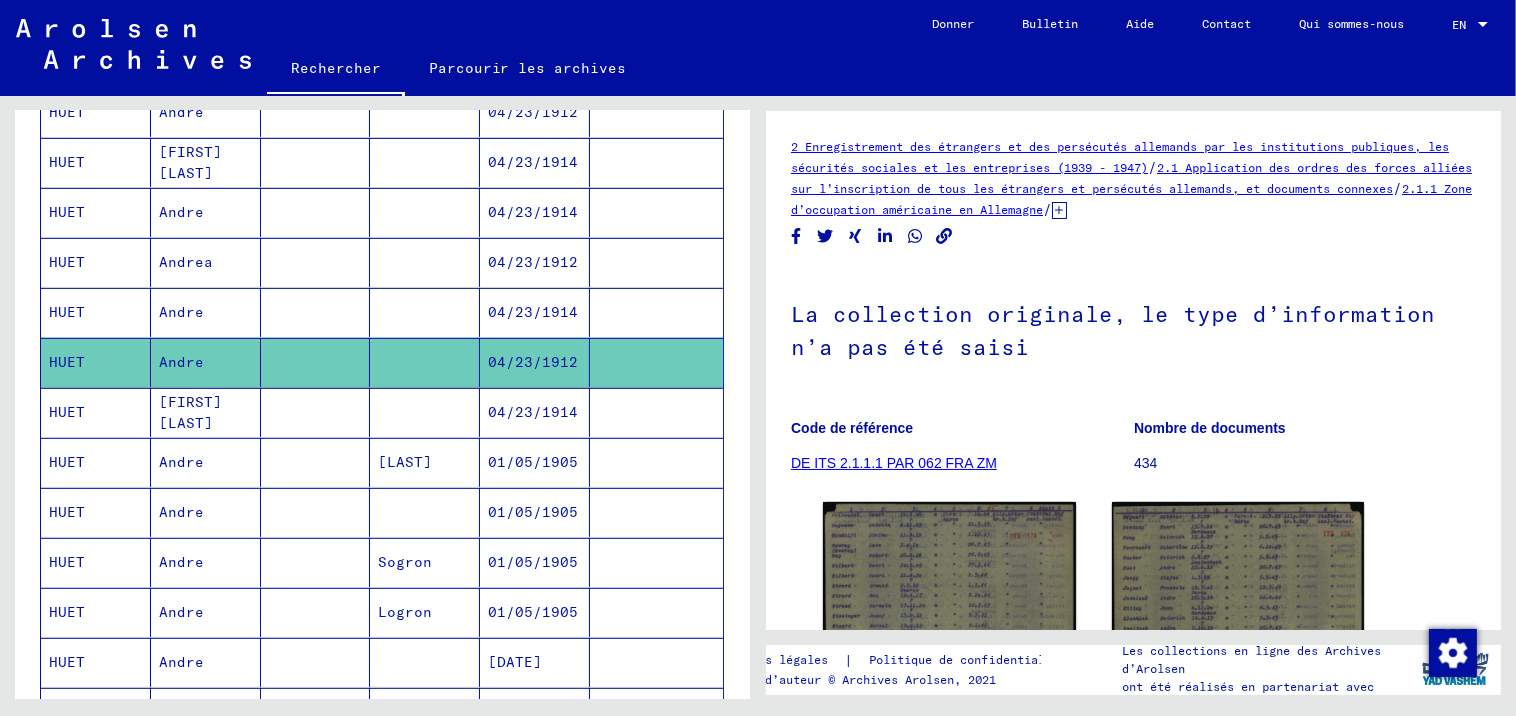 scroll, scrollTop: 0, scrollLeft: 0, axis: both 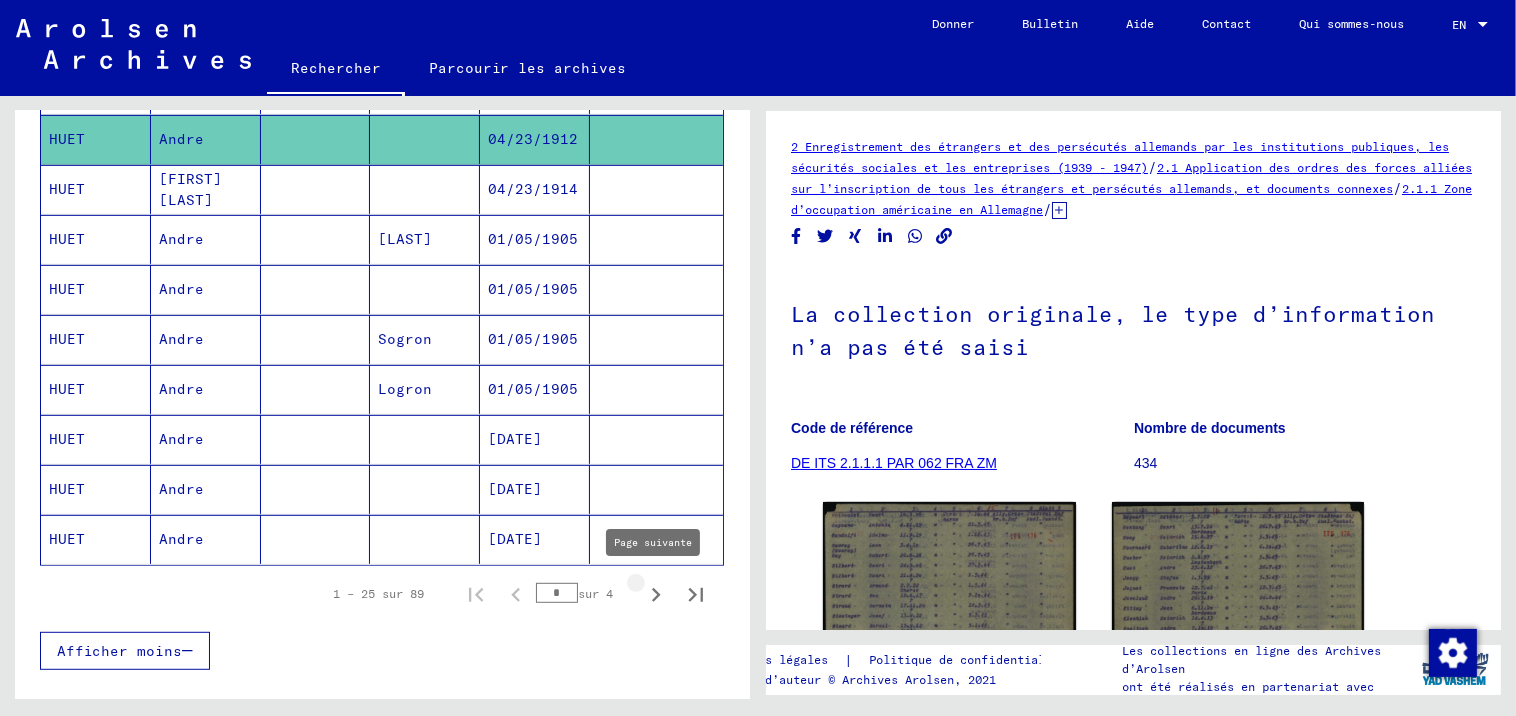 click 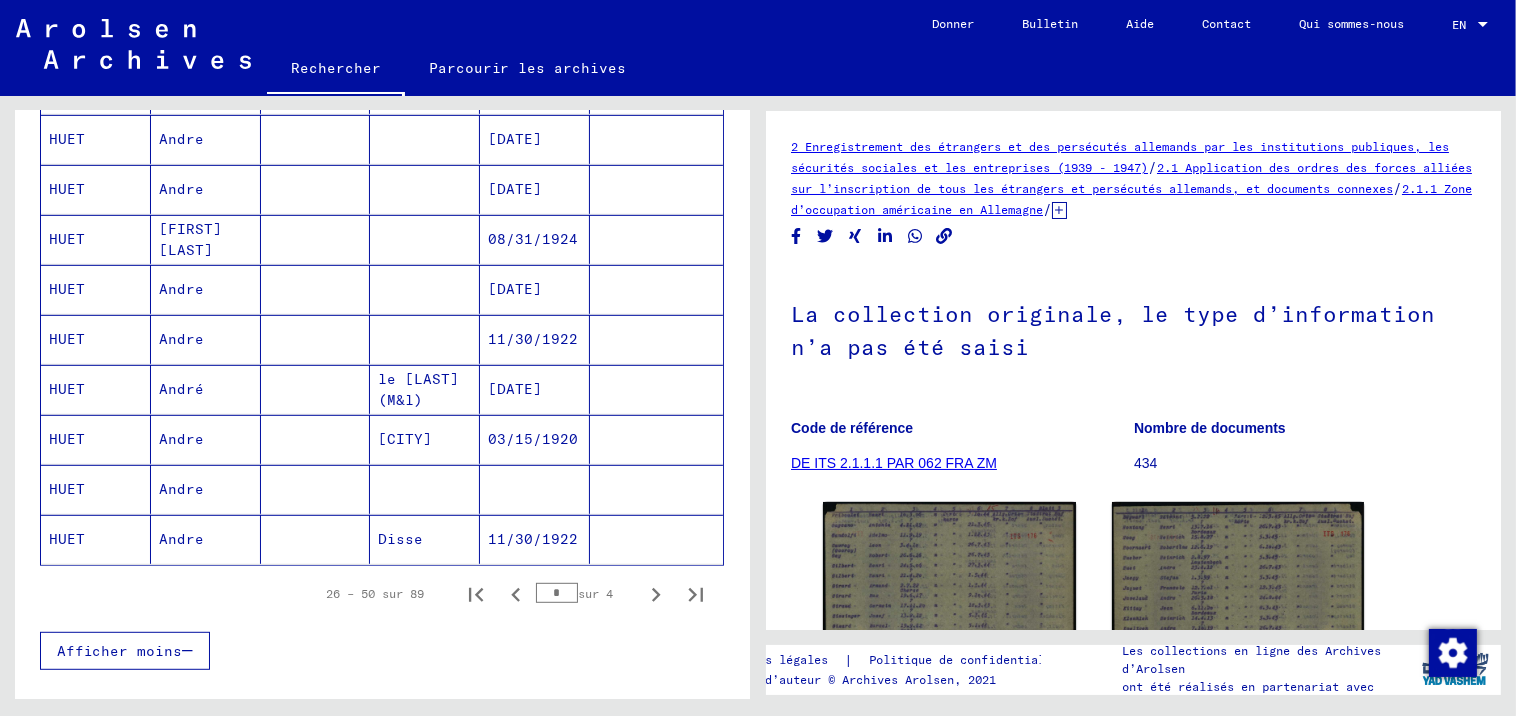 click on "11/30/1922" 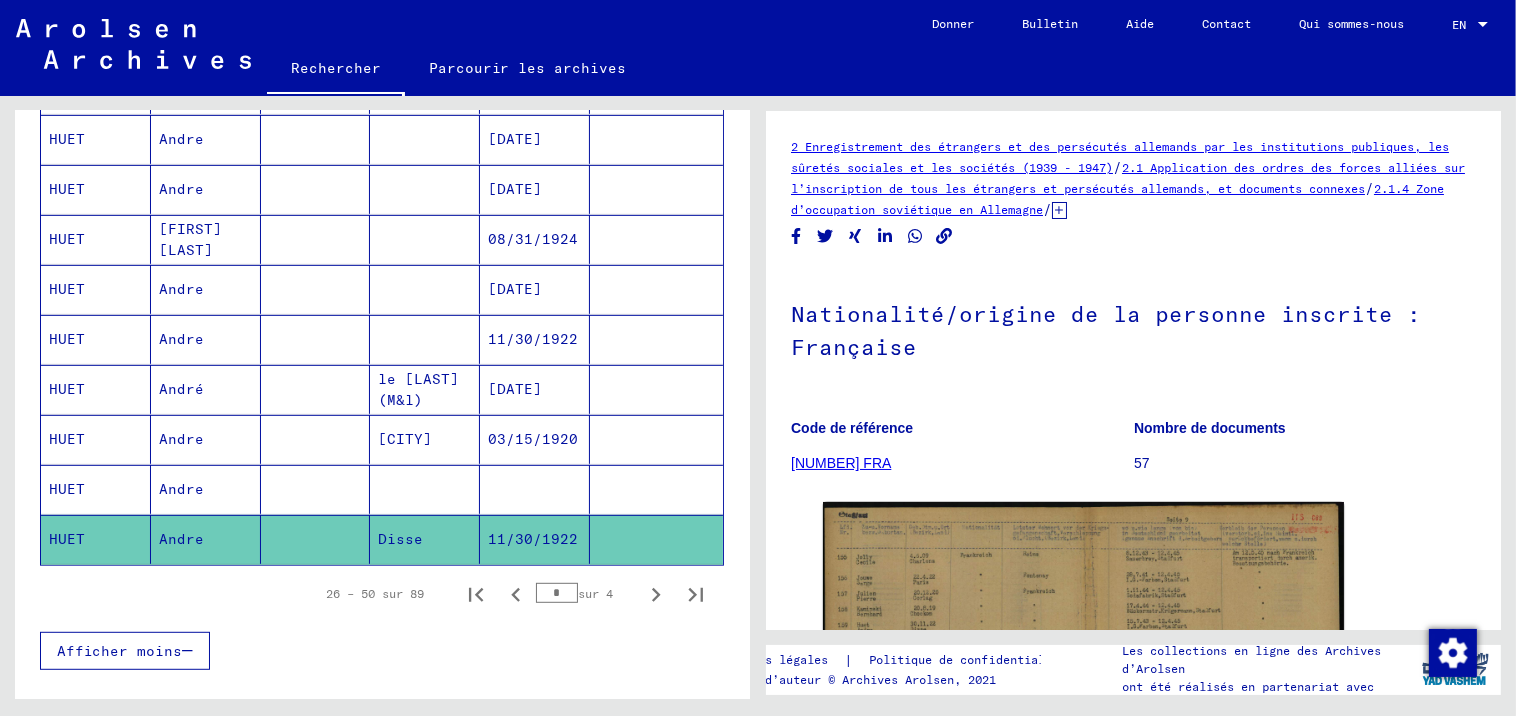 scroll, scrollTop: 0, scrollLeft: 0, axis: both 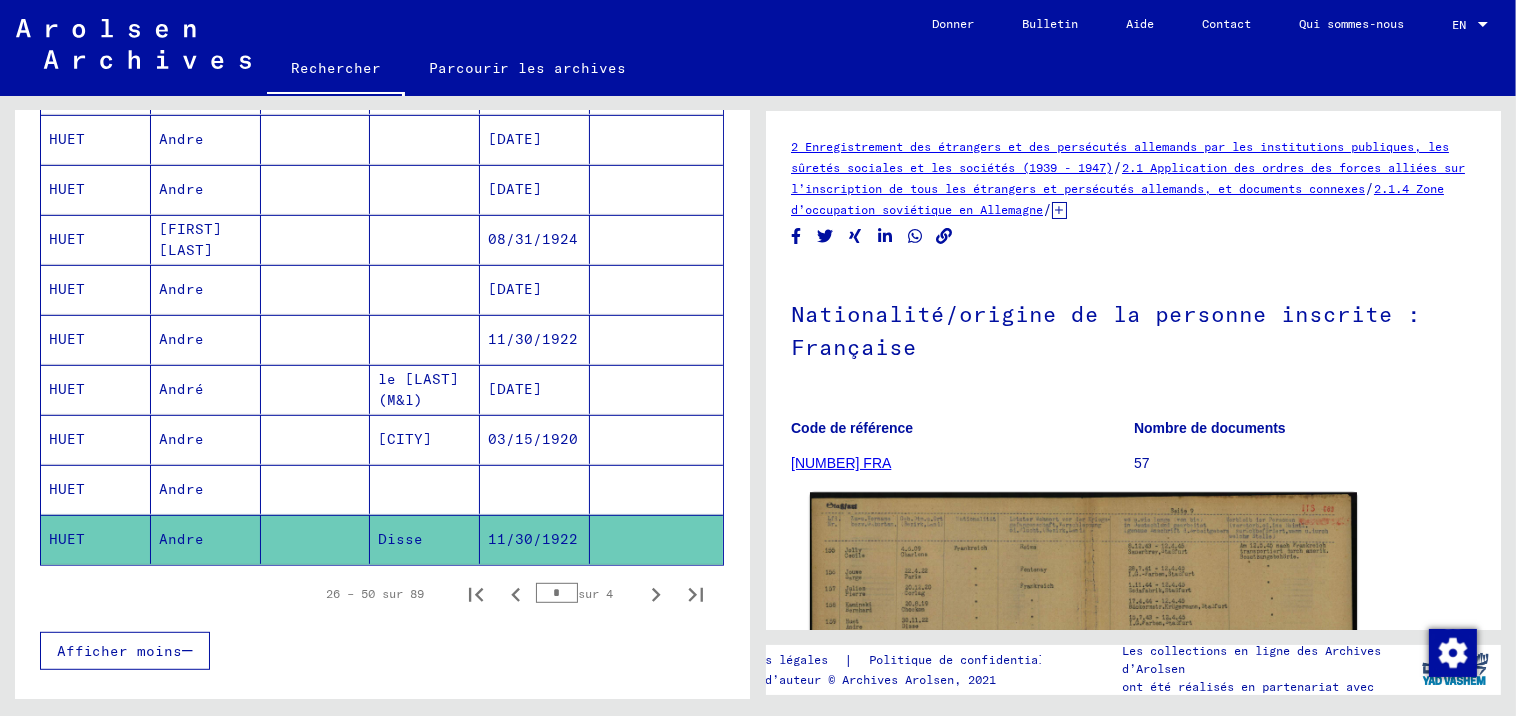 click 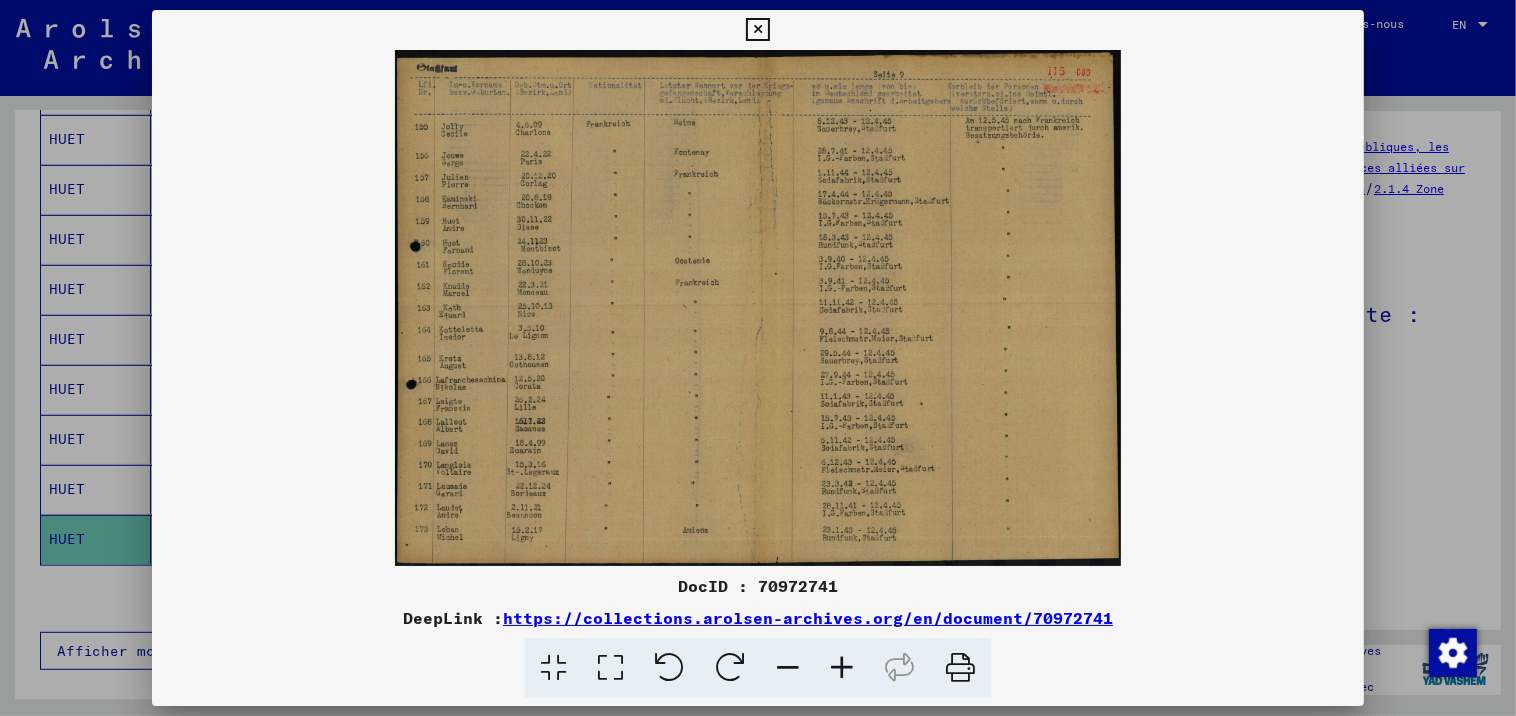 click at bounding box center (842, 668) 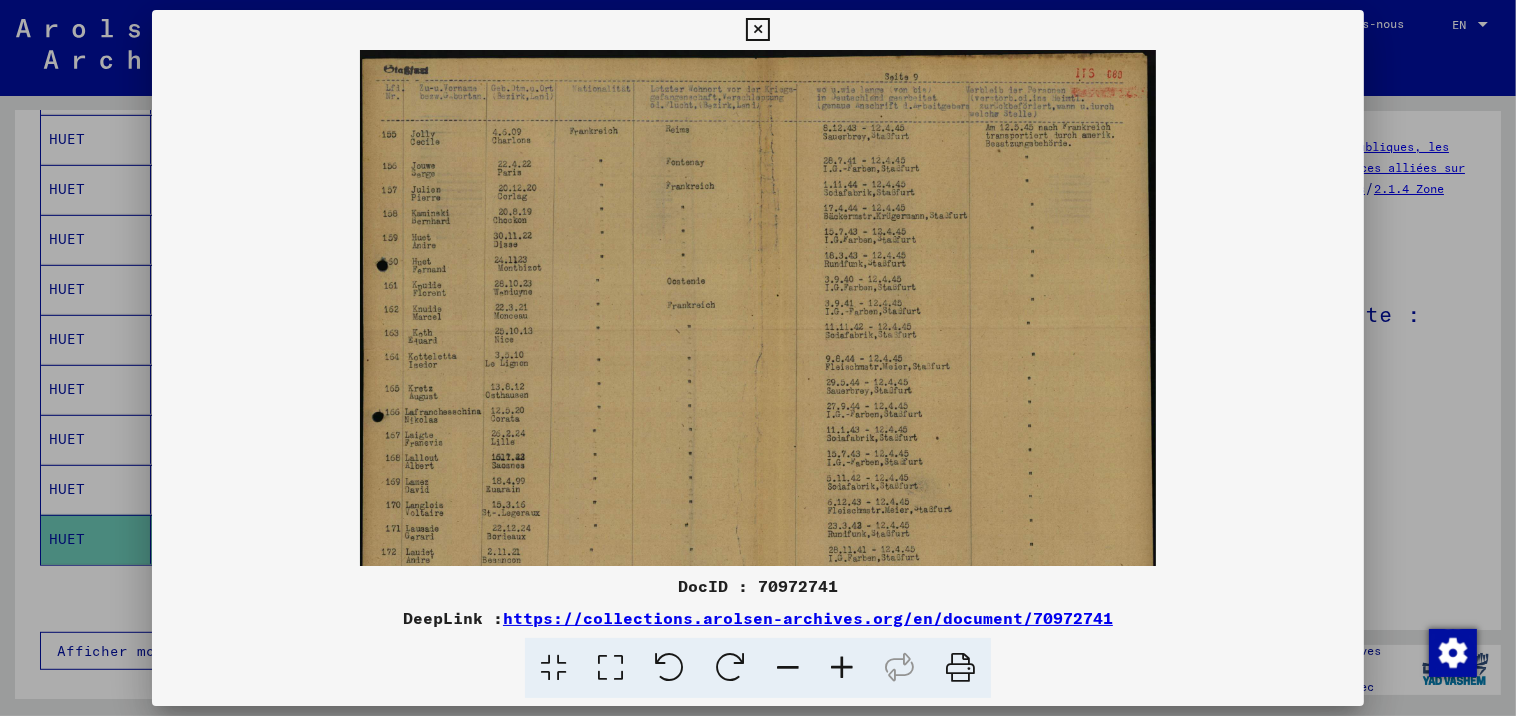 click at bounding box center (842, 668) 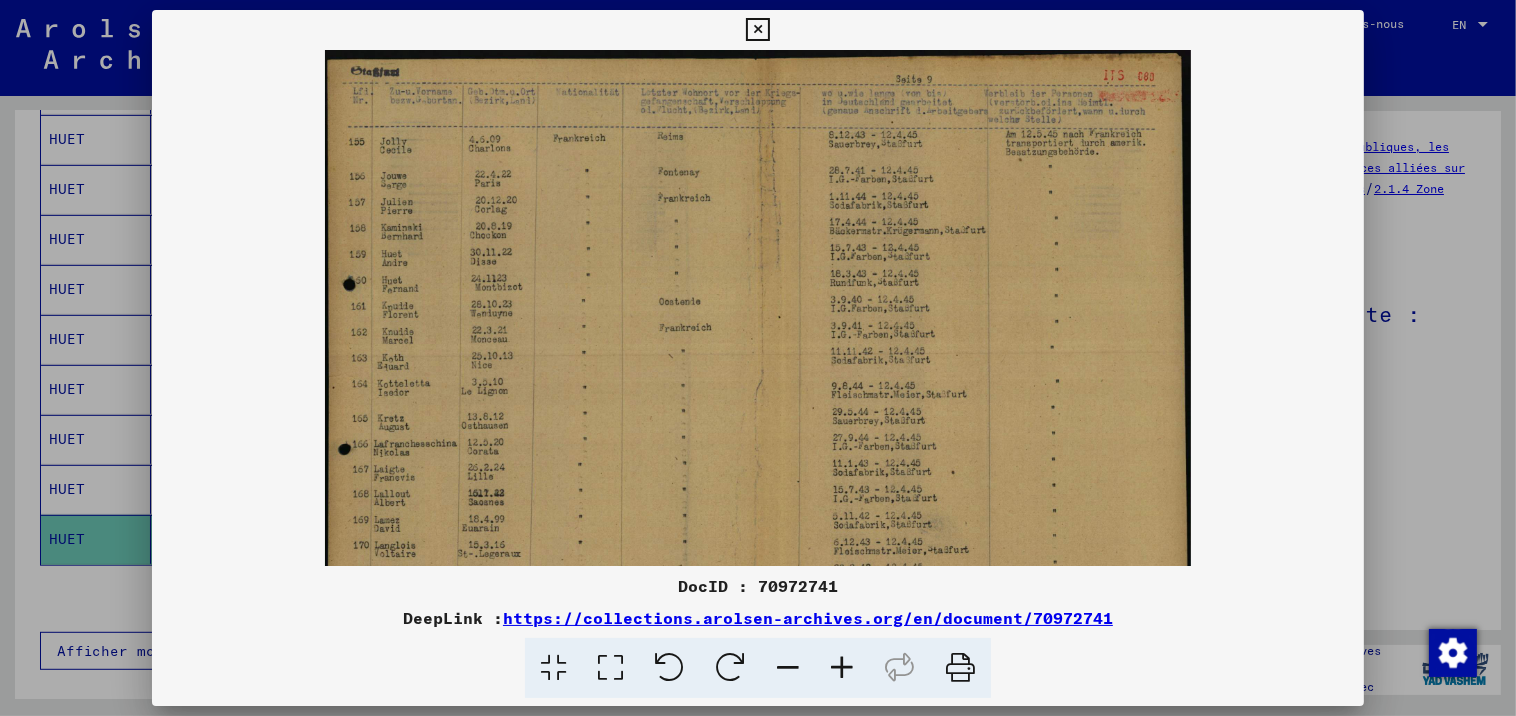 click at bounding box center [842, 668] 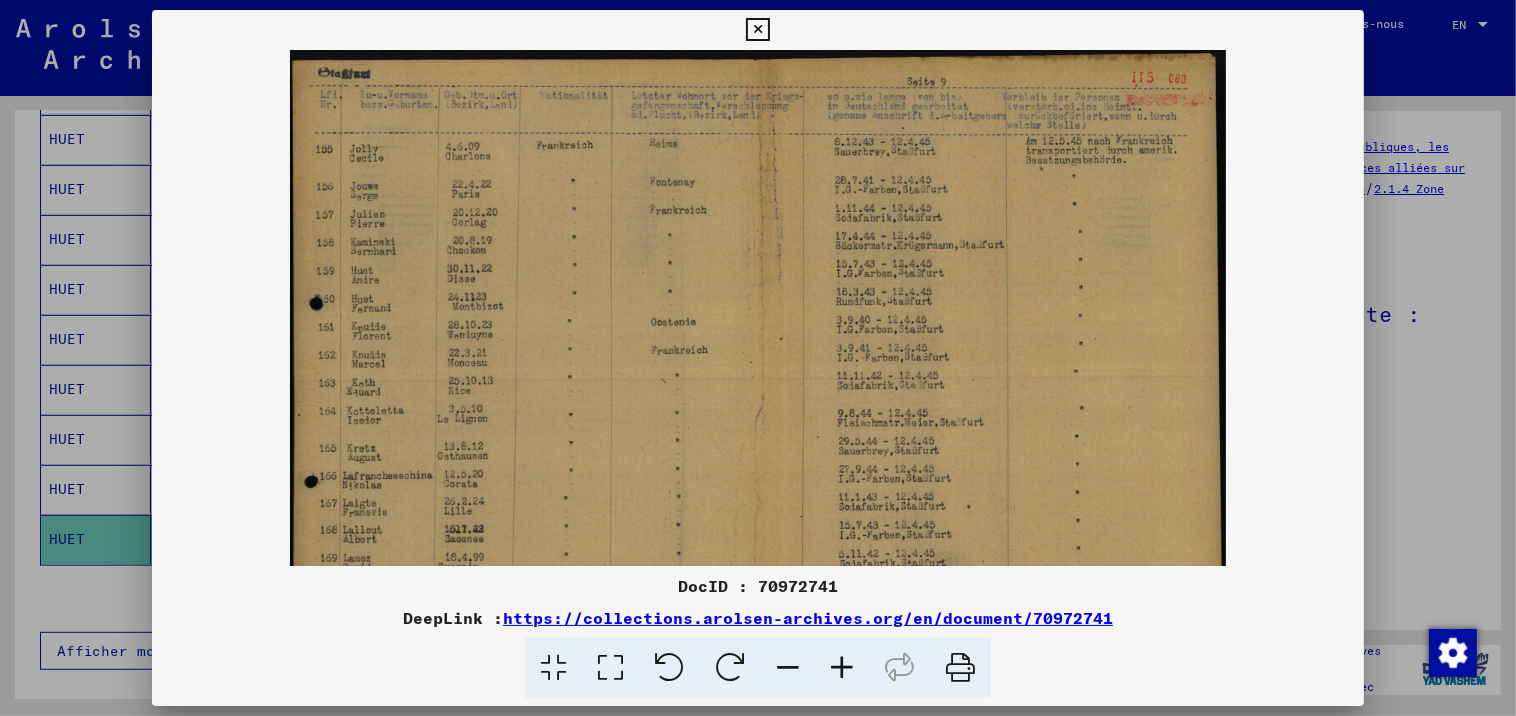 click at bounding box center (842, 668) 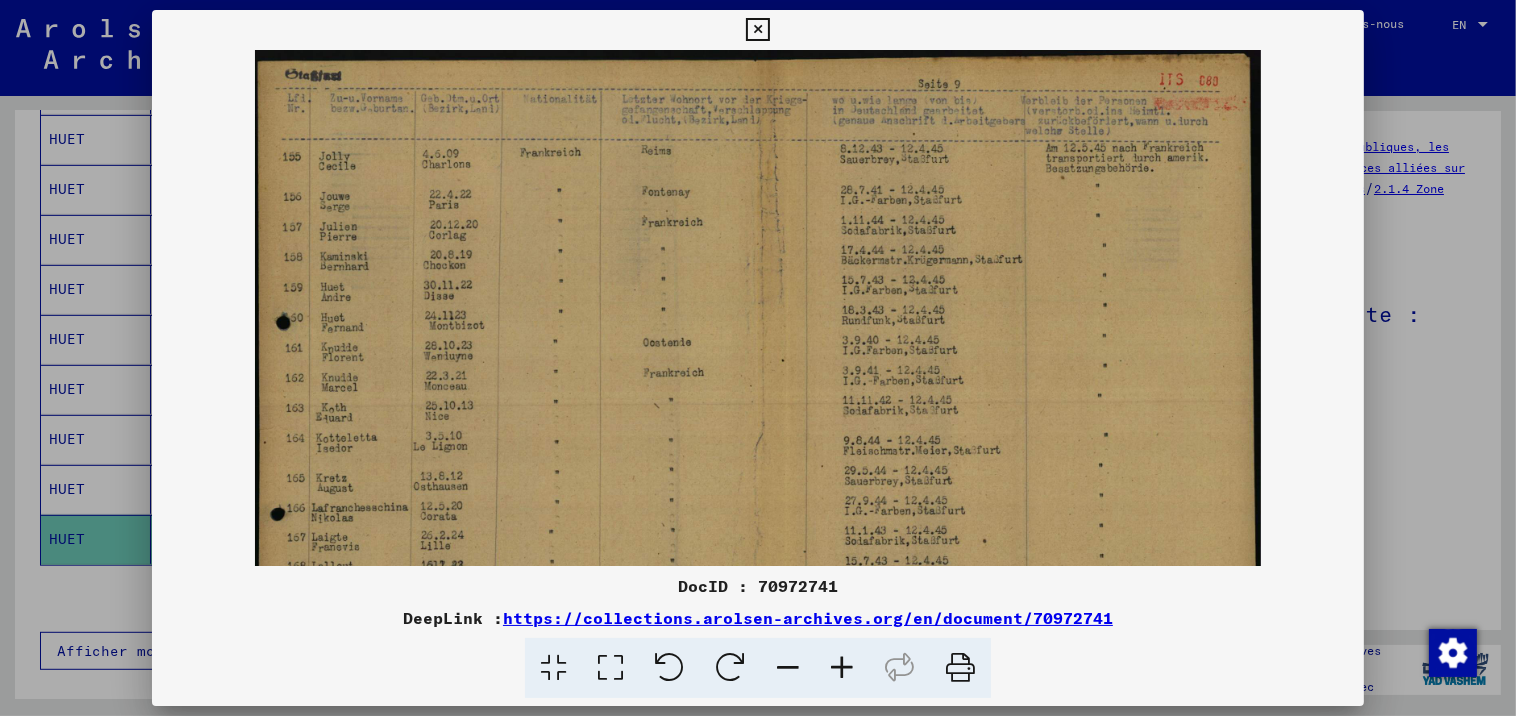 click at bounding box center [842, 668] 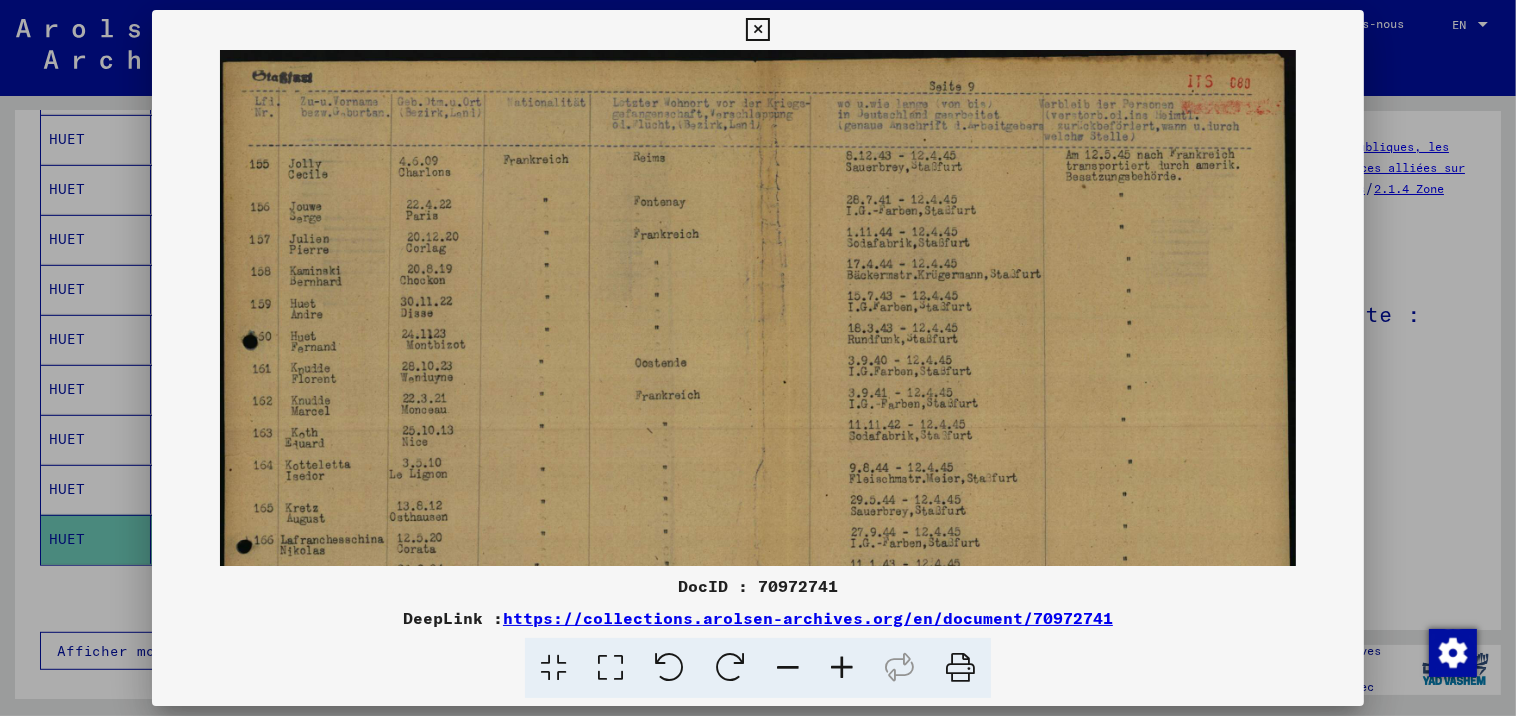 click at bounding box center (758, 358) 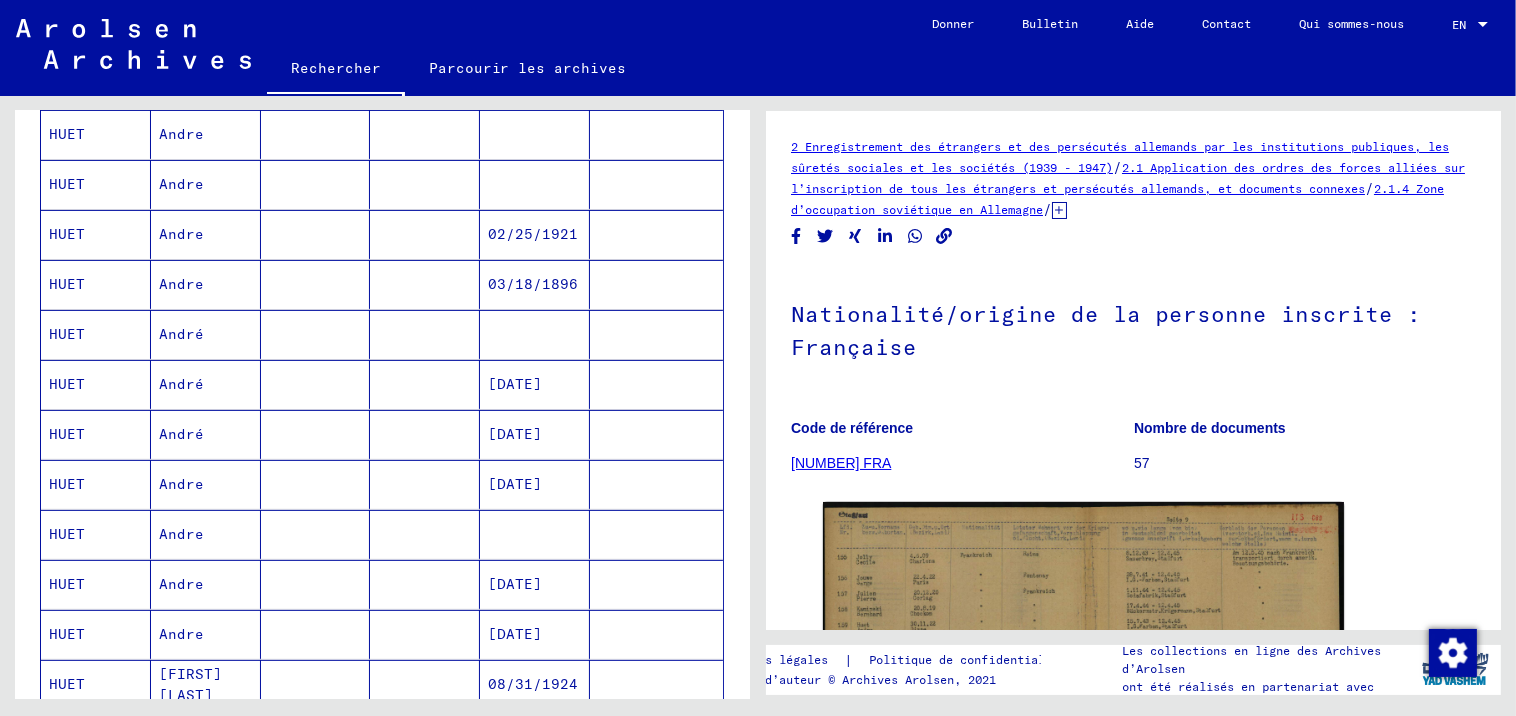scroll, scrollTop: 1111, scrollLeft: 0, axis: vertical 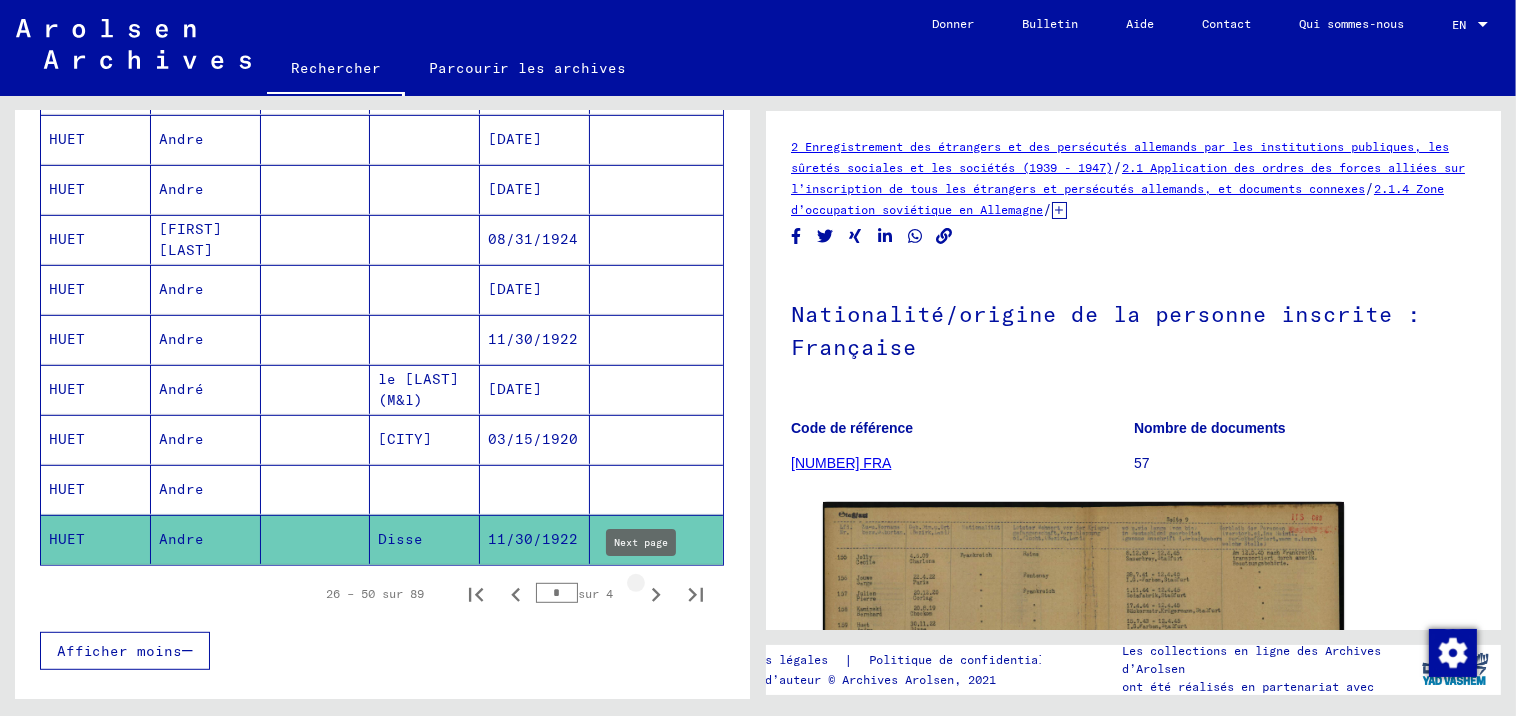 click 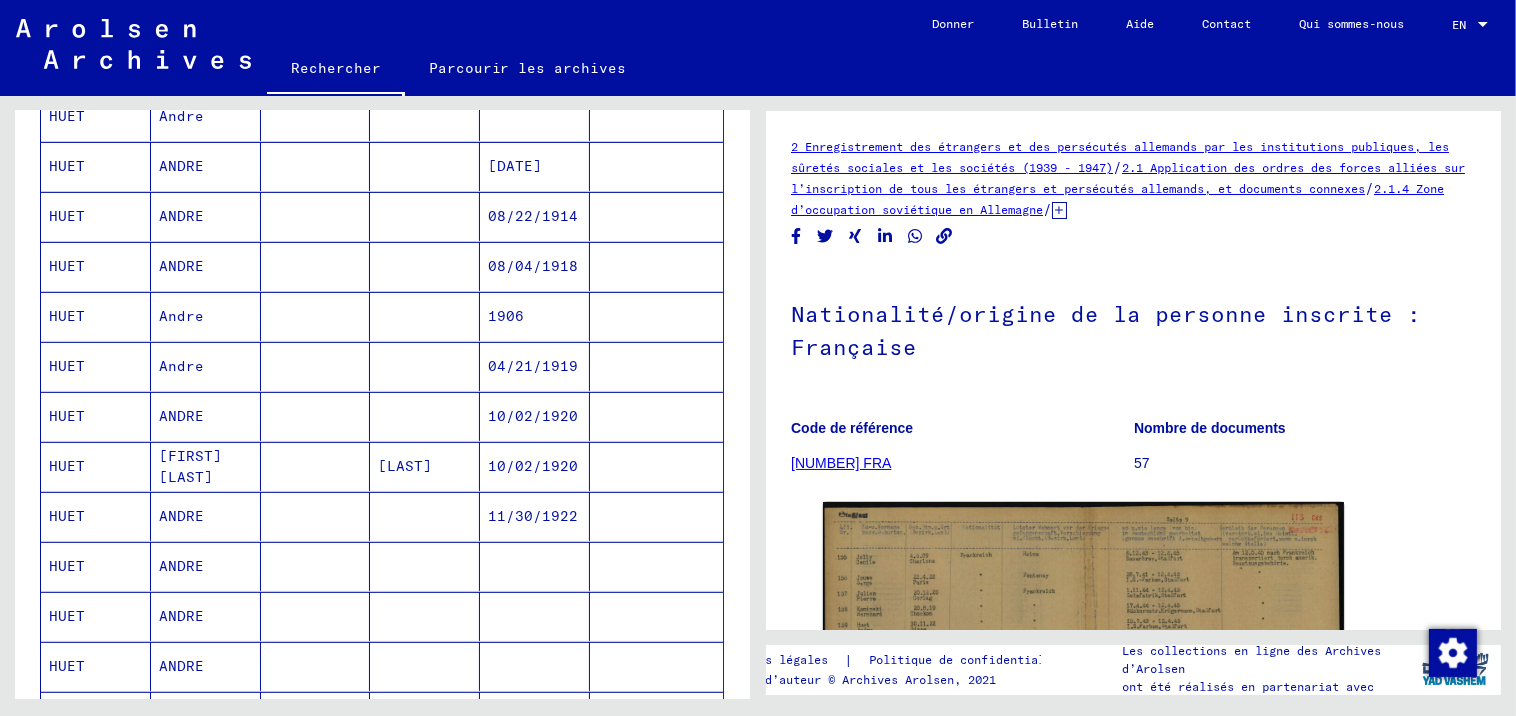scroll, scrollTop: 888, scrollLeft: 0, axis: vertical 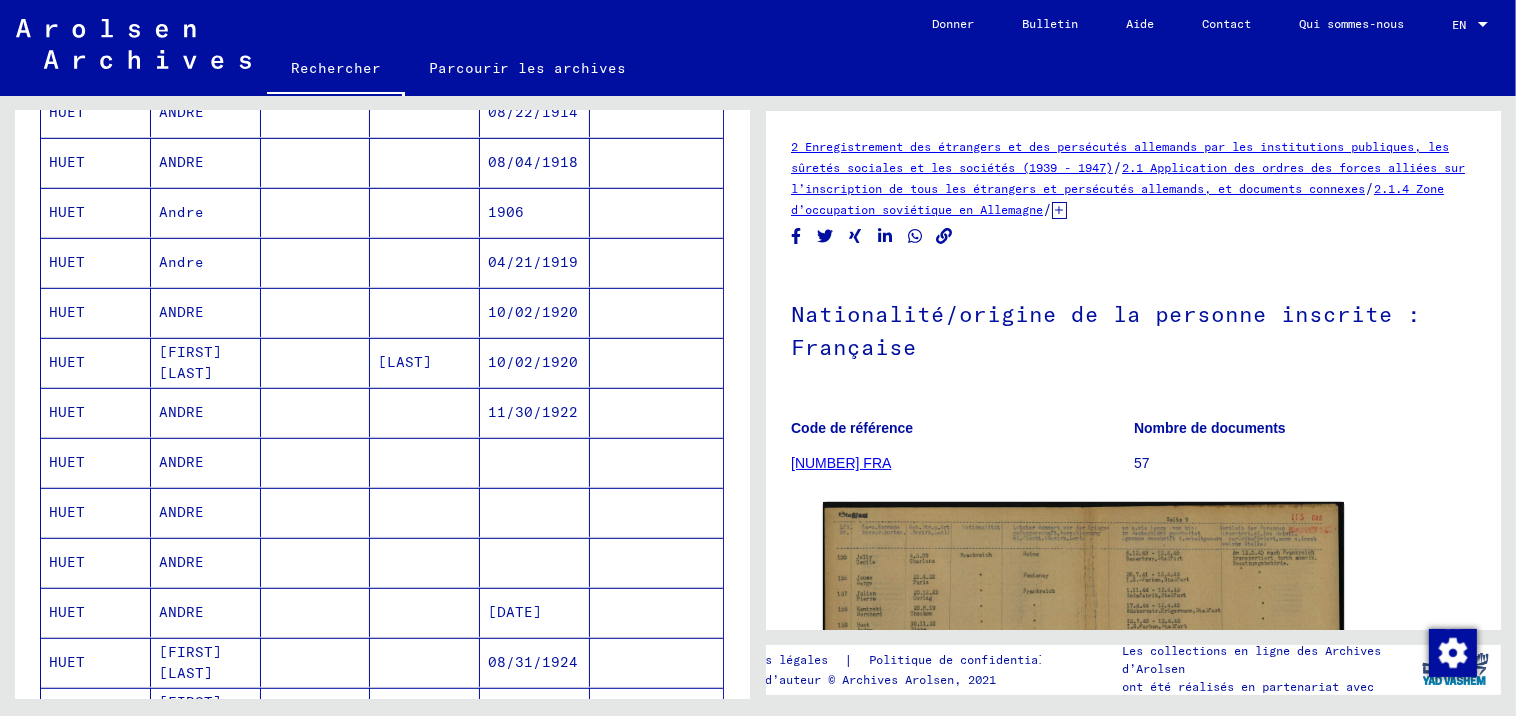 click on "11/30/1922" at bounding box center [535, 462] 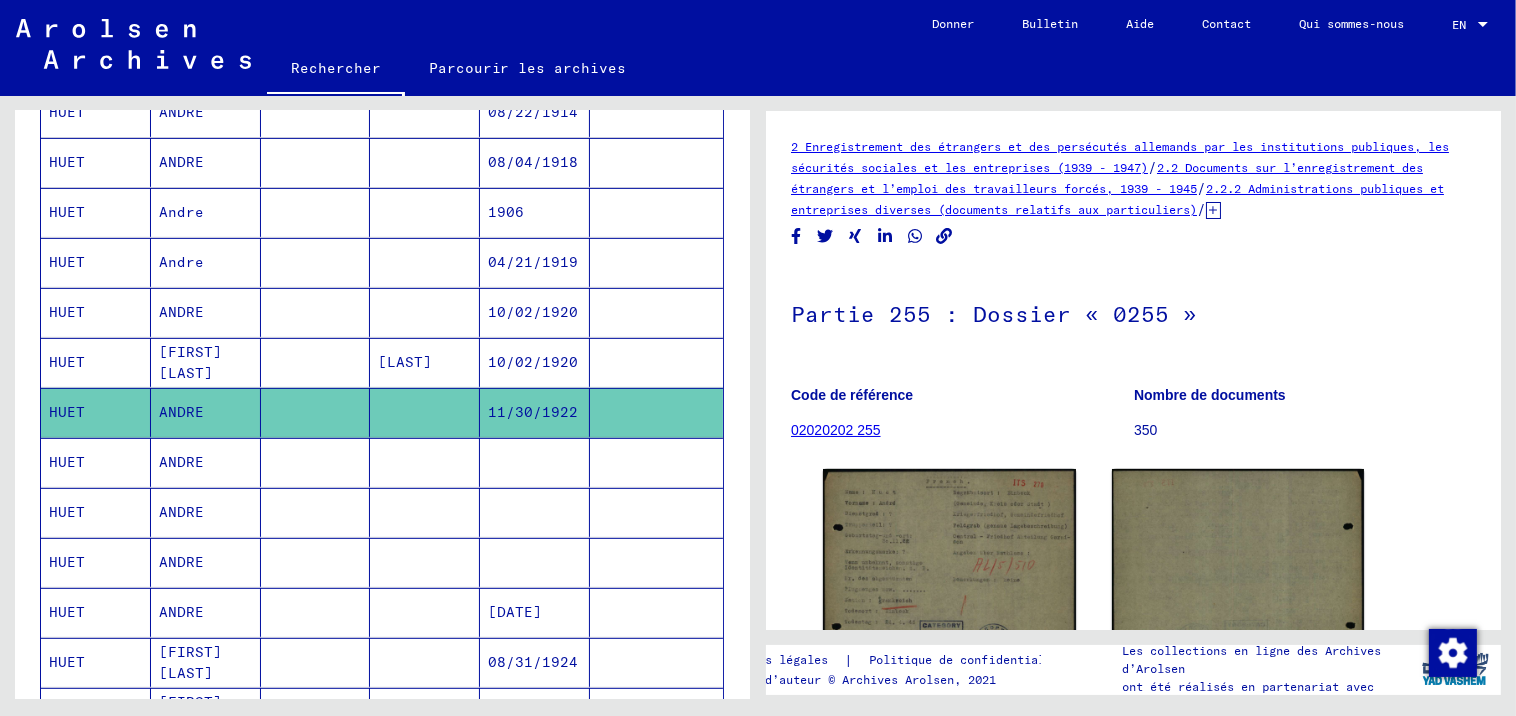scroll, scrollTop: 0, scrollLeft: 0, axis: both 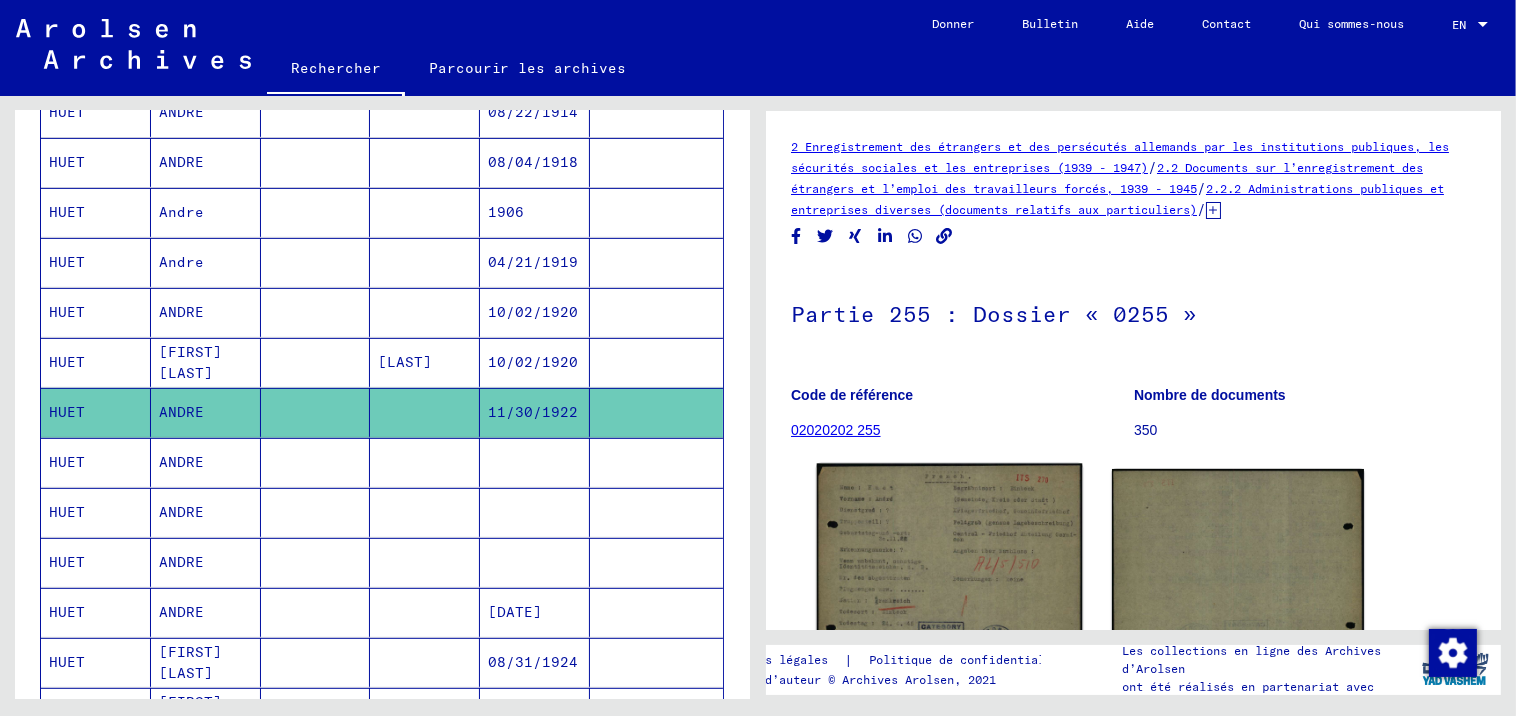 click 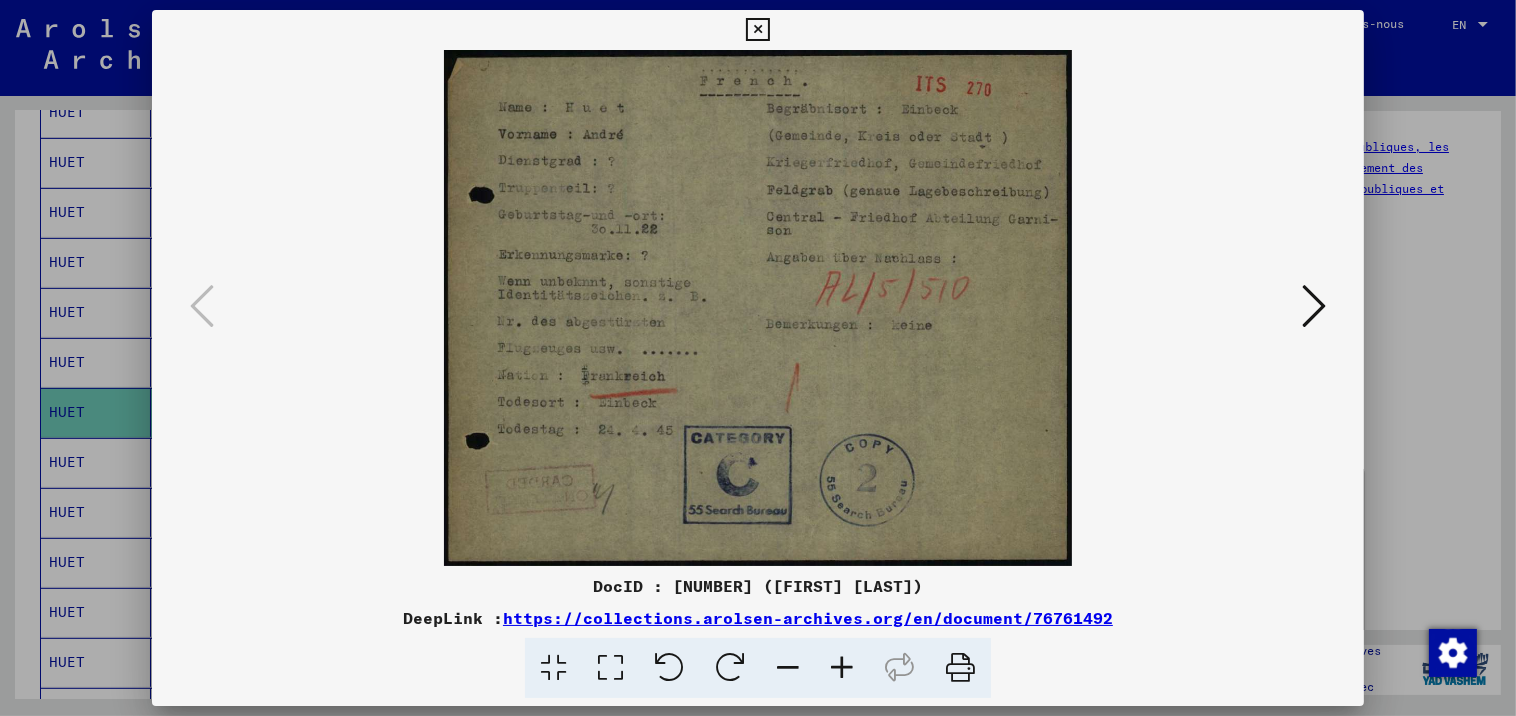 click at bounding box center [1314, 306] 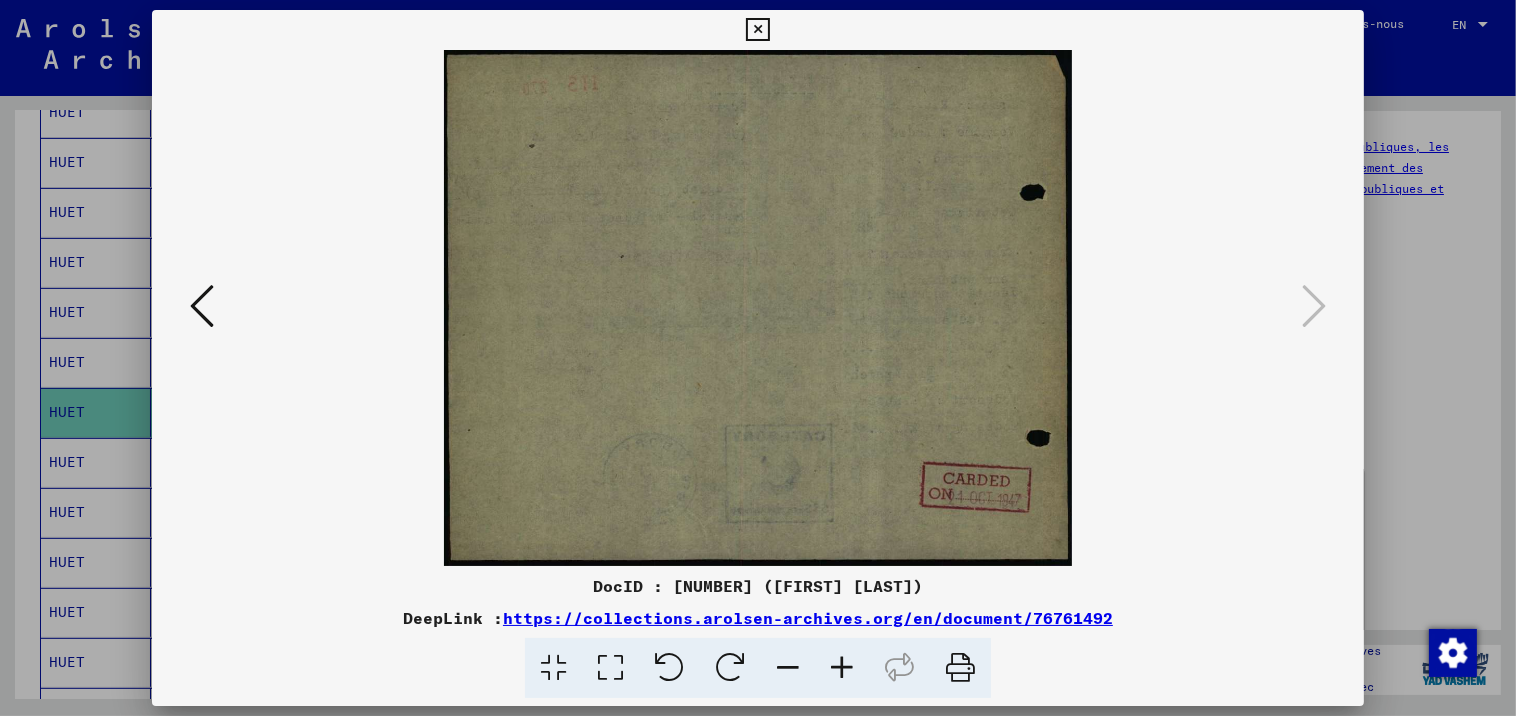 click at bounding box center (757, 30) 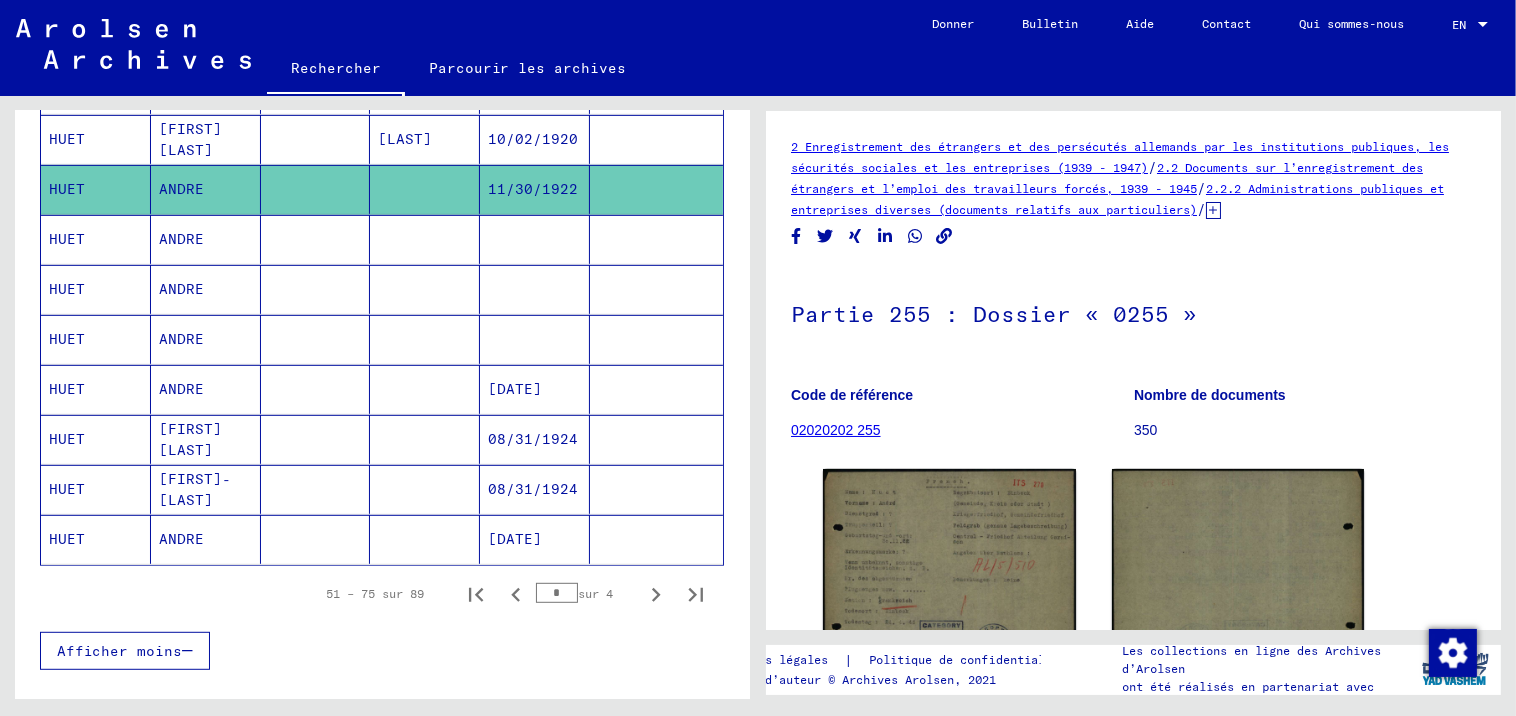 scroll, scrollTop: 1333, scrollLeft: 0, axis: vertical 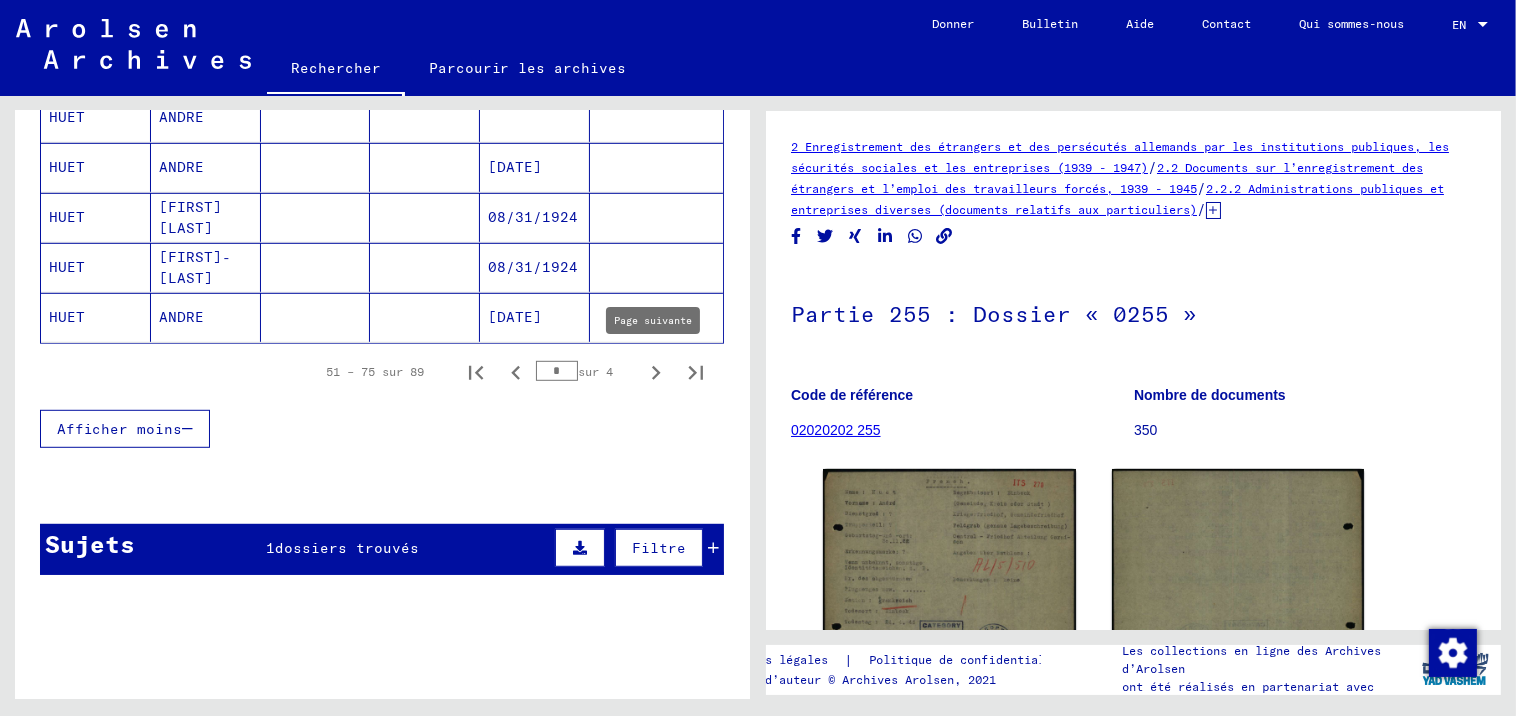 click 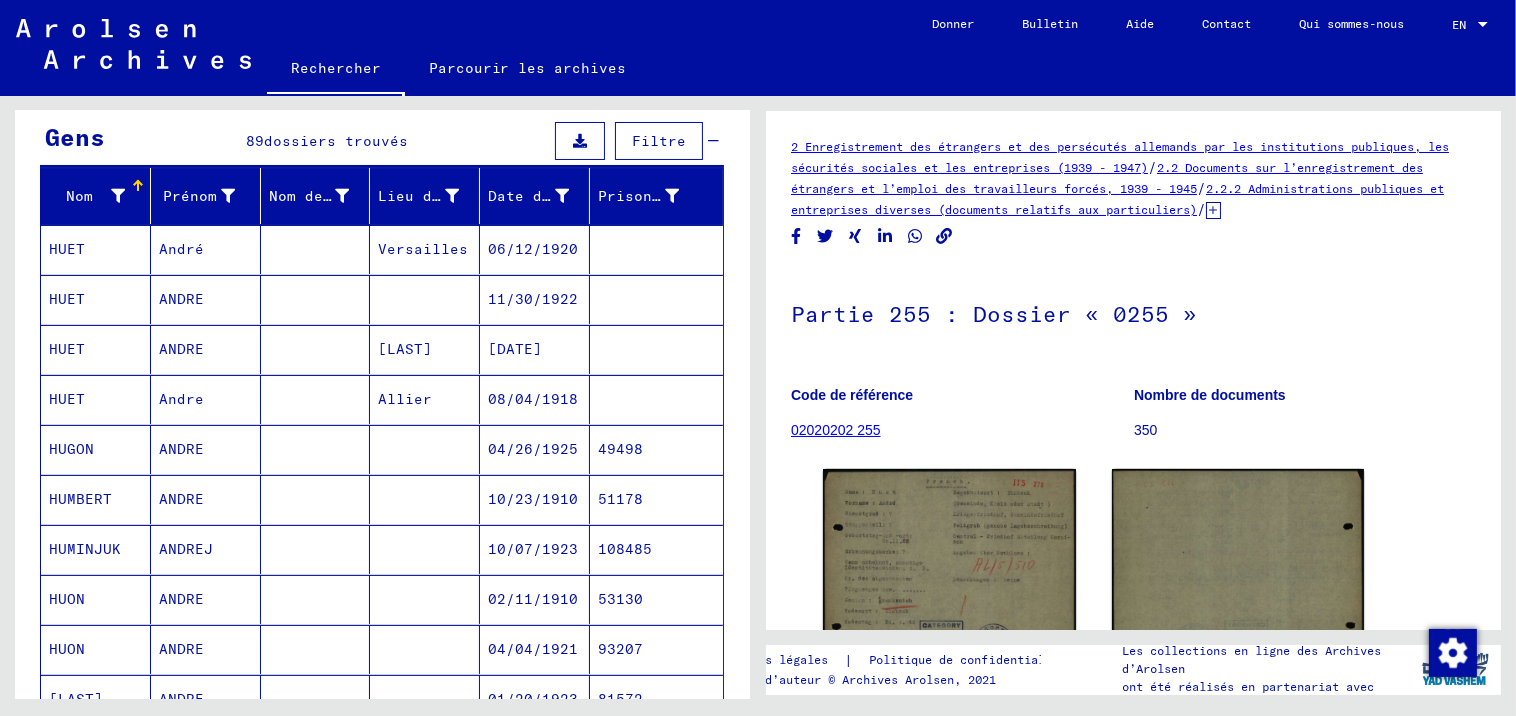 scroll, scrollTop: 160, scrollLeft: 0, axis: vertical 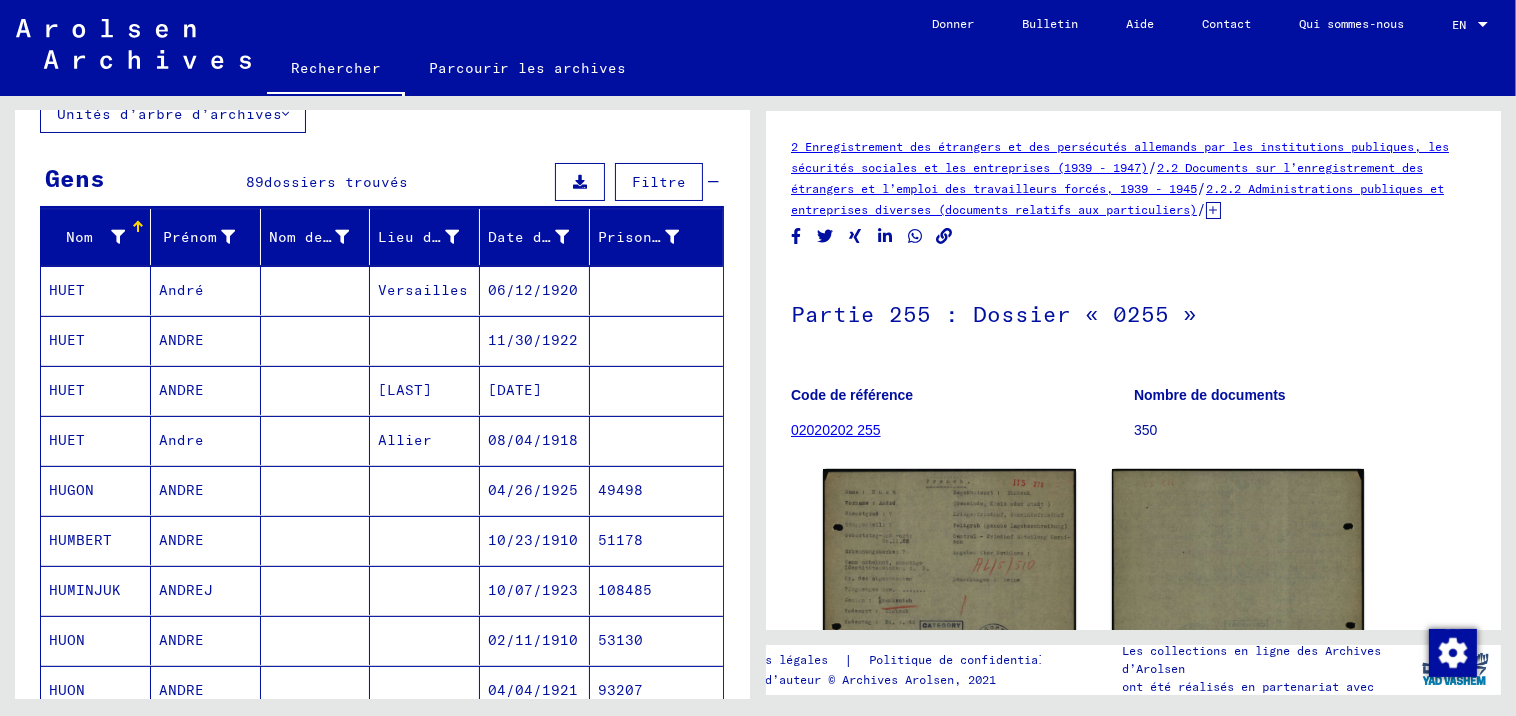 click on "11/30/1922" at bounding box center (535, 390) 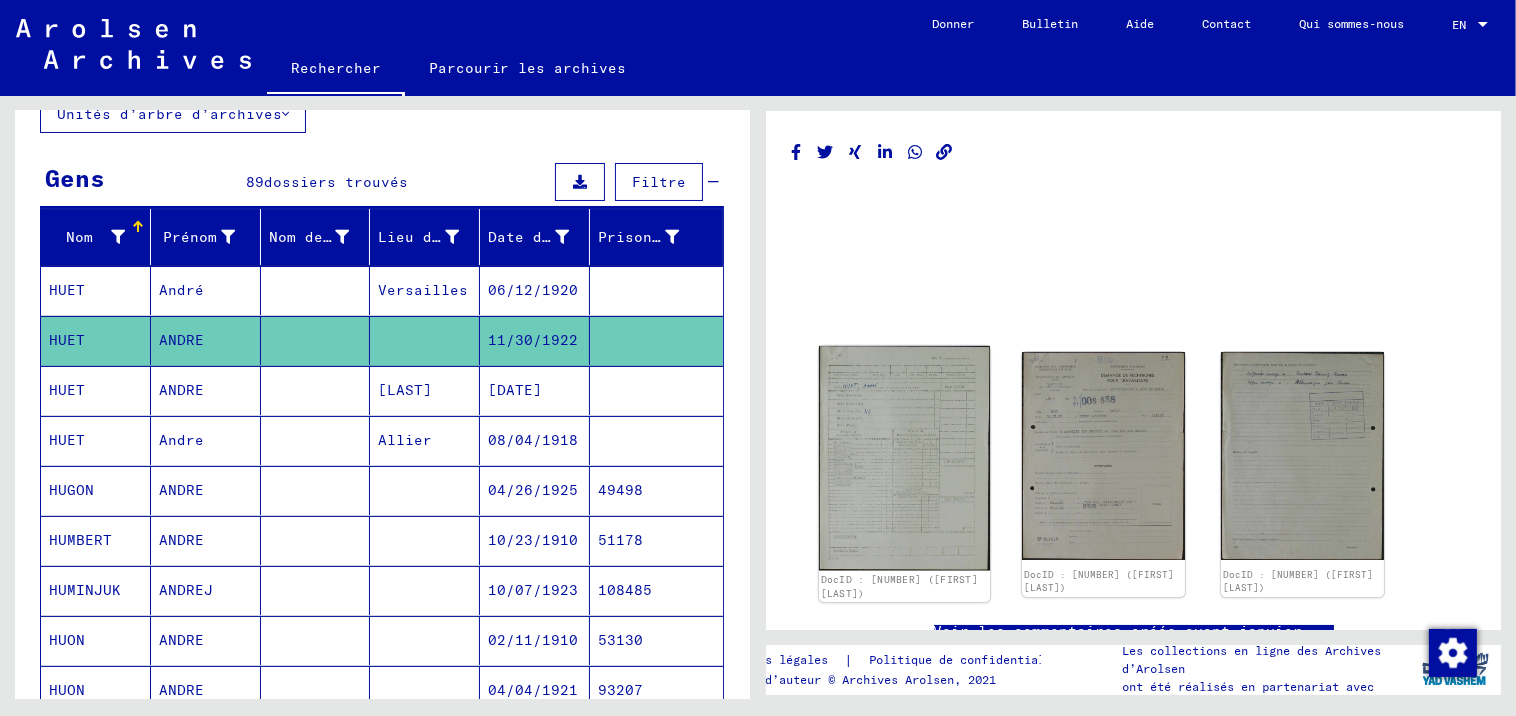 click 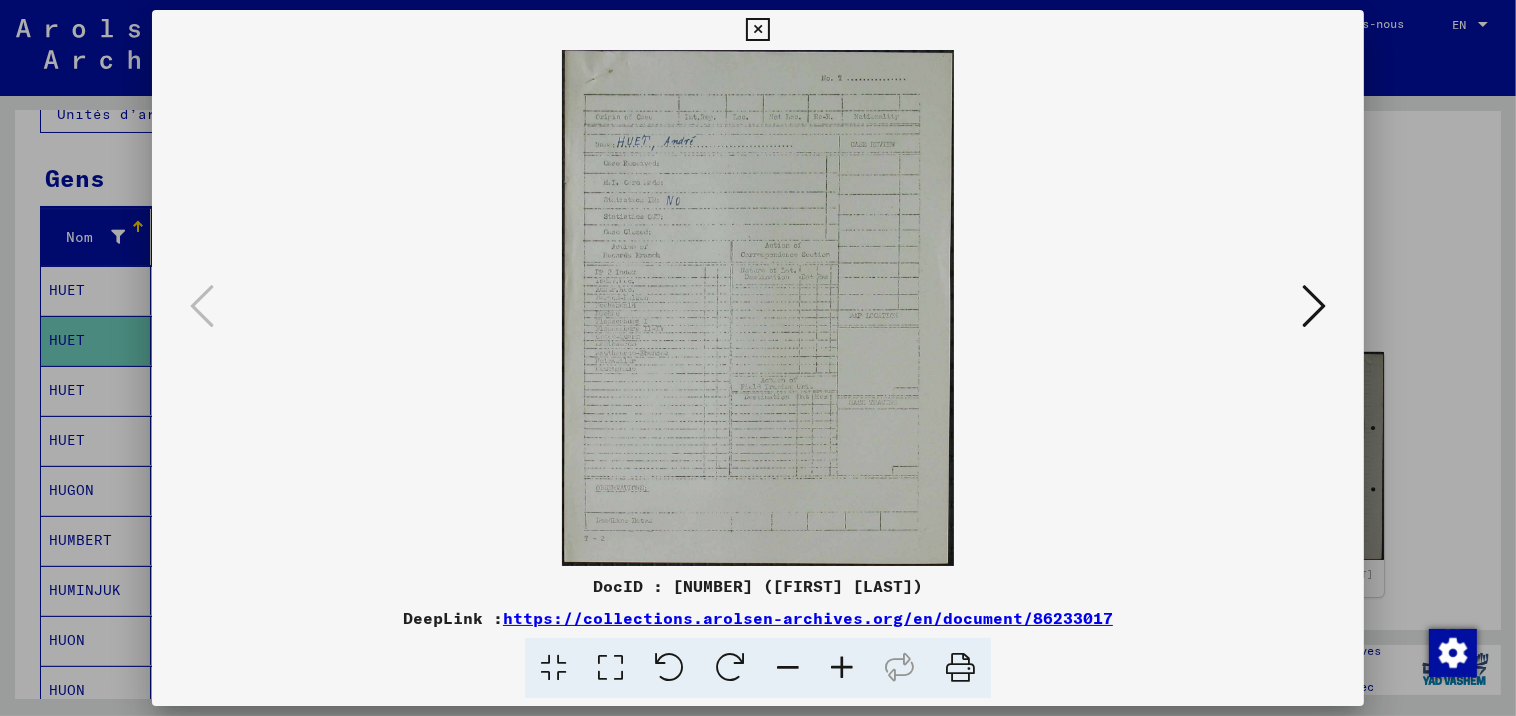 click at bounding box center (1314, 306) 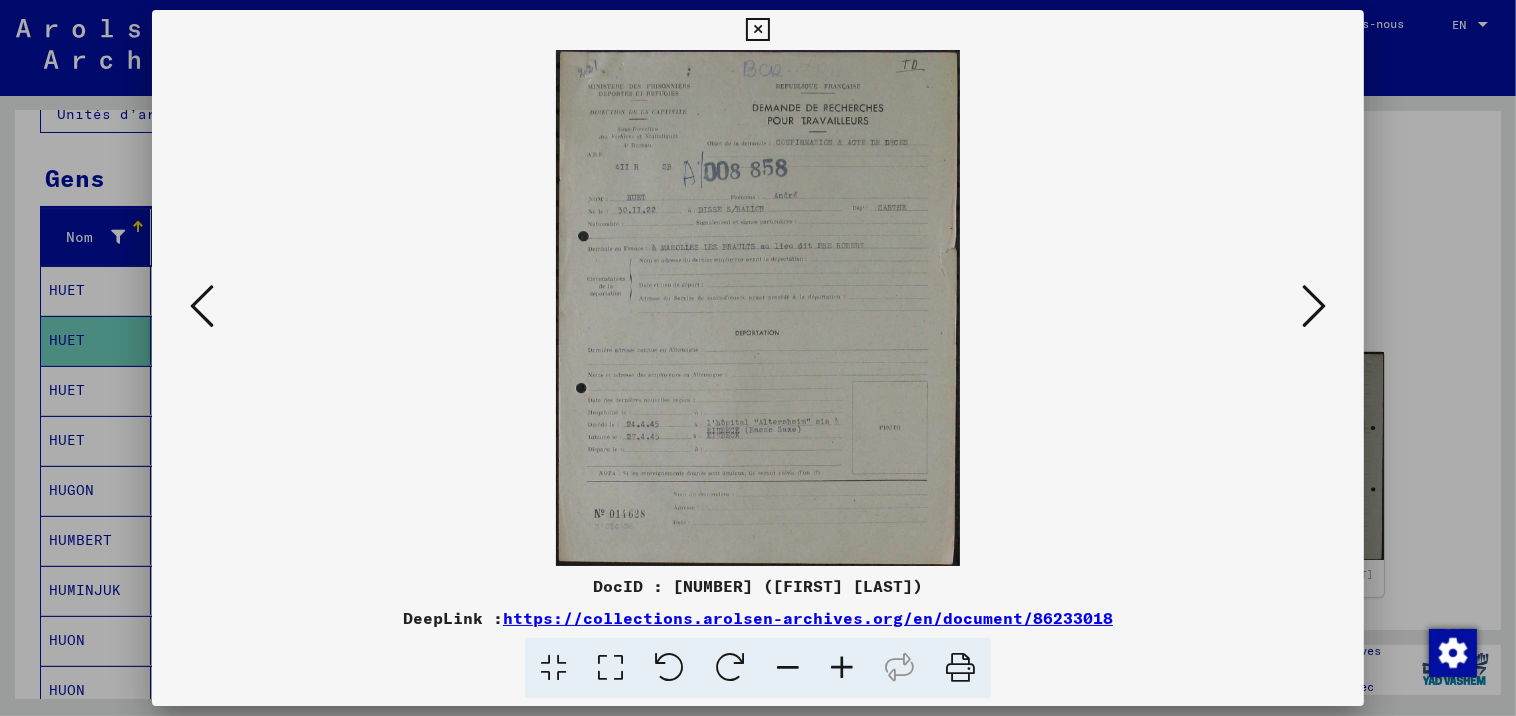 click at bounding box center [842, 668] 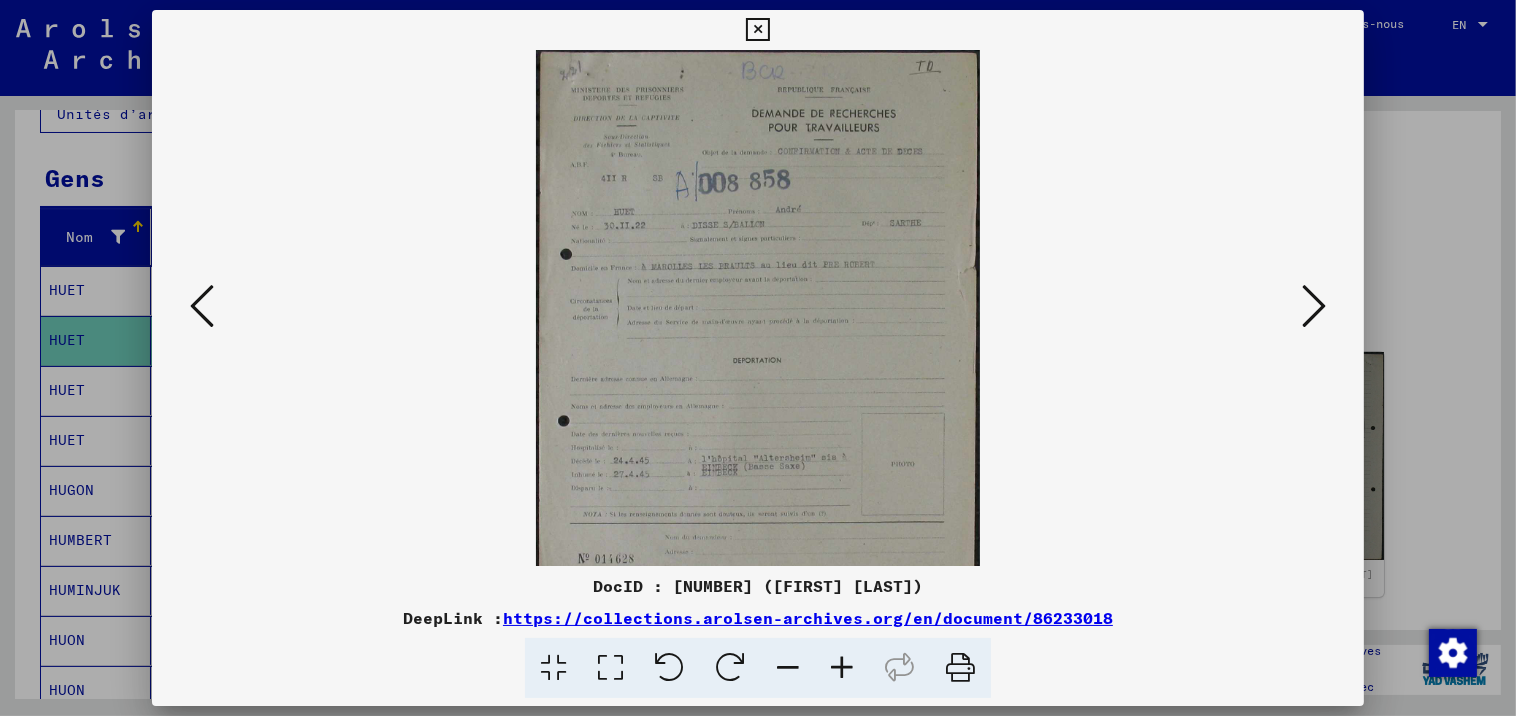 click at bounding box center (842, 668) 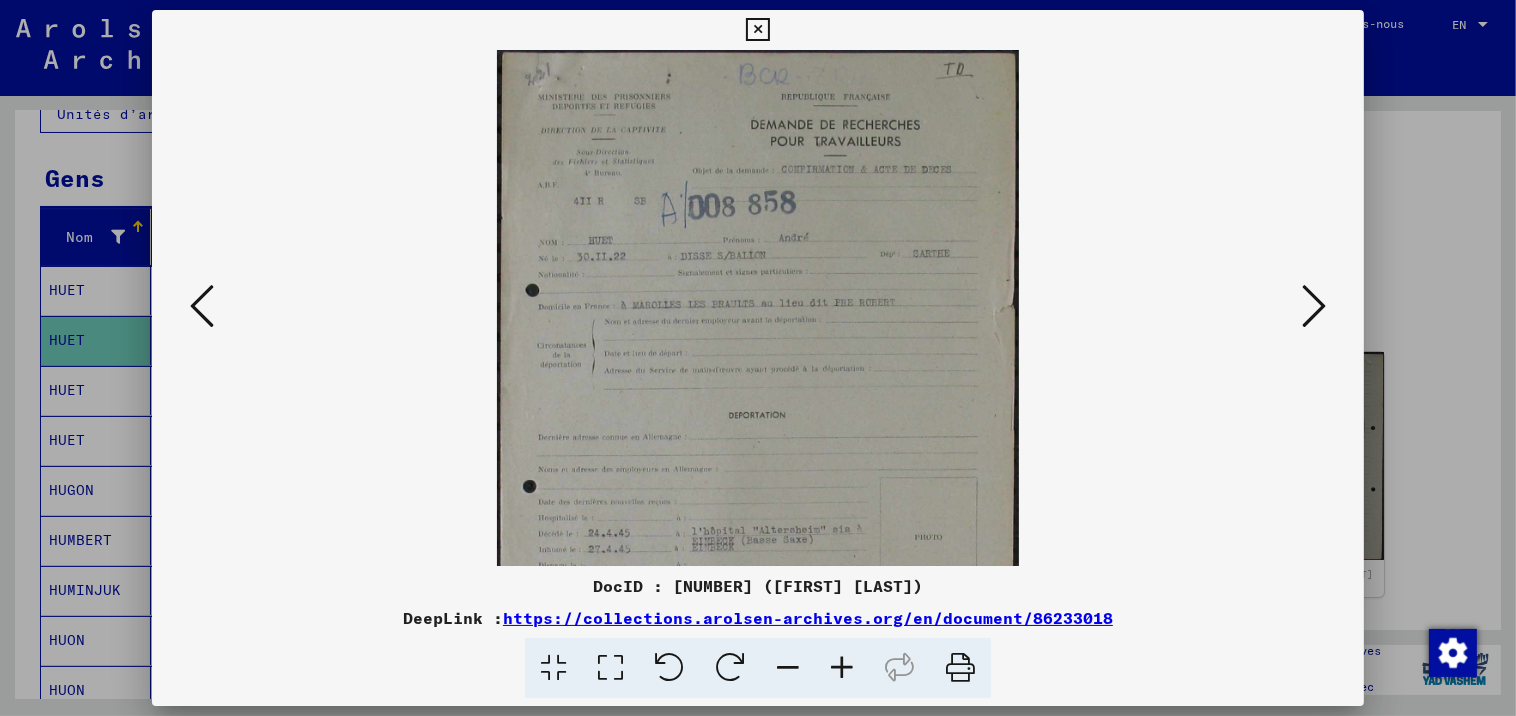 click at bounding box center (842, 668) 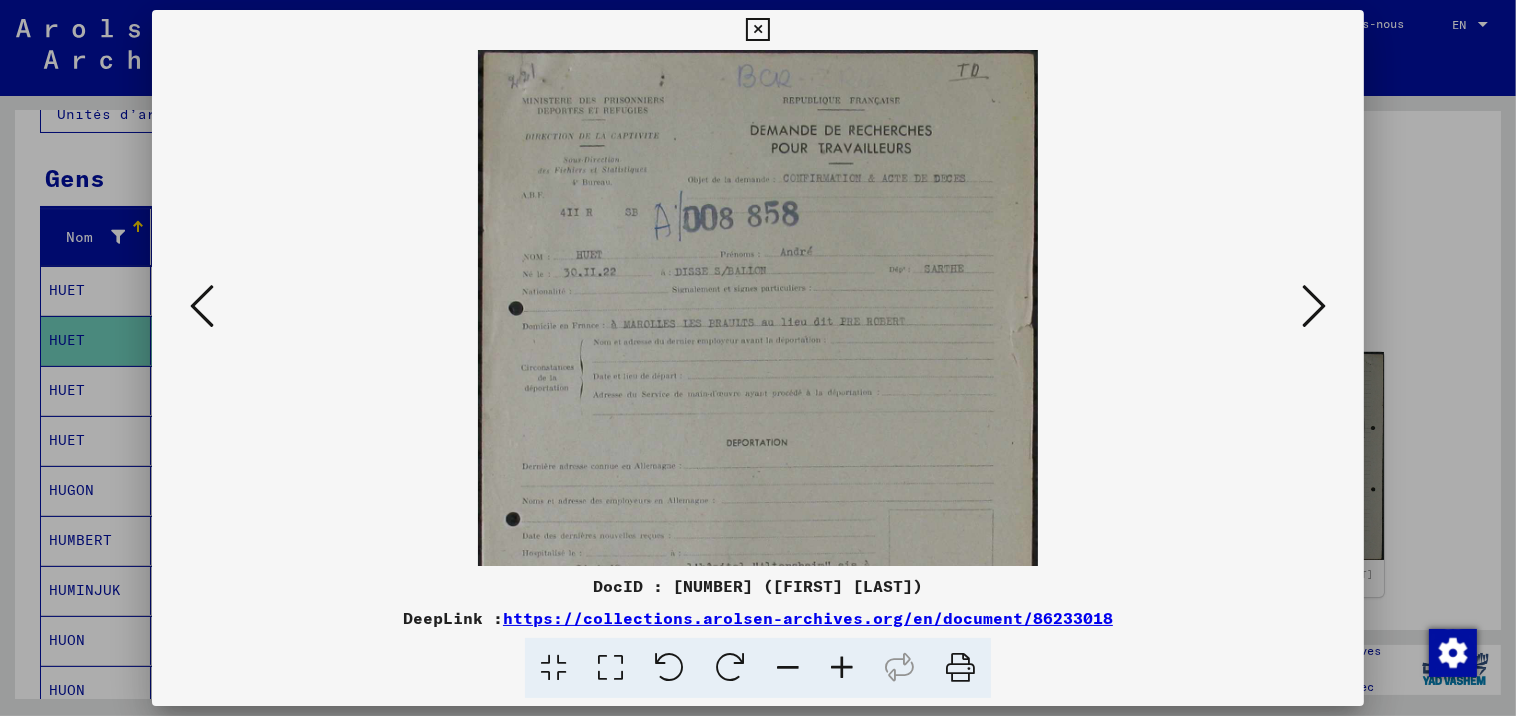 click at bounding box center [842, 668] 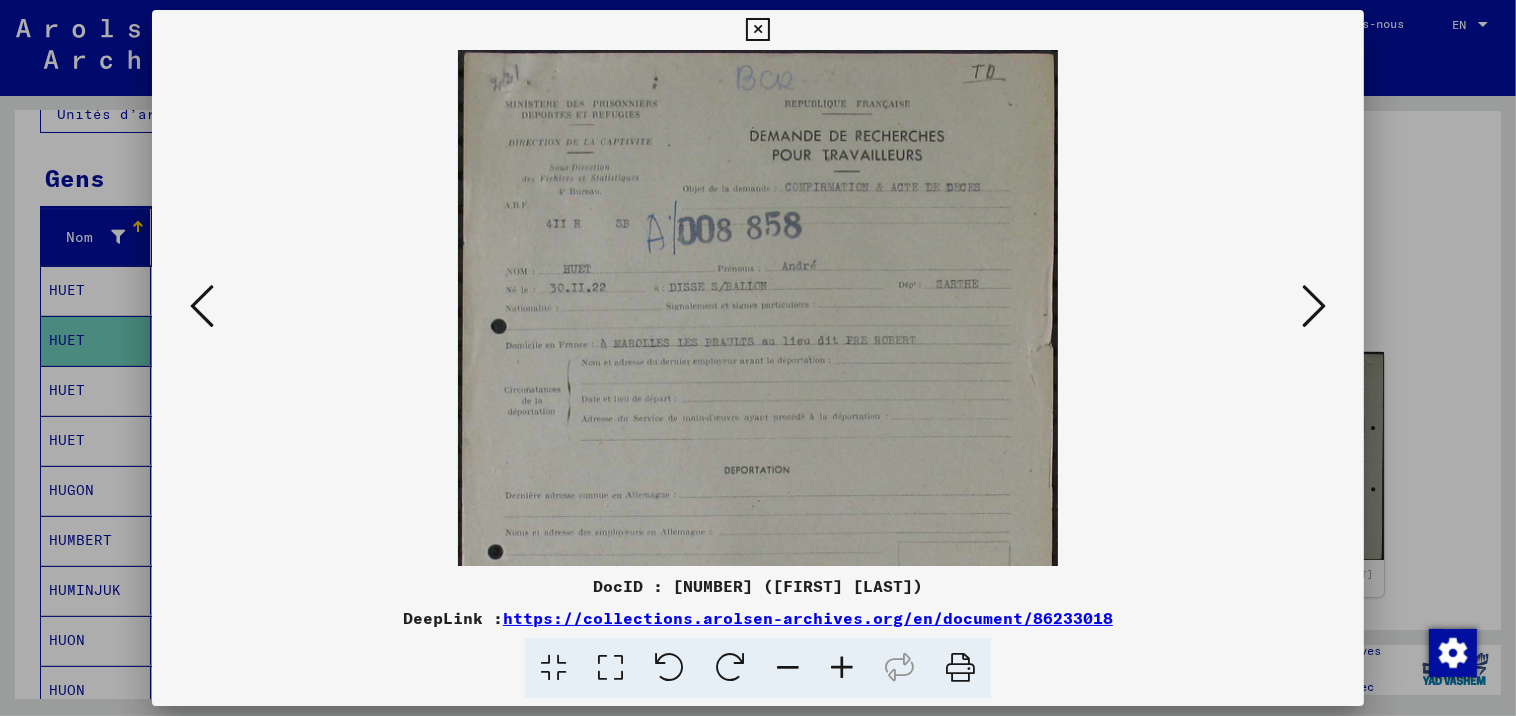 click at bounding box center (842, 668) 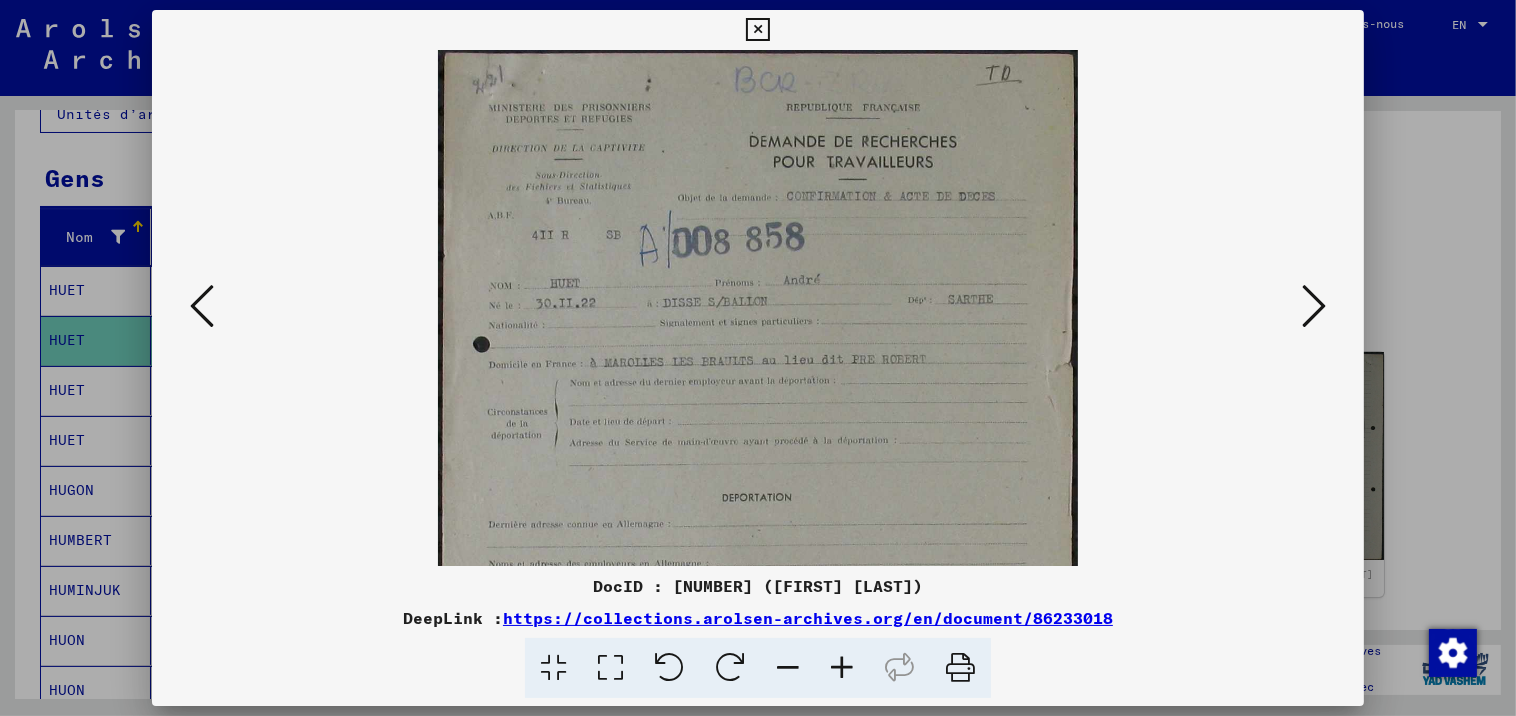 click at bounding box center (842, 668) 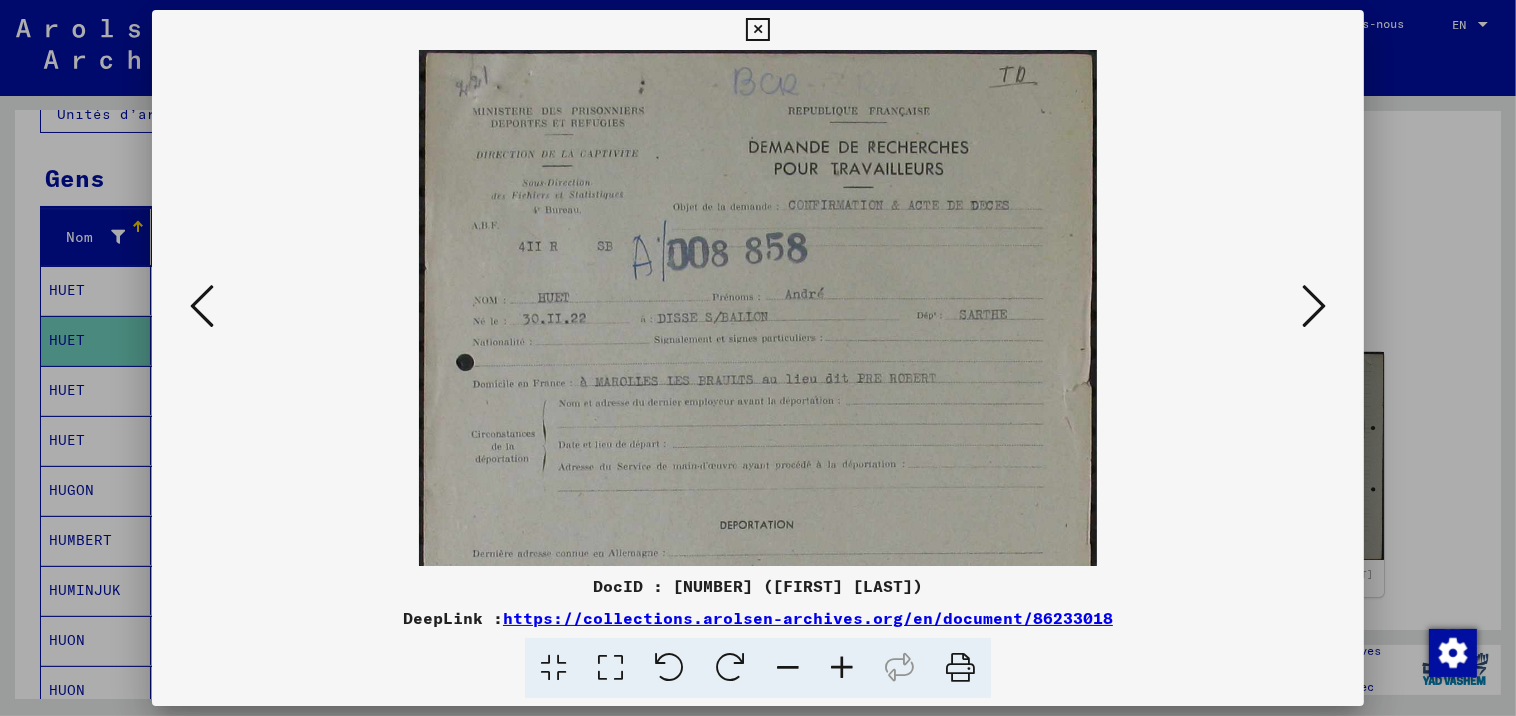 click at bounding box center (842, 668) 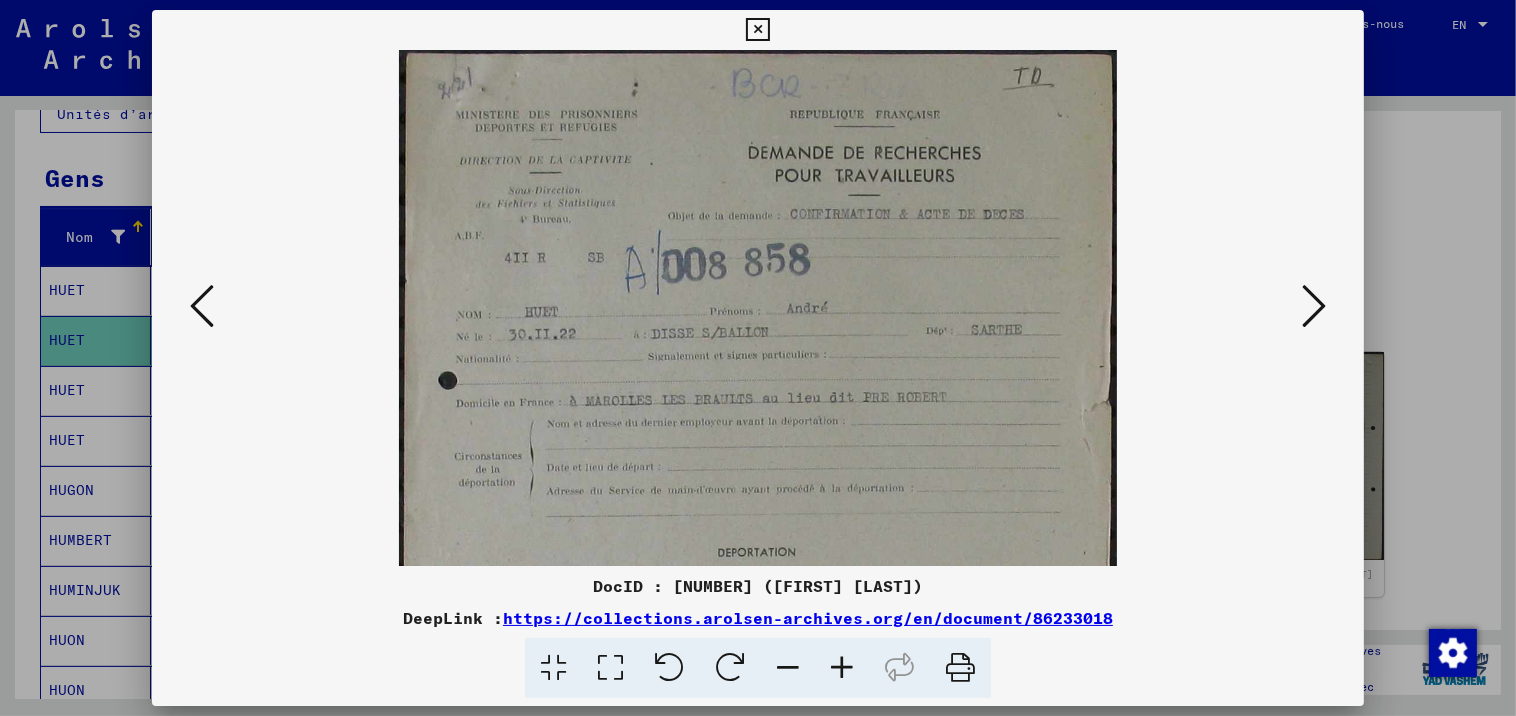 click at bounding box center [842, 668] 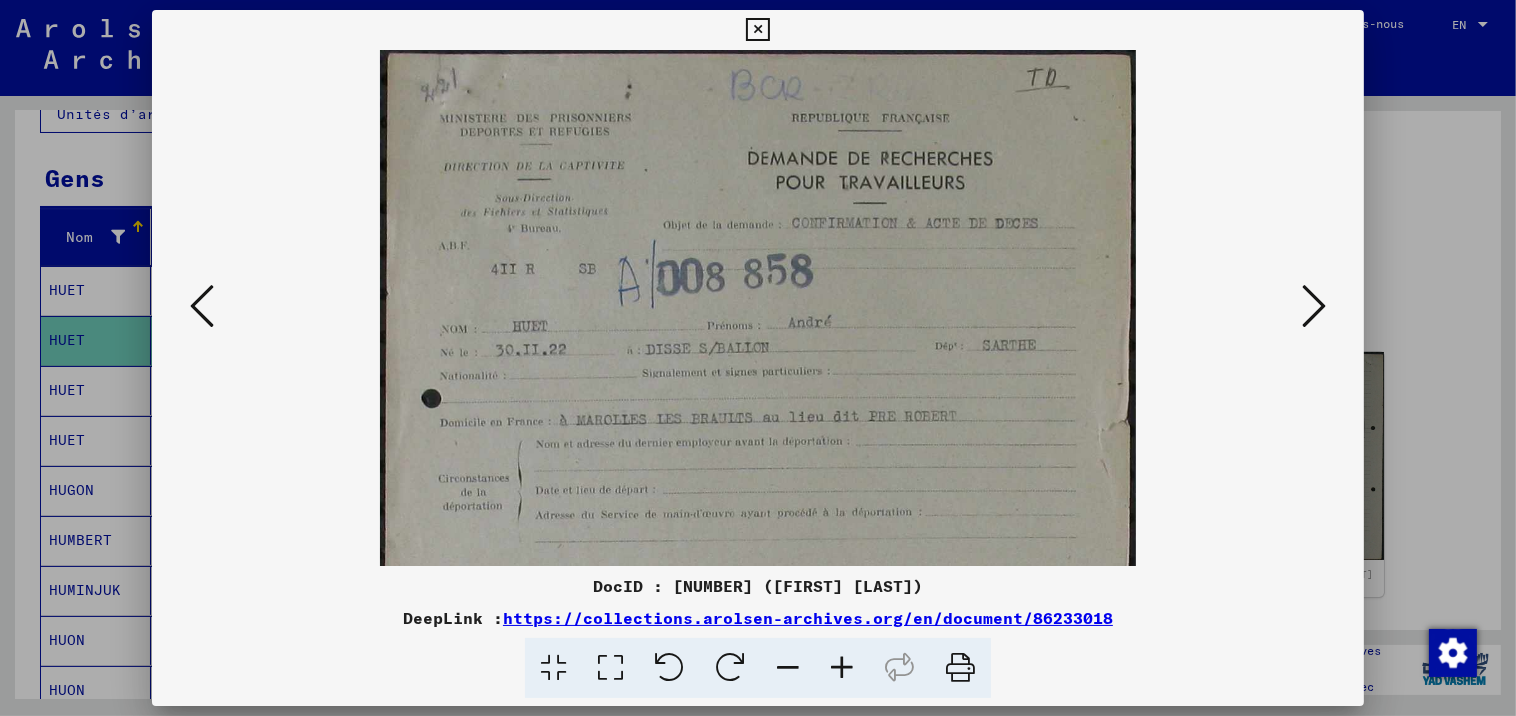 click at bounding box center [842, 668] 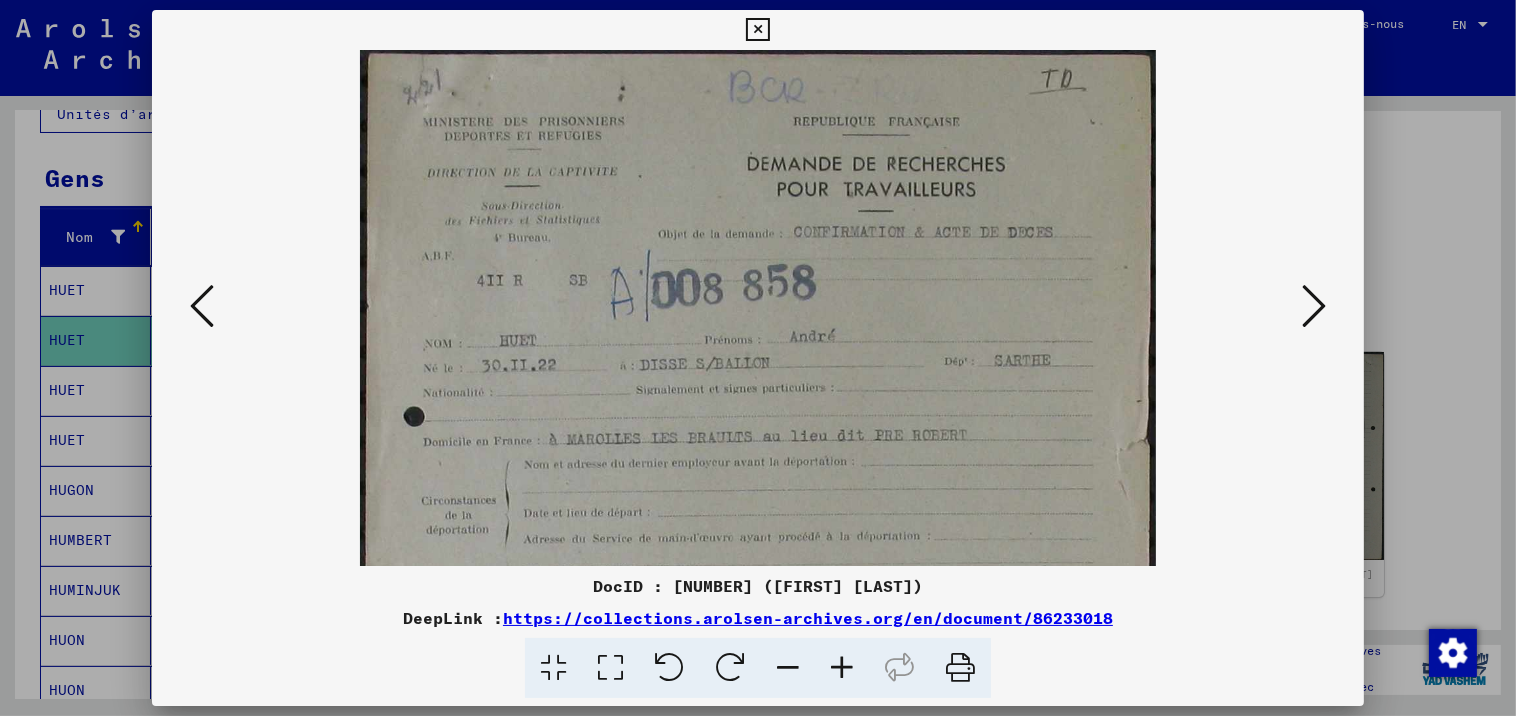 click at bounding box center (842, 668) 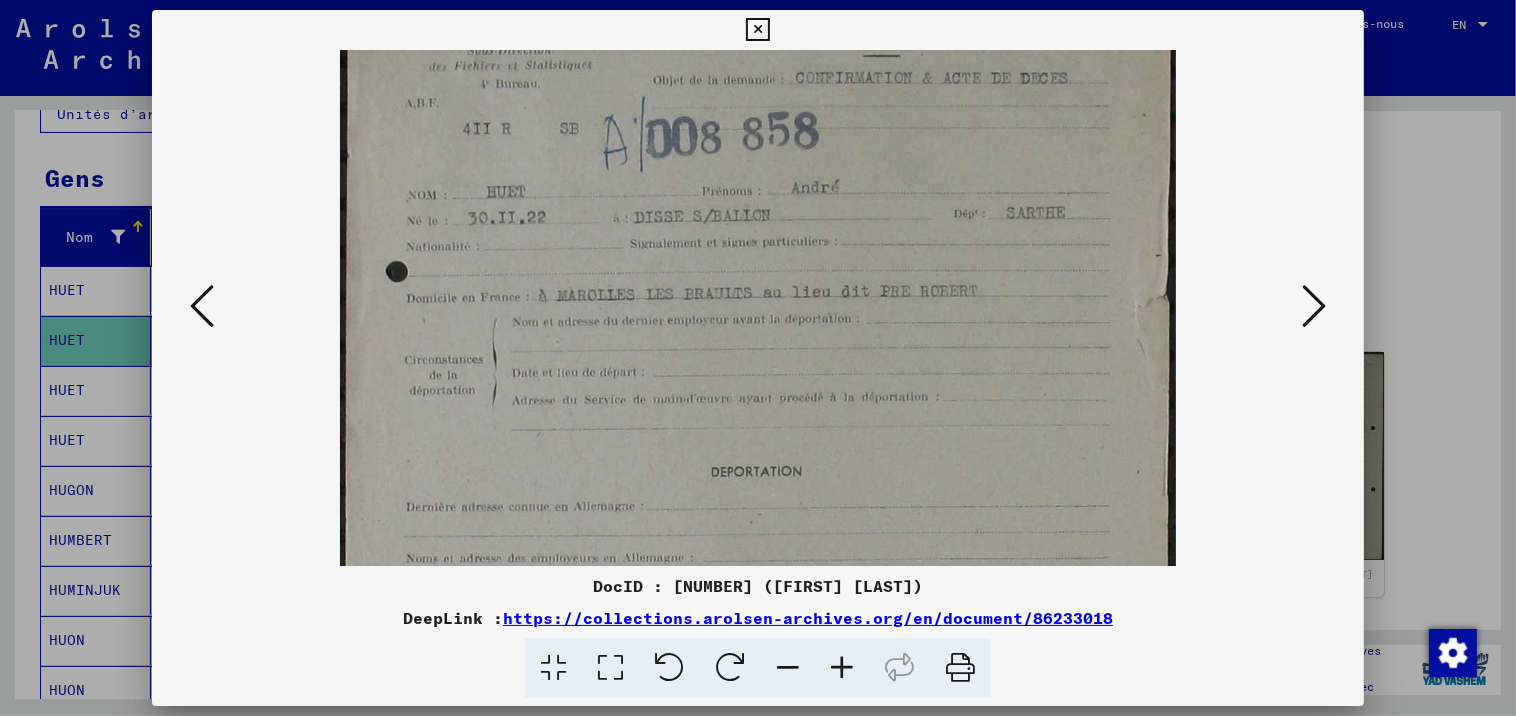 scroll, scrollTop: 167, scrollLeft: 0, axis: vertical 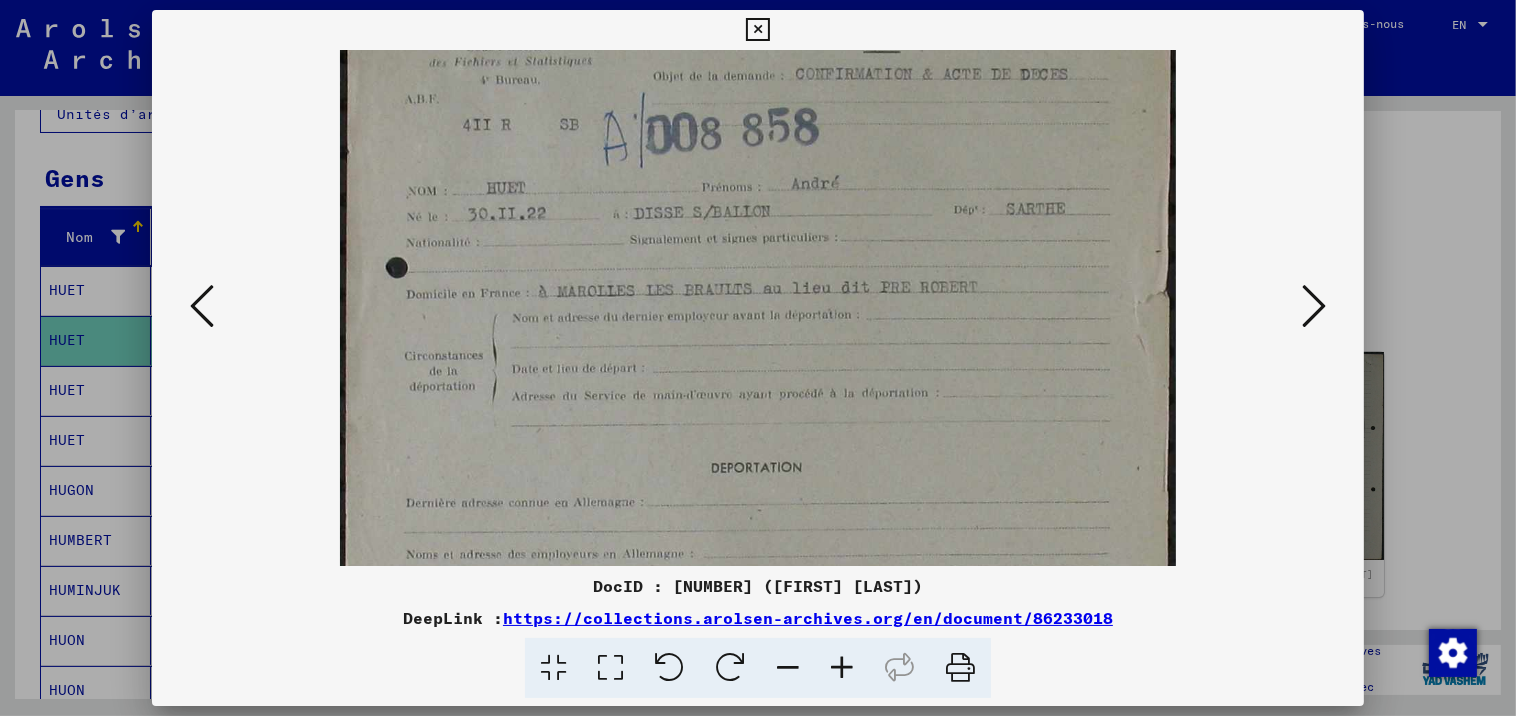 drag, startPoint x: 713, startPoint y: 353, endPoint x: 728, endPoint y: 176, distance: 177.63446 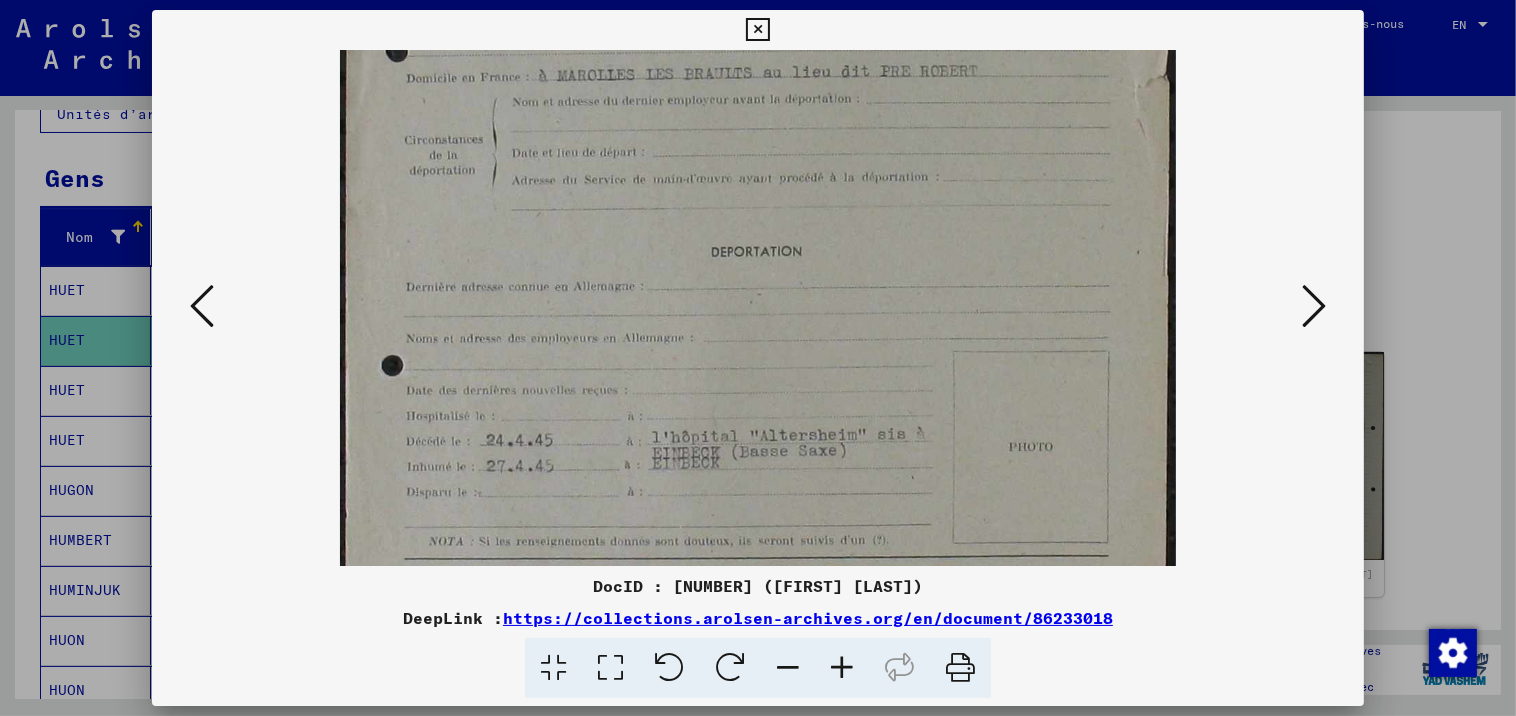 drag, startPoint x: 683, startPoint y: 311, endPoint x: 680, endPoint y: 86, distance: 225.02 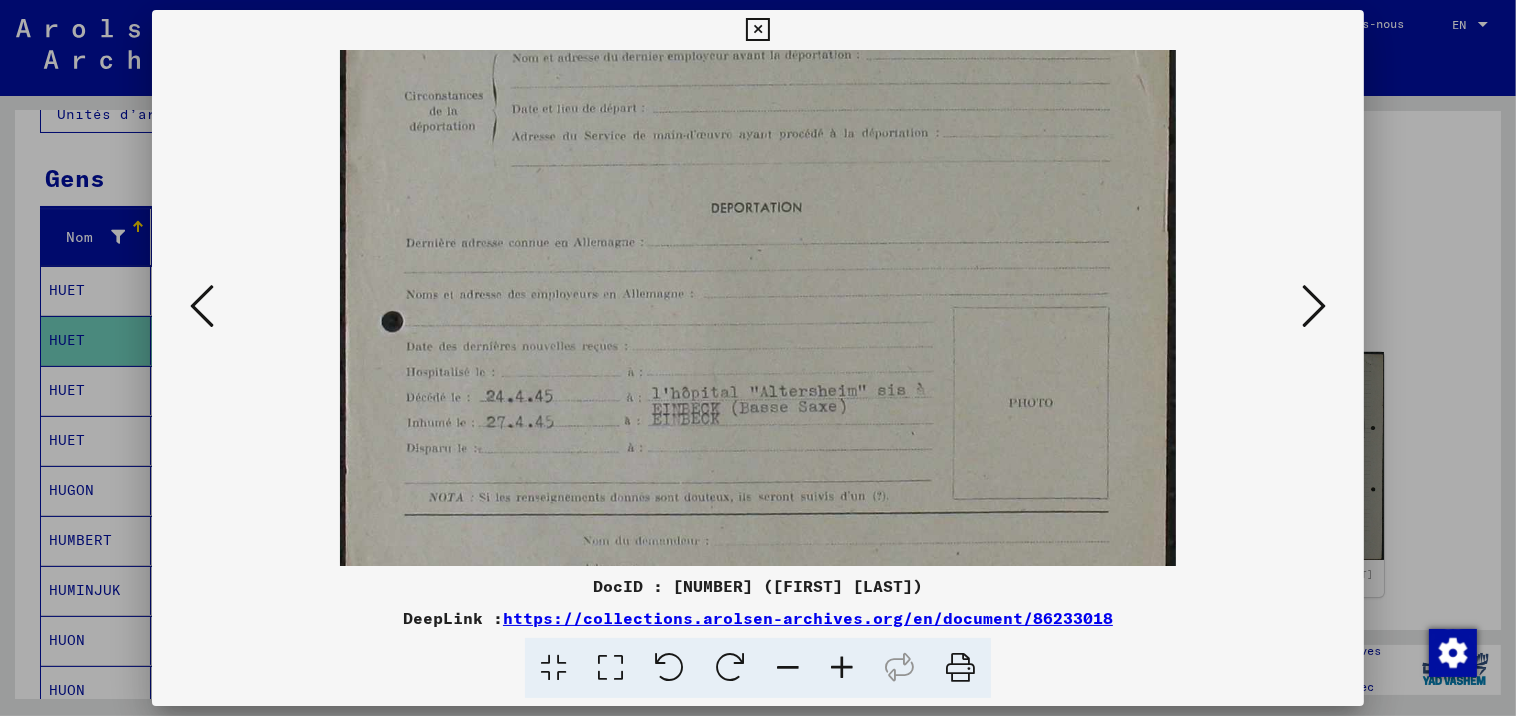 drag, startPoint x: 700, startPoint y: 327, endPoint x: 692, endPoint y: 214, distance: 113.28283 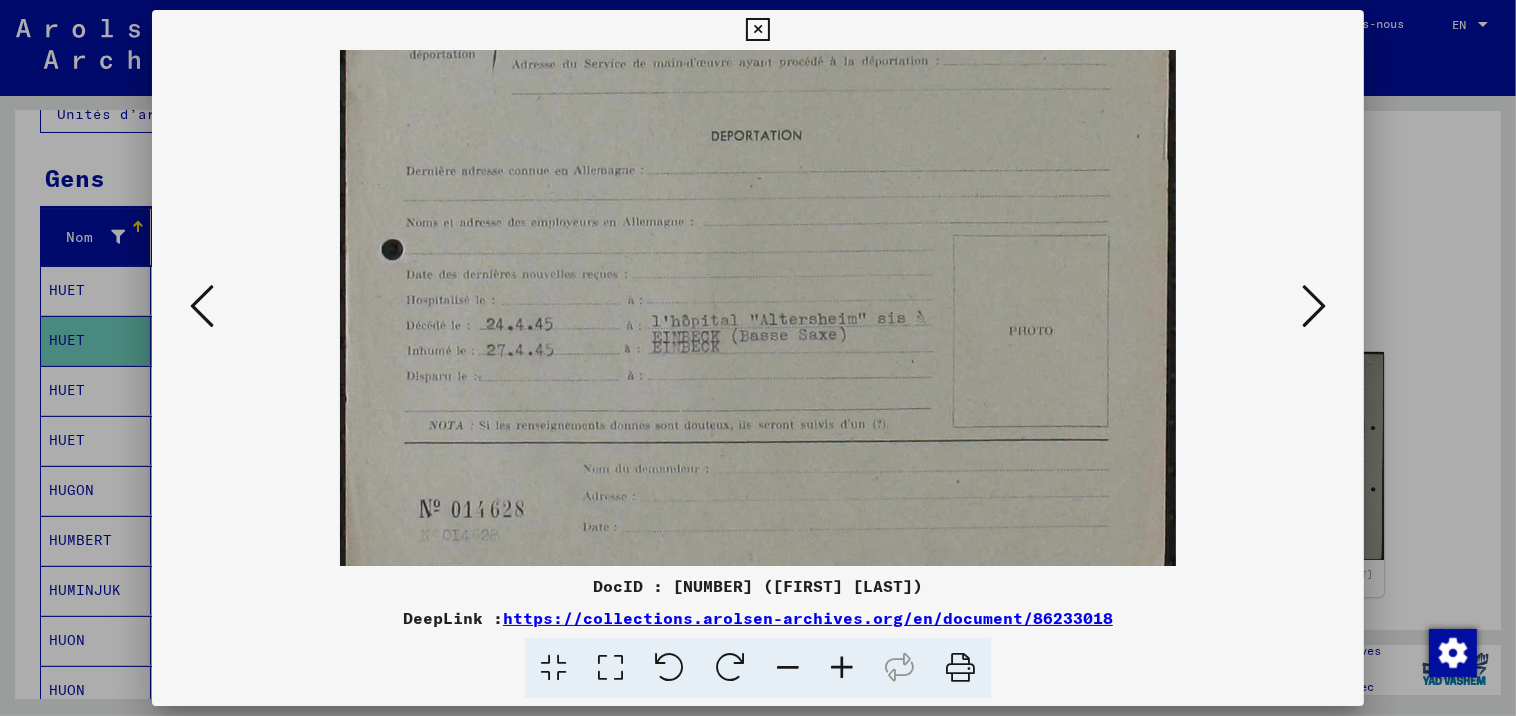 scroll, scrollTop: 549, scrollLeft: 0, axis: vertical 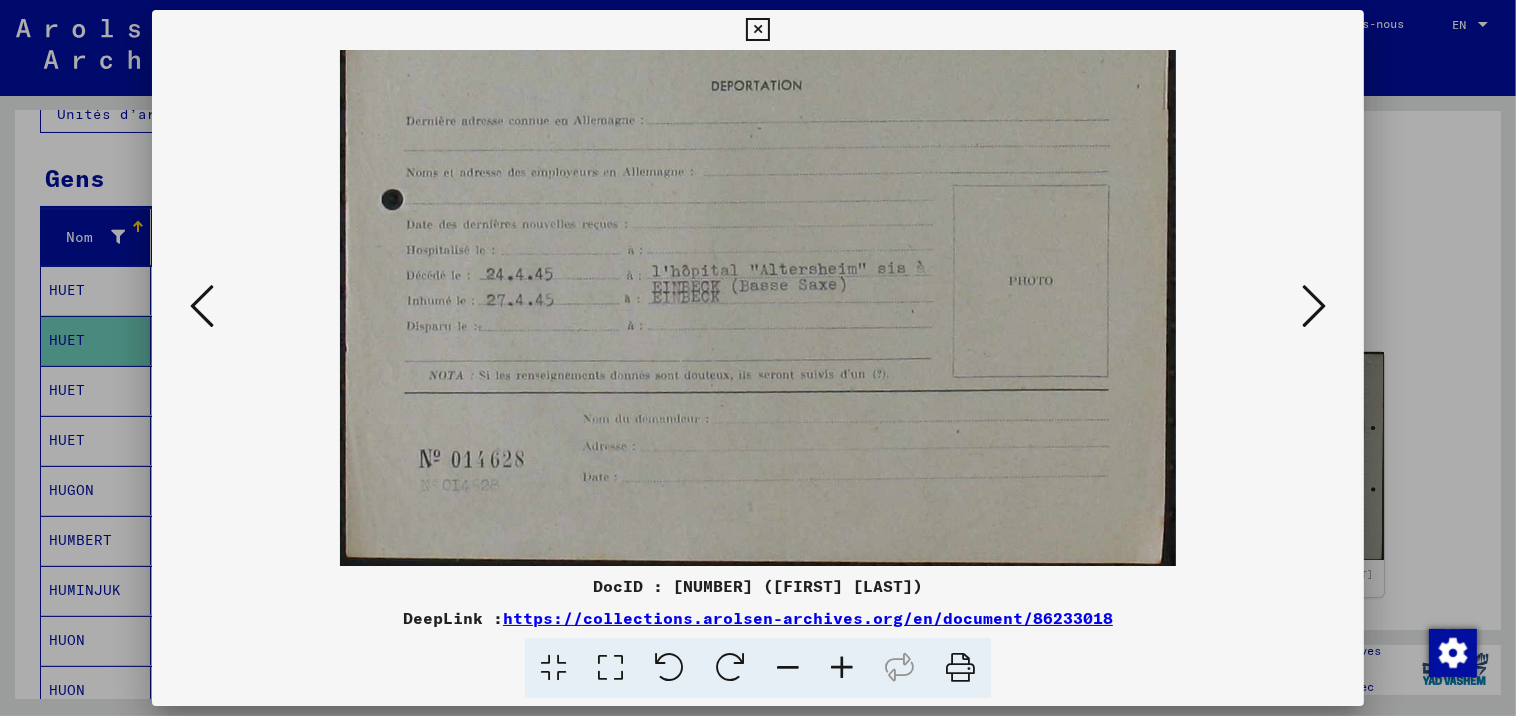 drag, startPoint x: 635, startPoint y: 312, endPoint x: 620, endPoint y: 169, distance: 143.78456 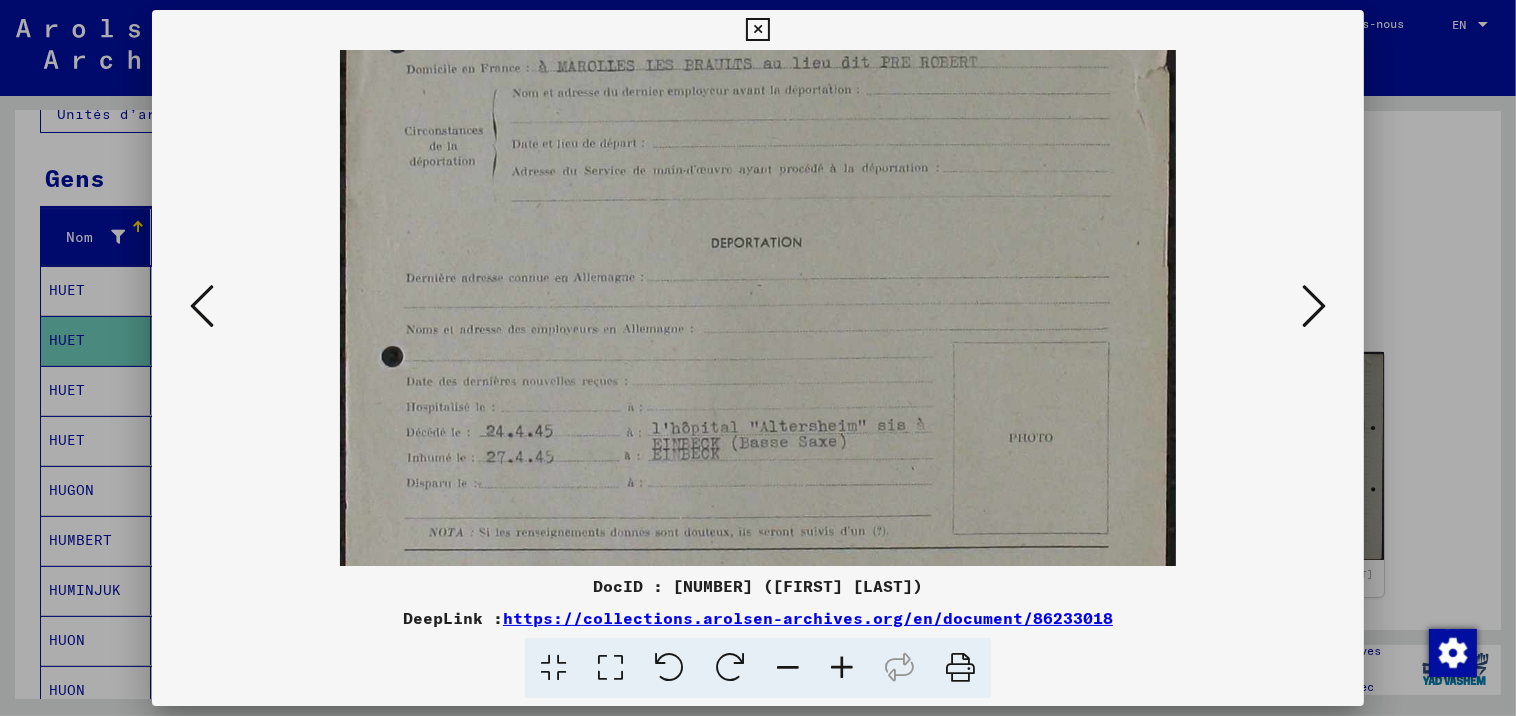 drag, startPoint x: 659, startPoint y: 289, endPoint x: 656, endPoint y: 468, distance: 179.02513 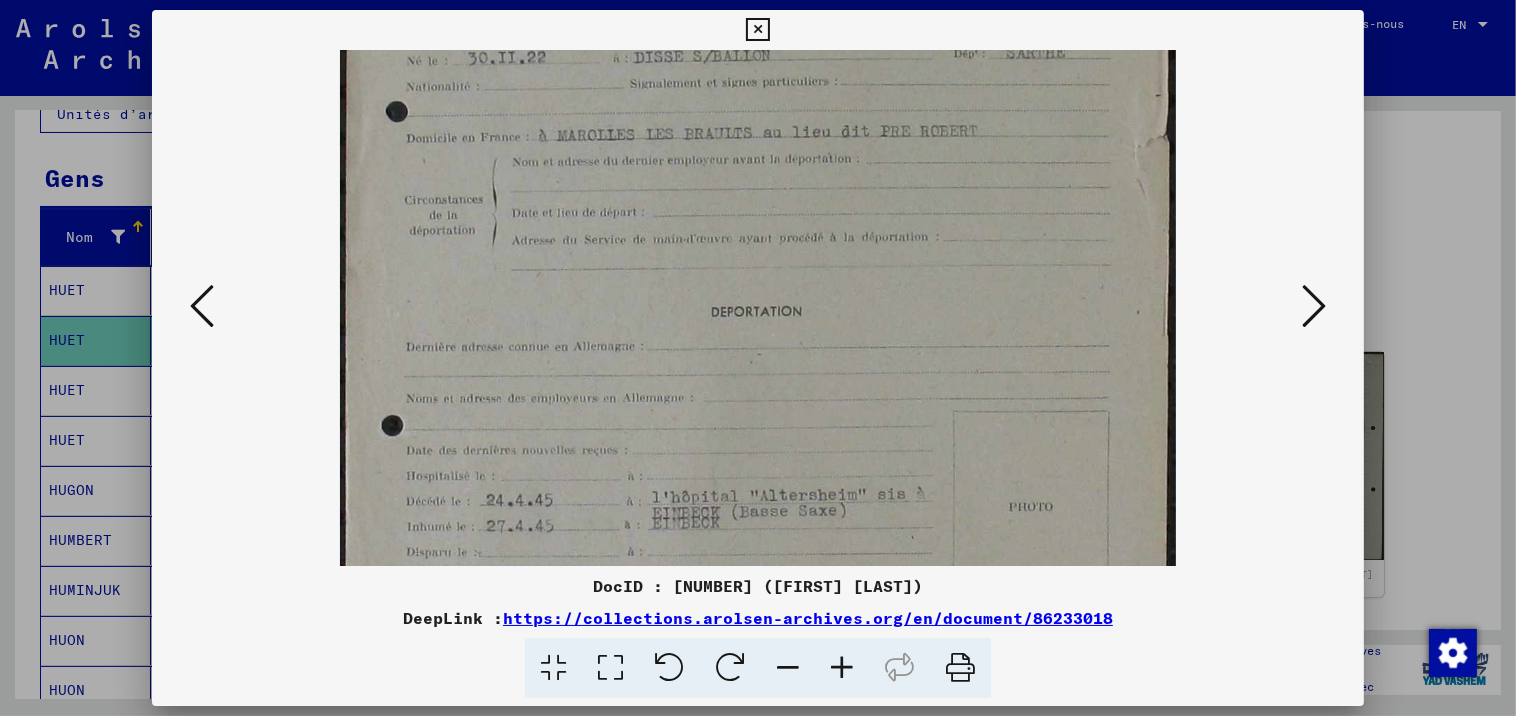 drag, startPoint x: 650, startPoint y: 274, endPoint x: 671, endPoint y: 400, distance: 127.738014 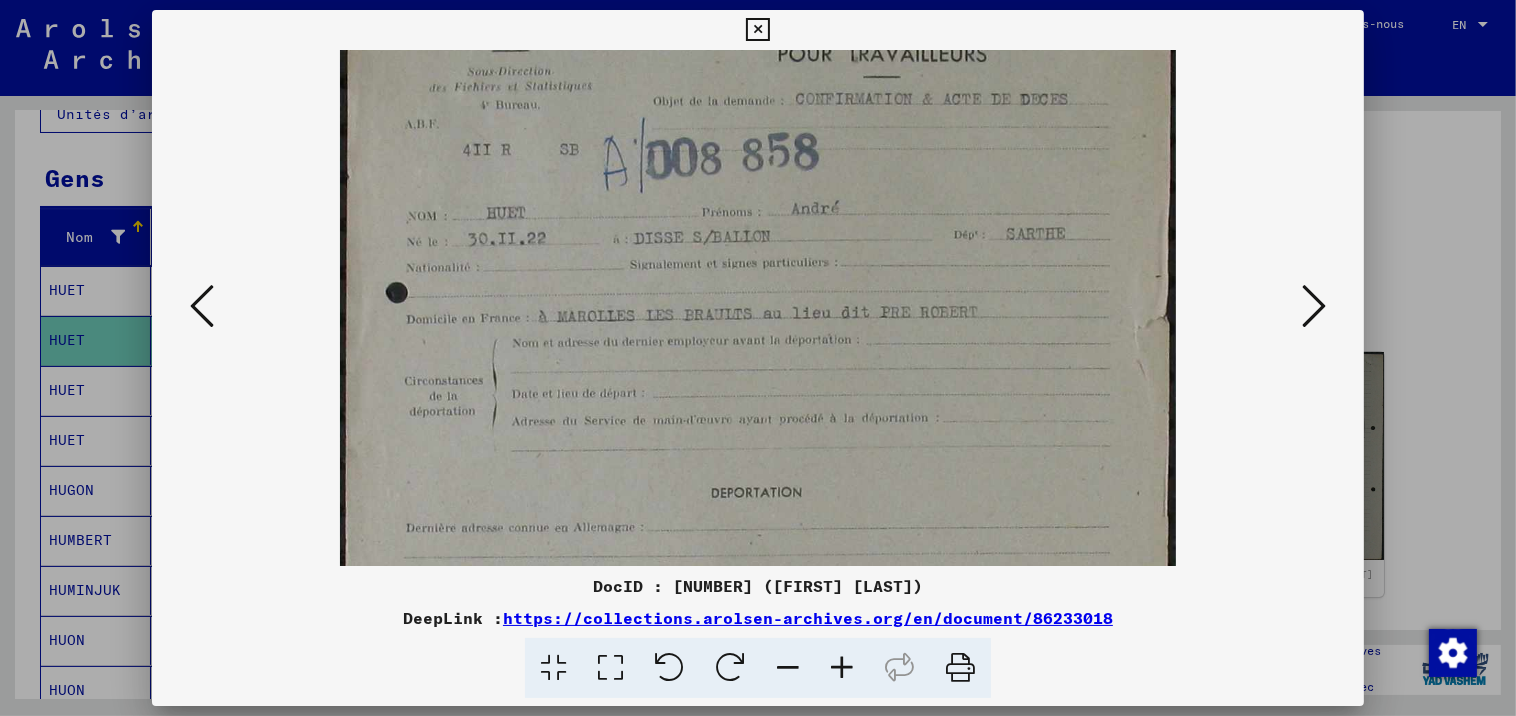 click at bounding box center (1314, 306) 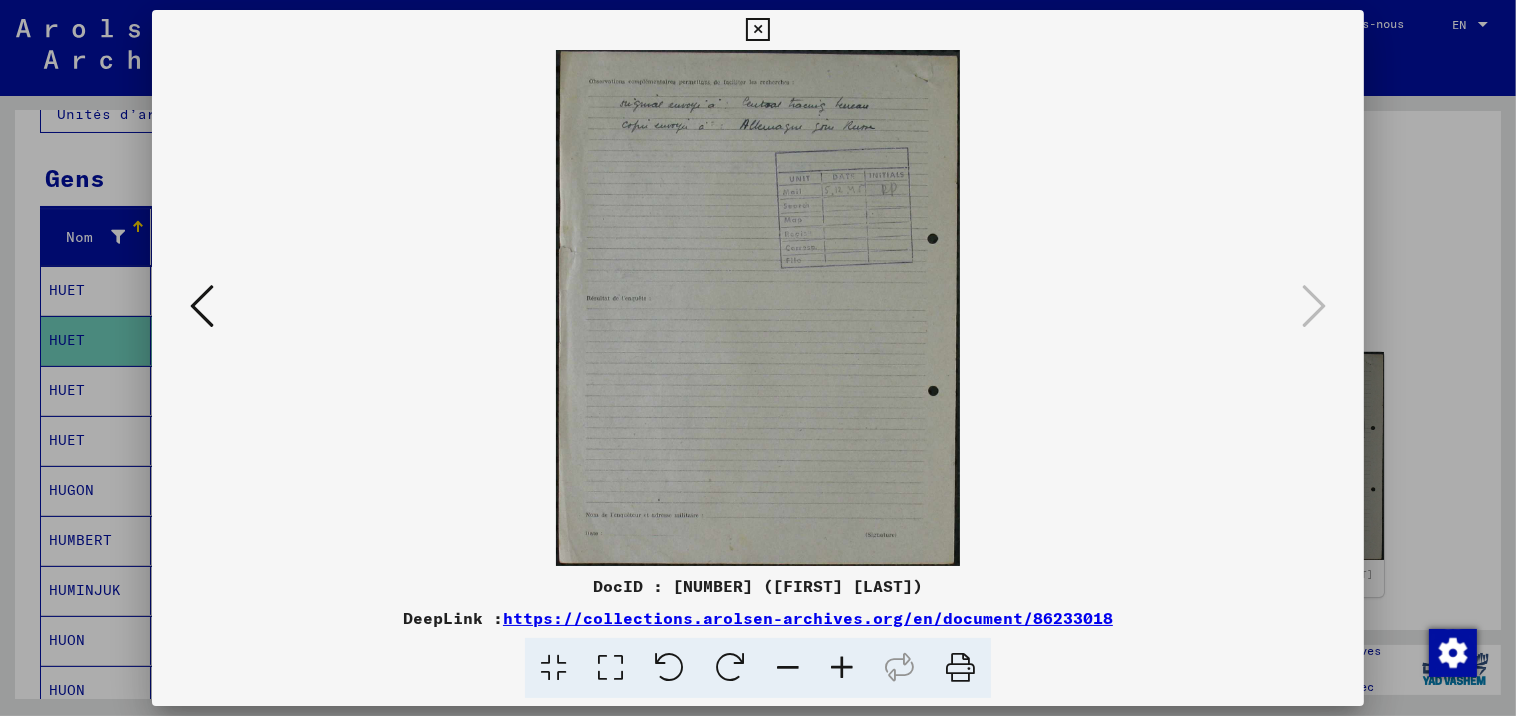 scroll, scrollTop: 0, scrollLeft: 0, axis: both 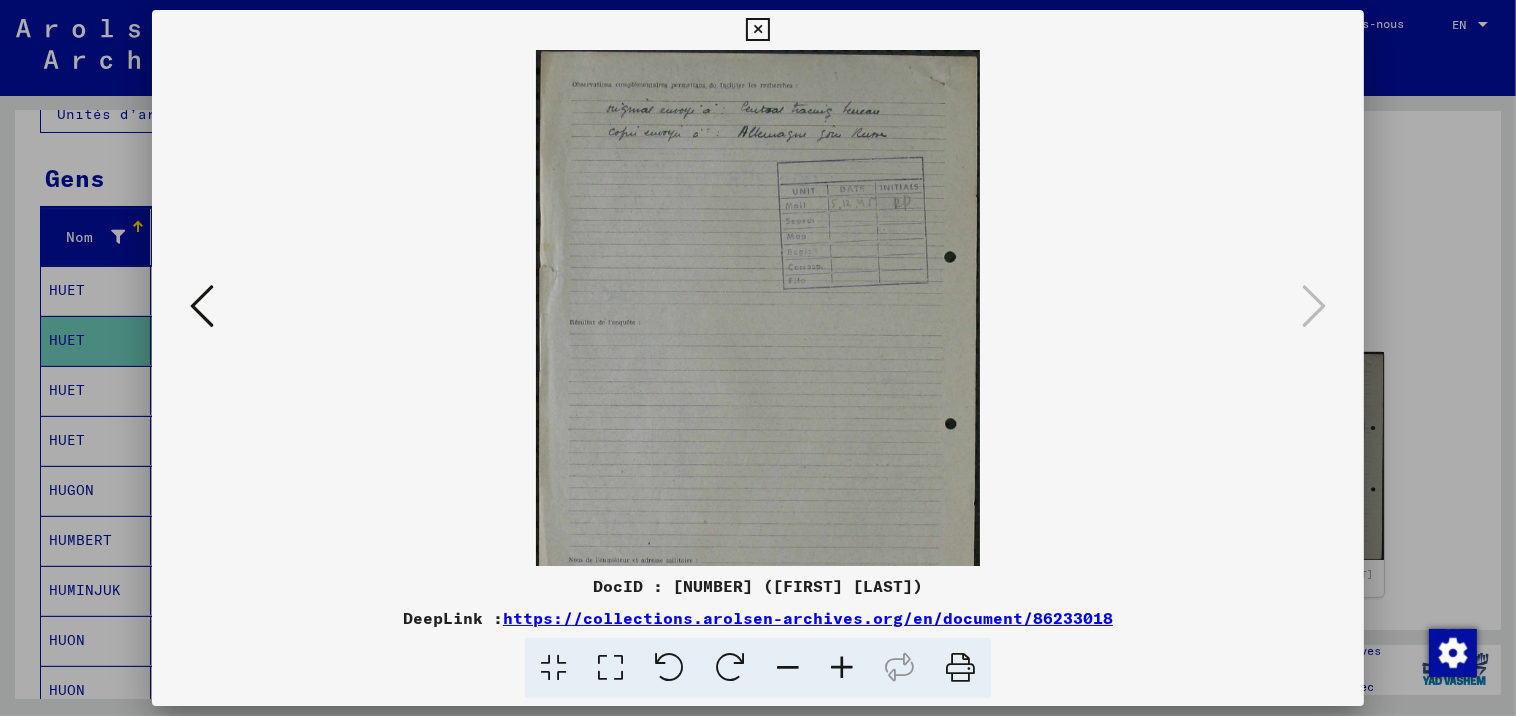 click at bounding box center (842, 668) 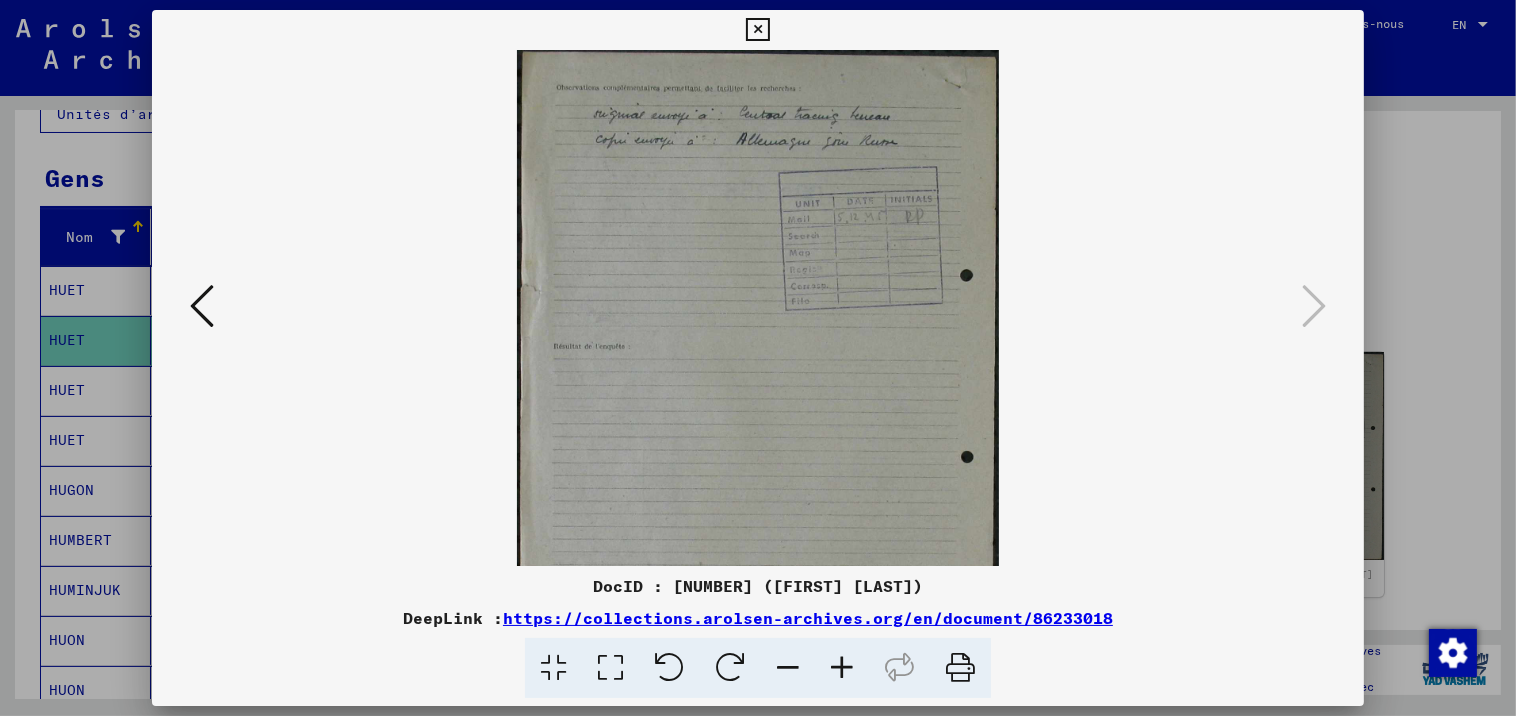 click at bounding box center (842, 668) 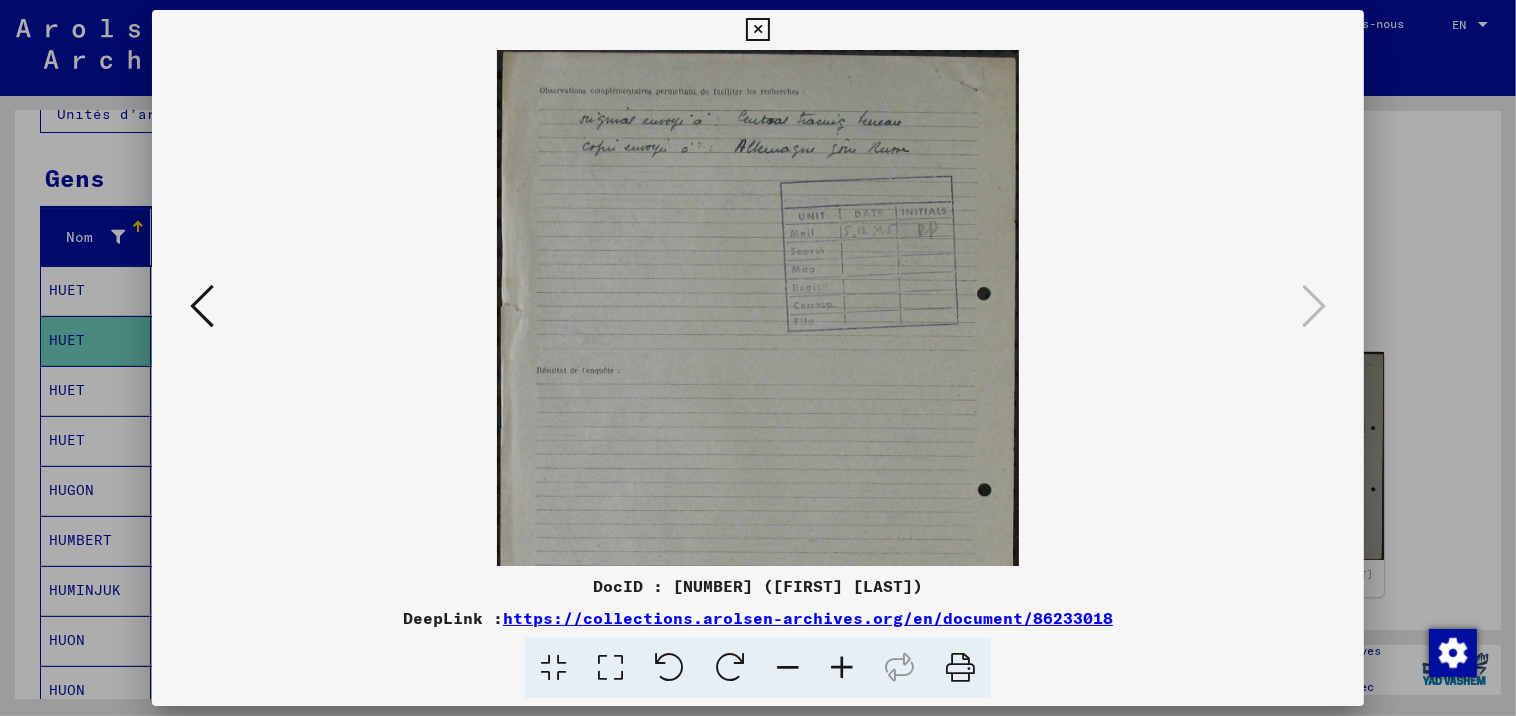 click at bounding box center [842, 668] 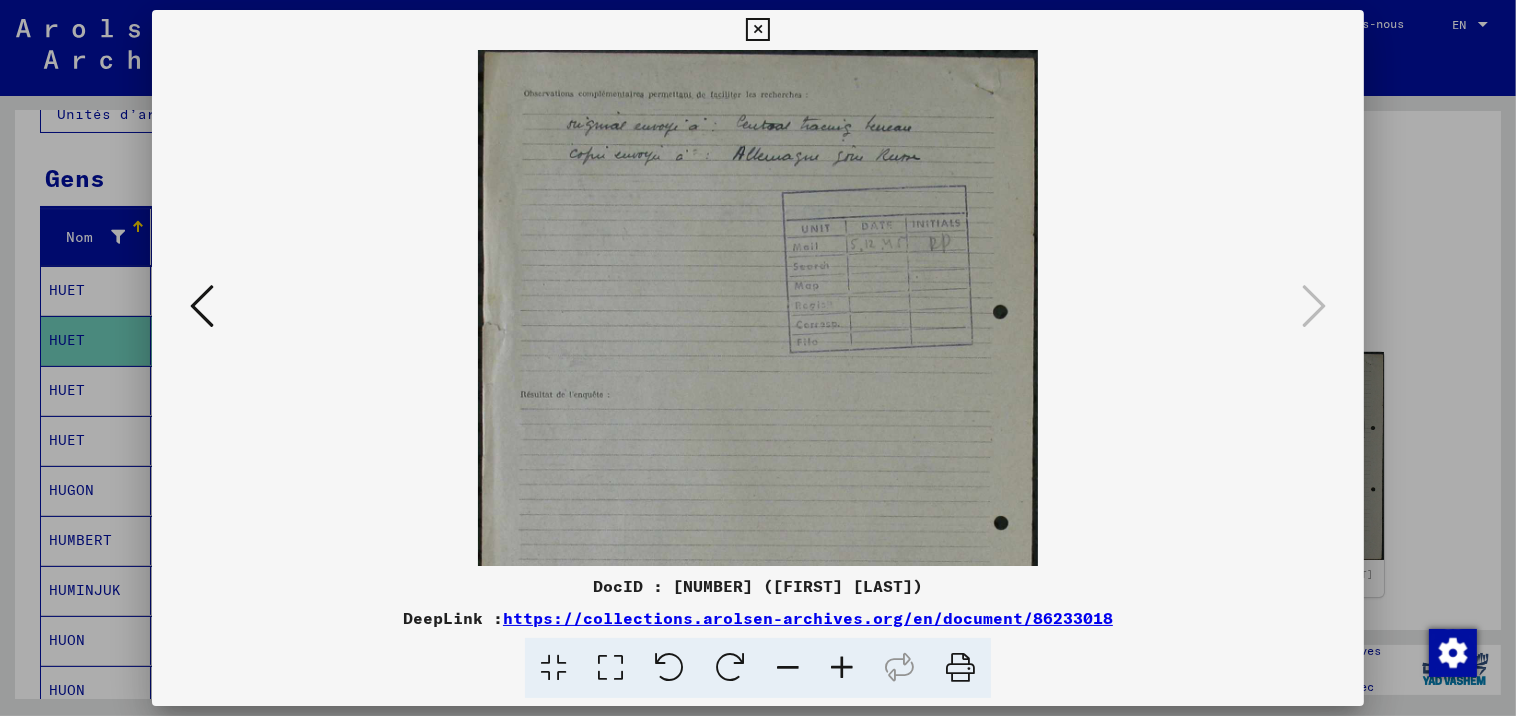 click at bounding box center [842, 668] 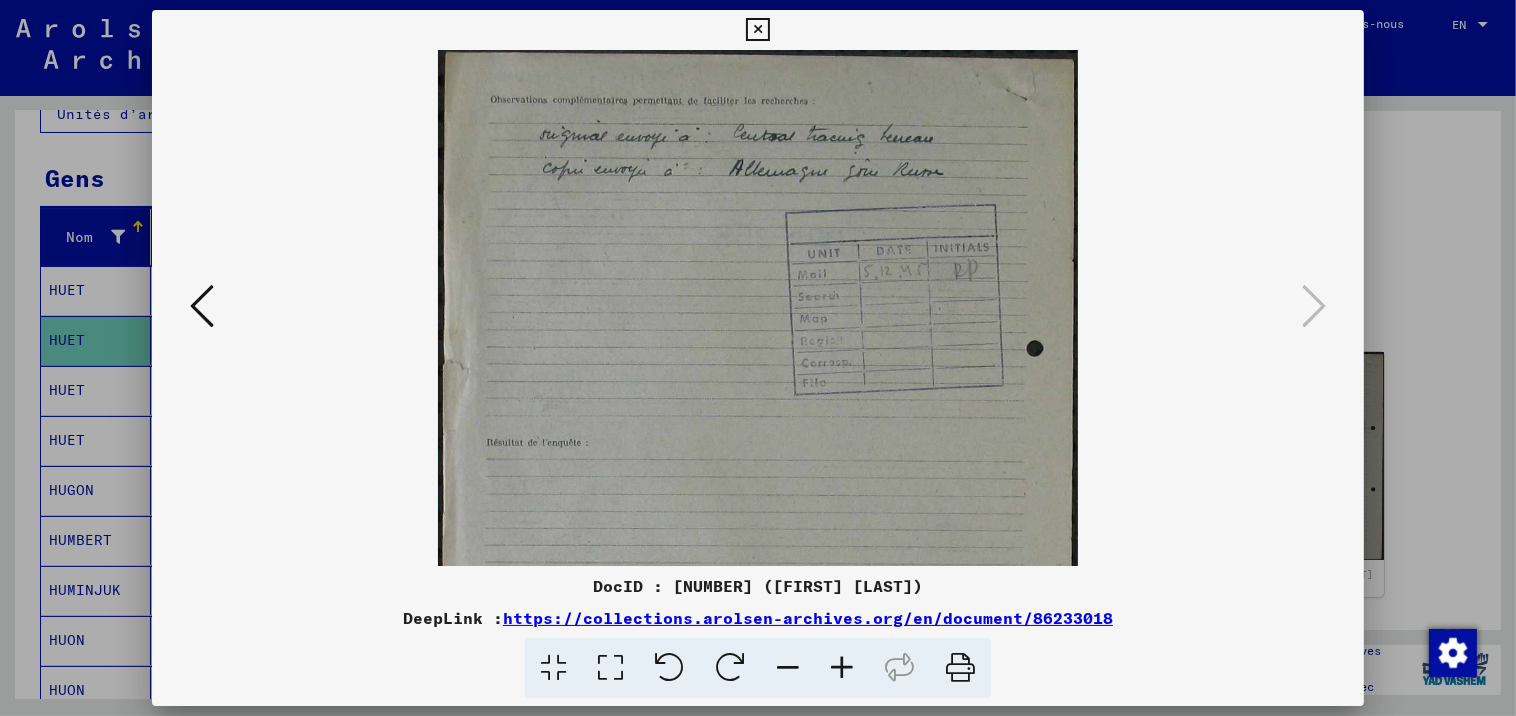 click at bounding box center [842, 668] 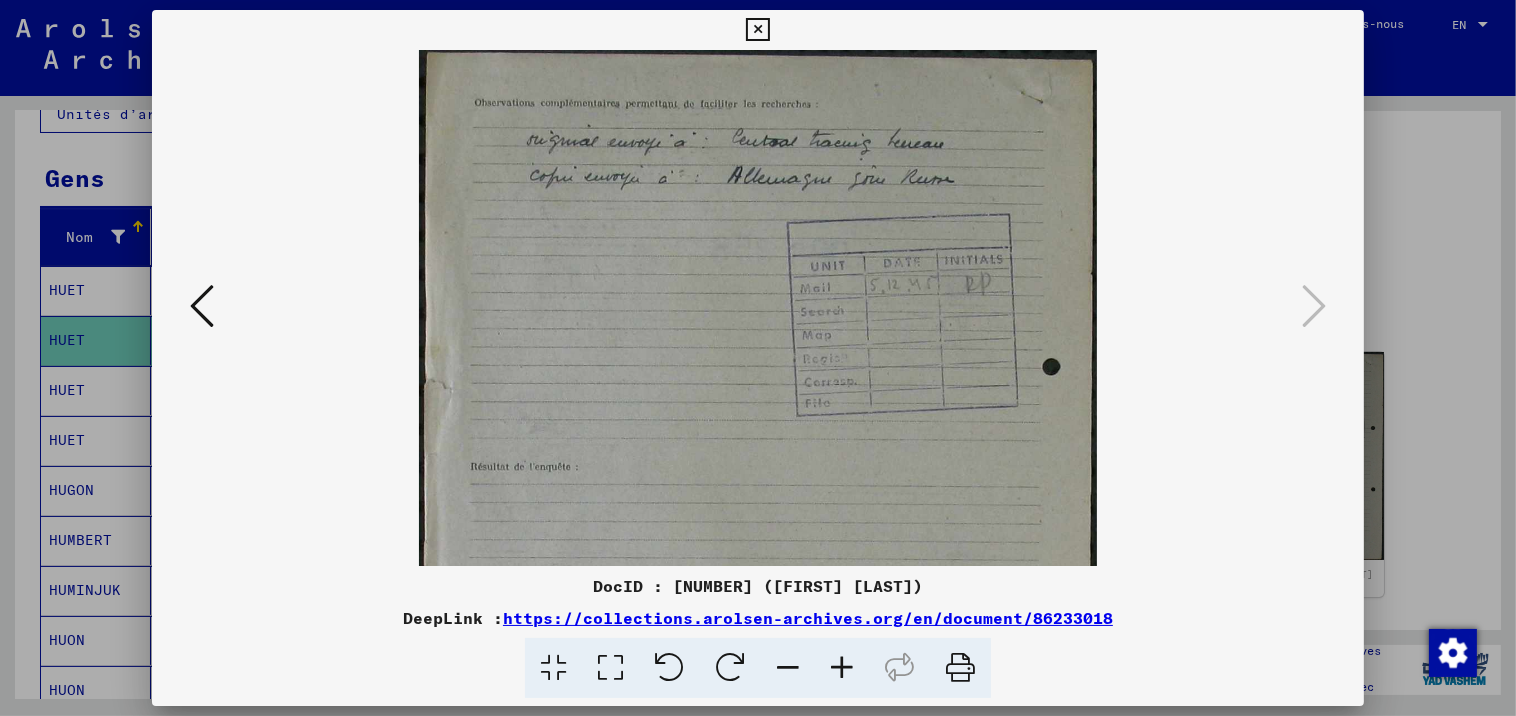 click at bounding box center [842, 668] 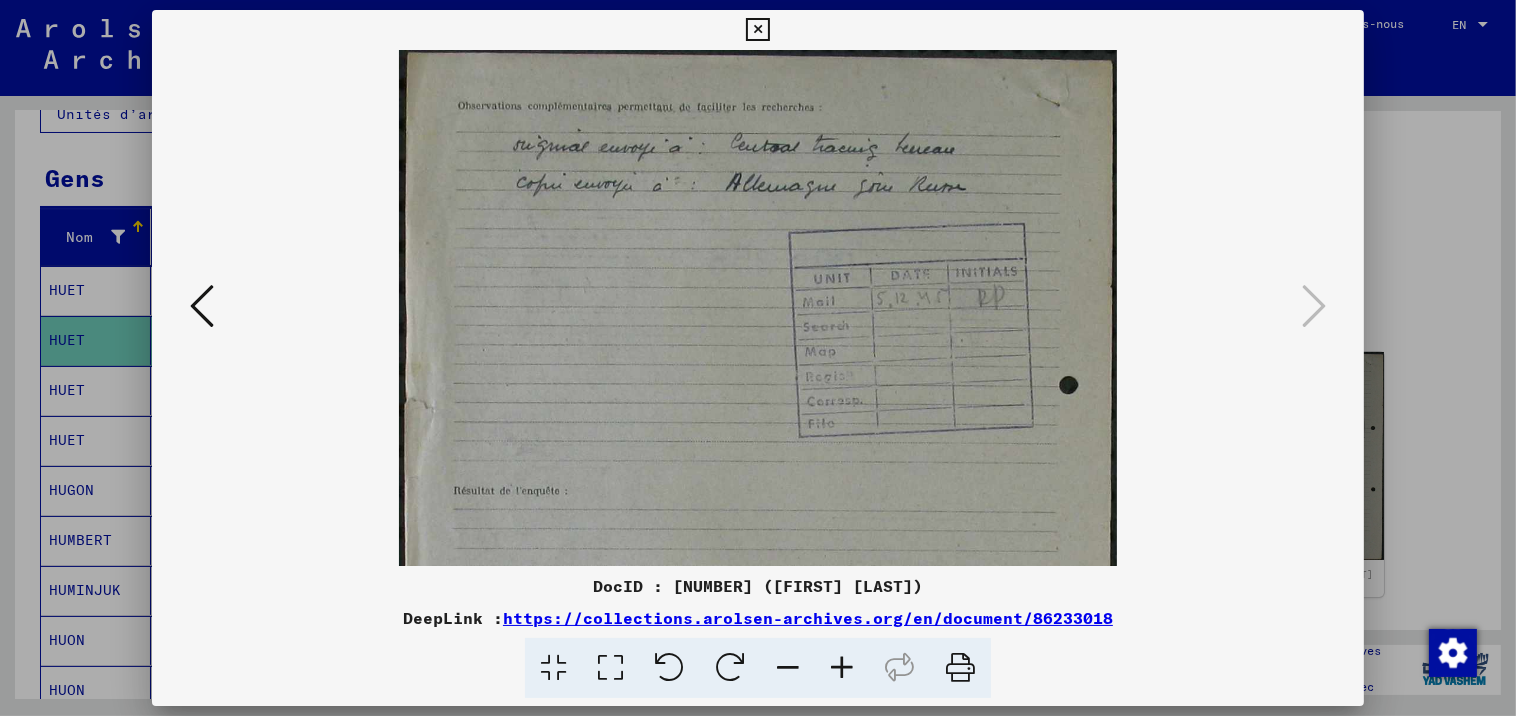 click at bounding box center (842, 668) 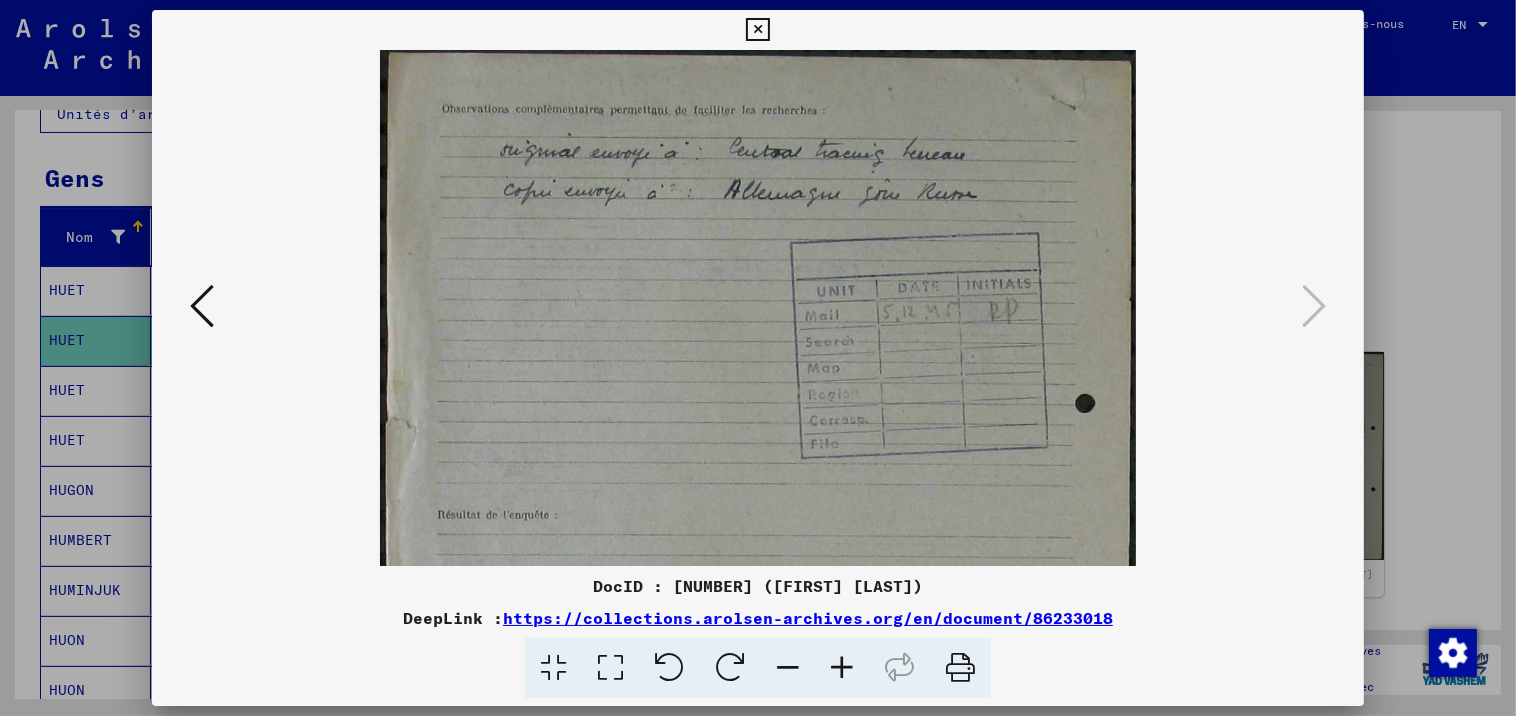 click at bounding box center [842, 668] 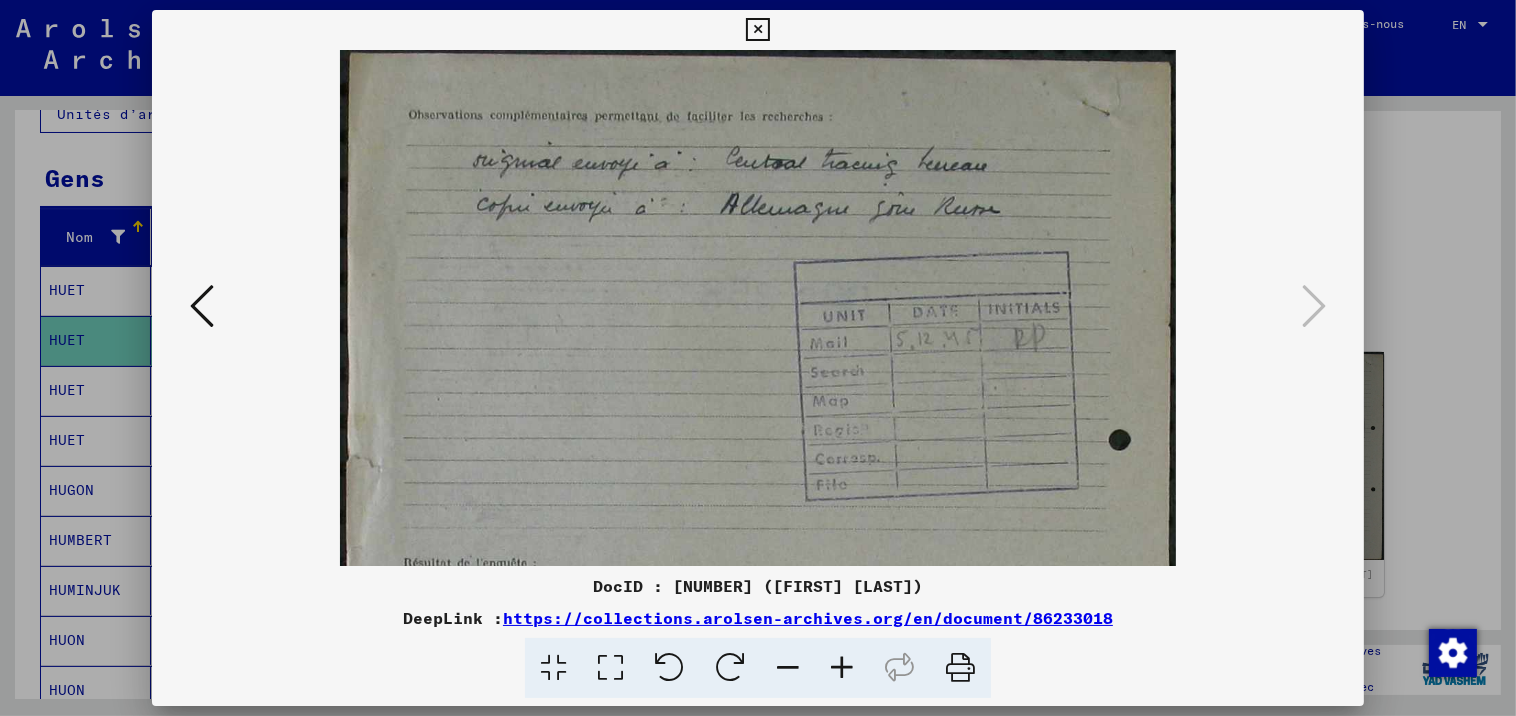 click at bounding box center [842, 668] 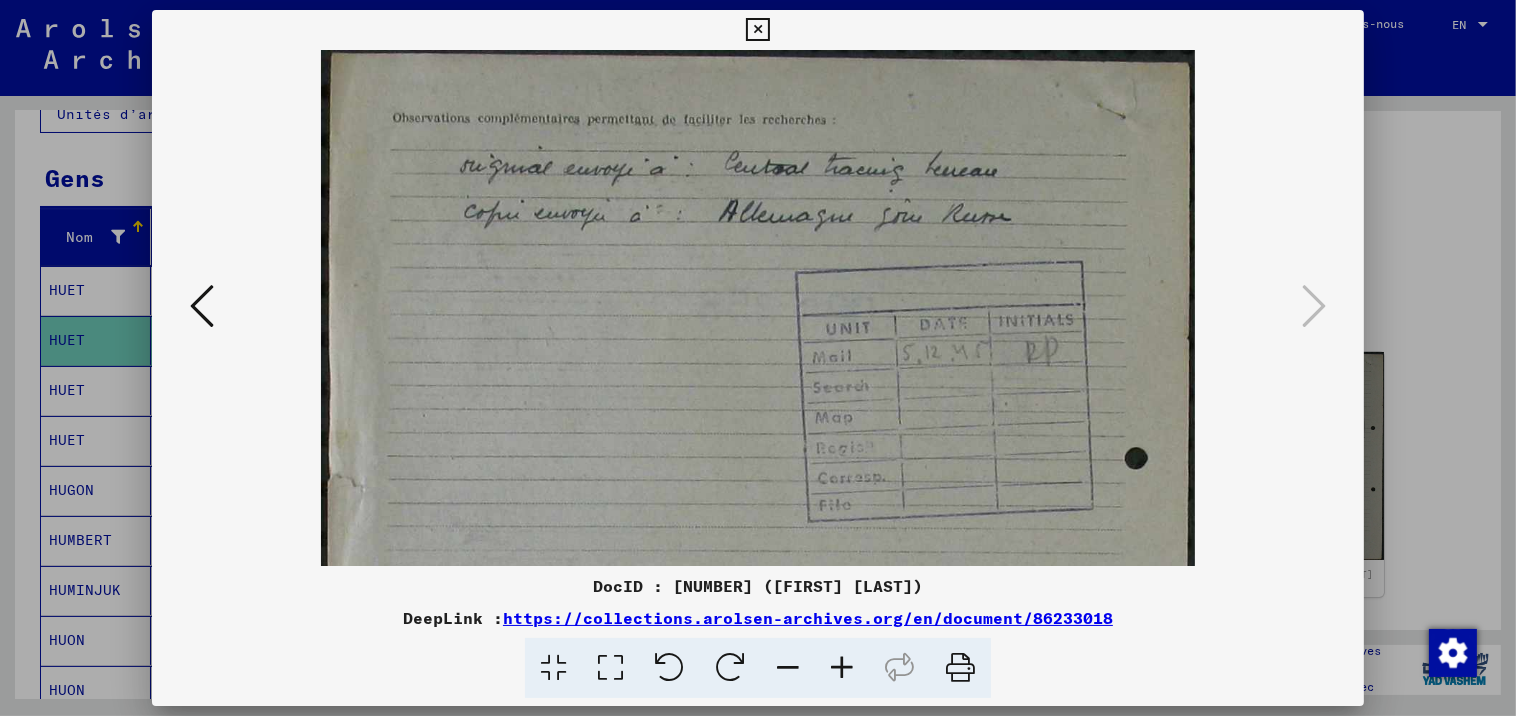 click at bounding box center [757, 30] 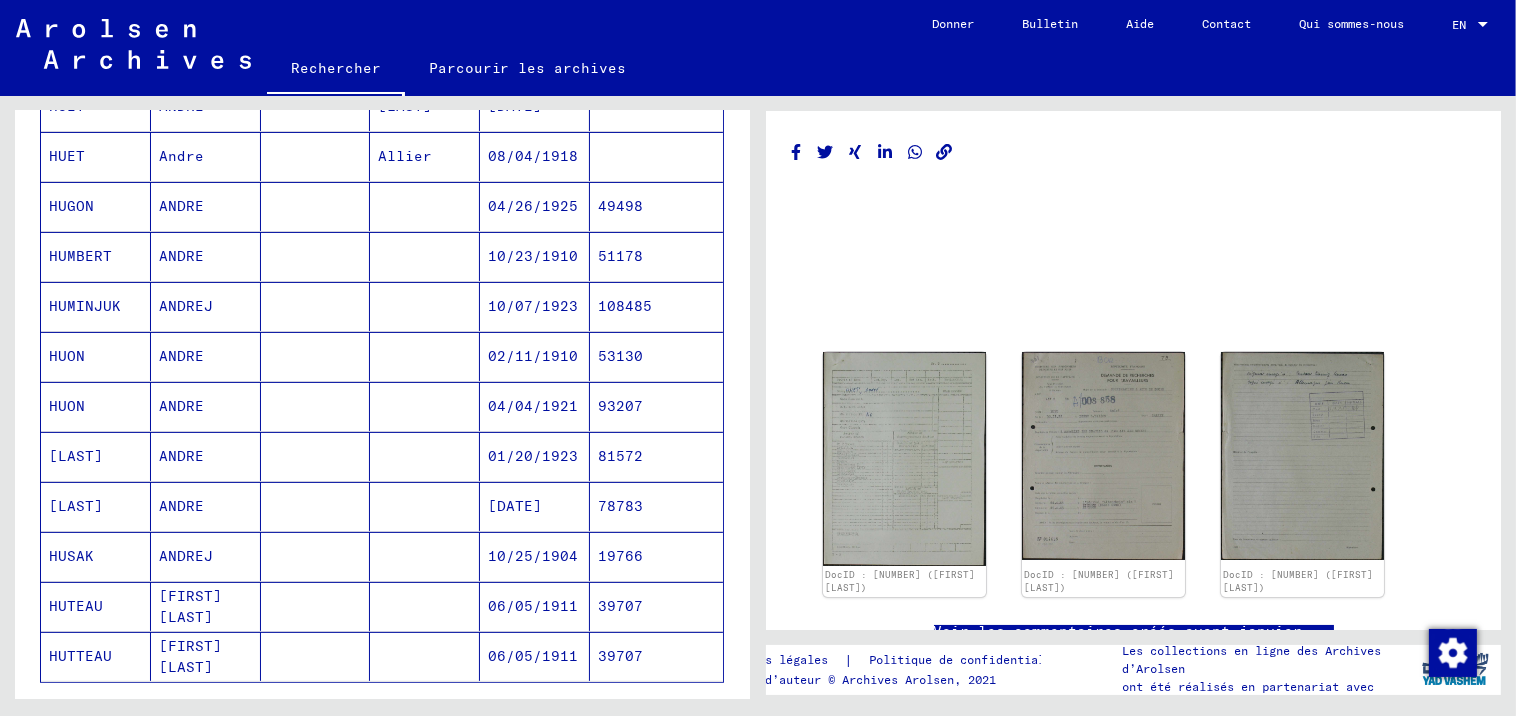 scroll, scrollTop: 666, scrollLeft: 0, axis: vertical 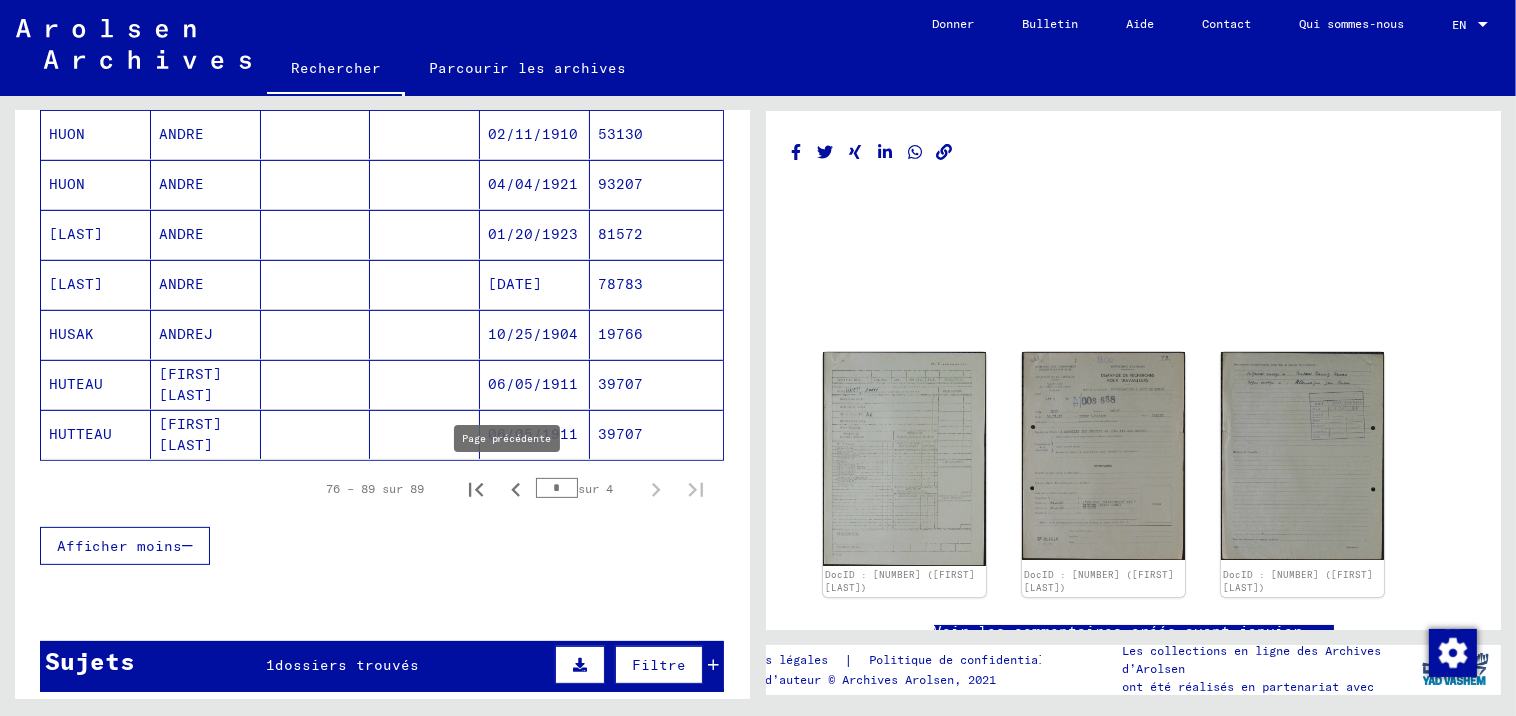 click 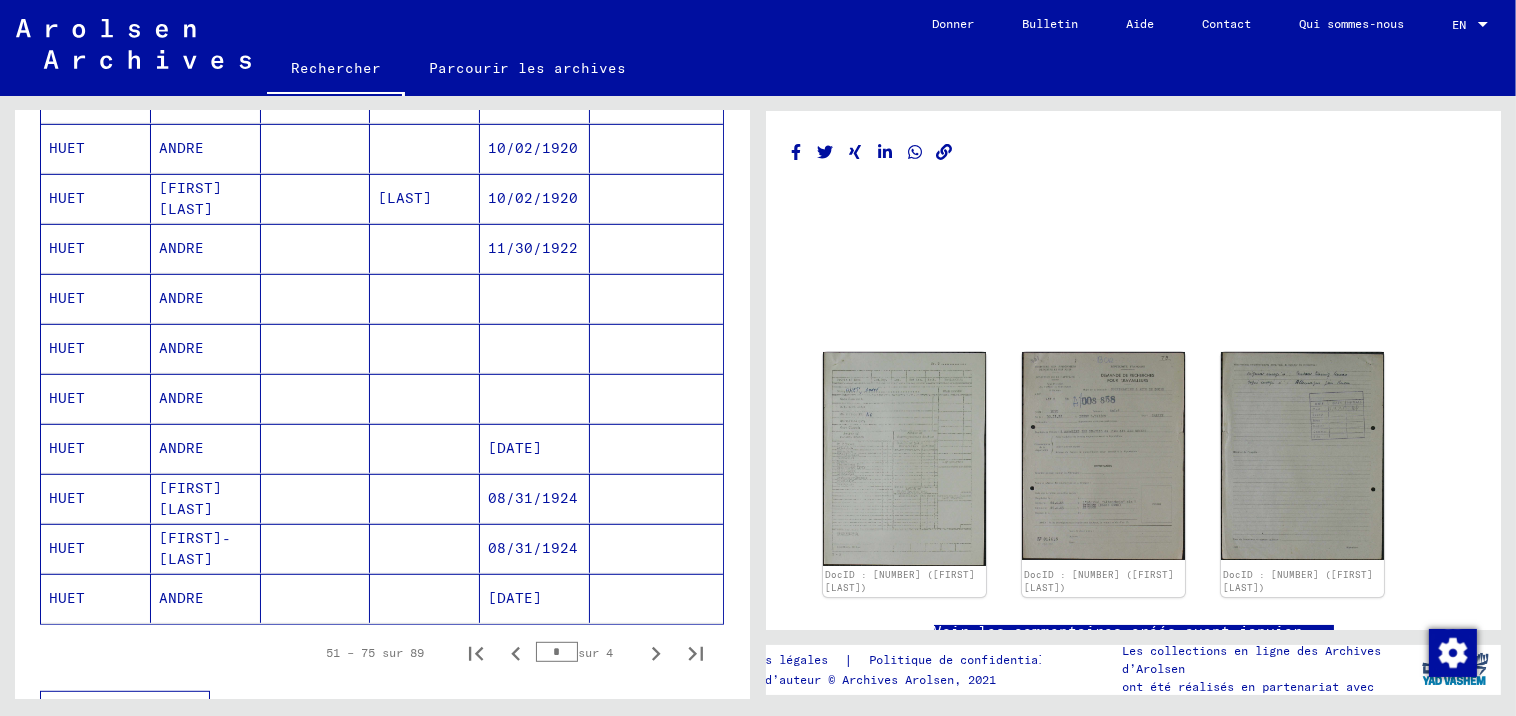 scroll, scrollTop: 1111, scrollLeft: 0, axis: vertical 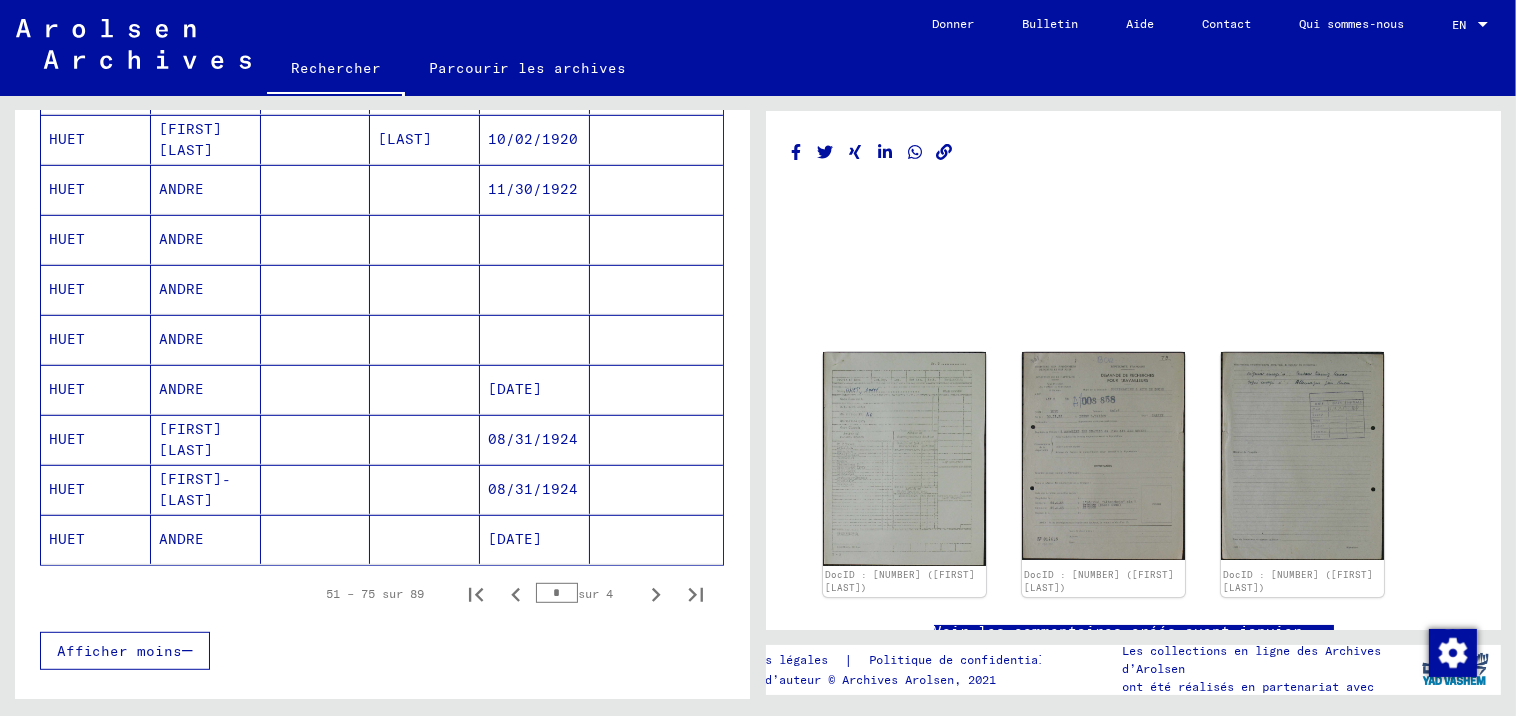 click on "11/30/1922" at bounding box center [535, 239] 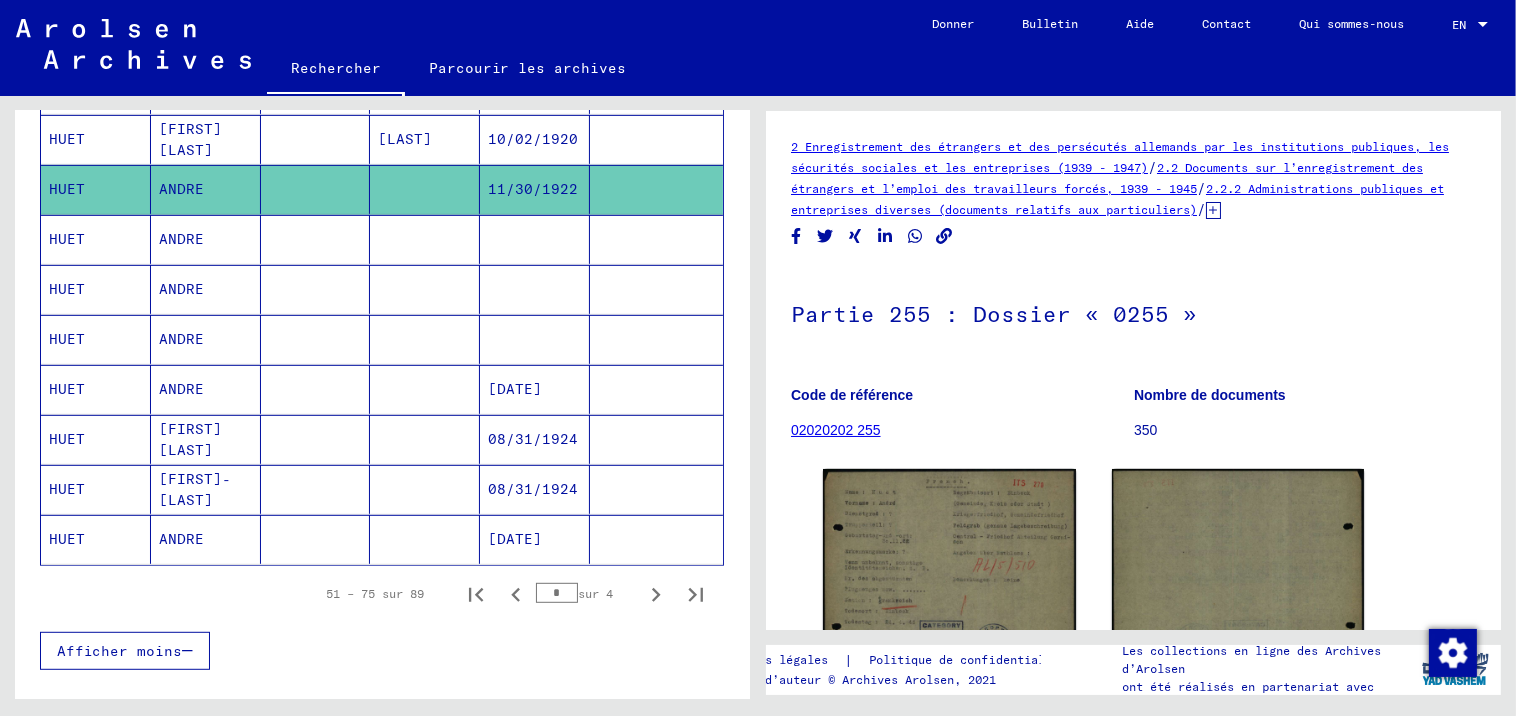 scroll, scrollTop: 0, scrollLeft: 0, axis: both 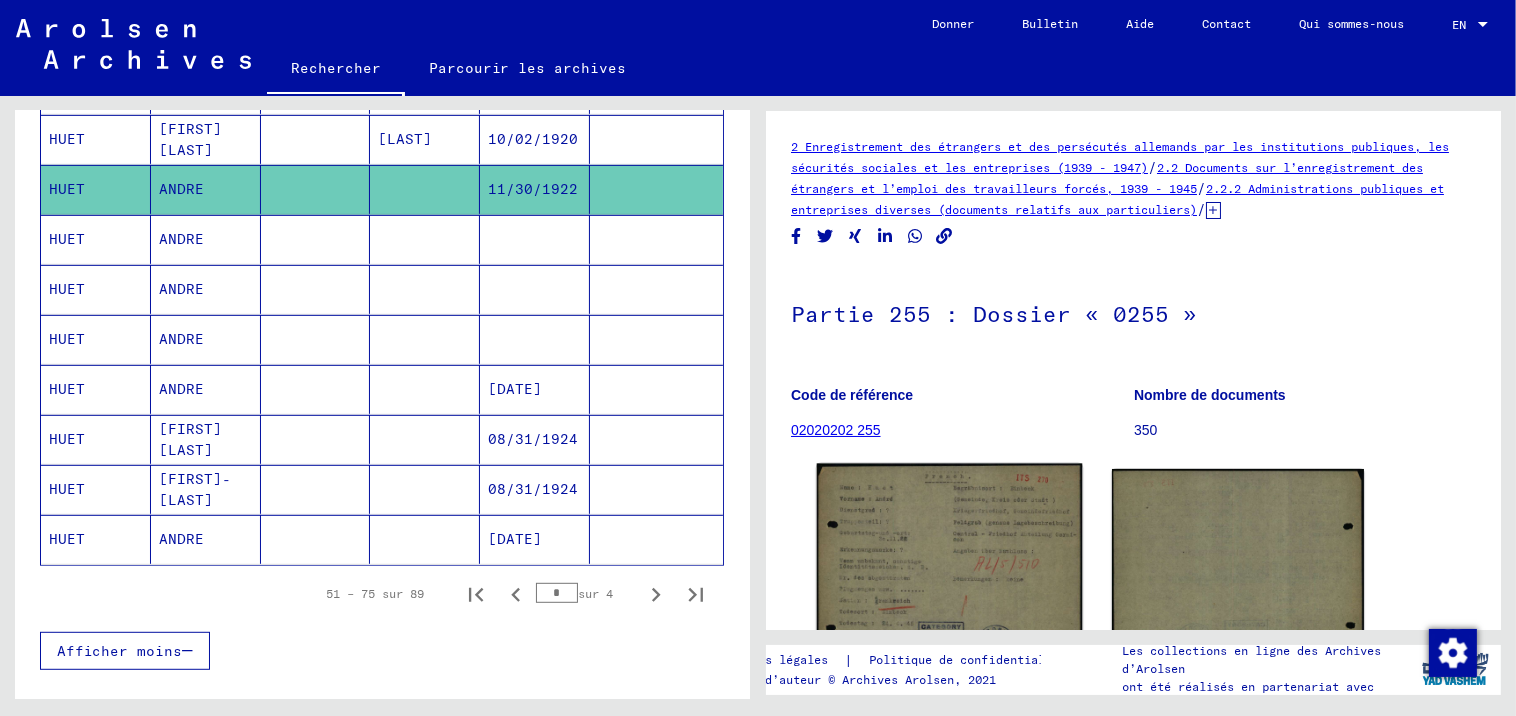 click 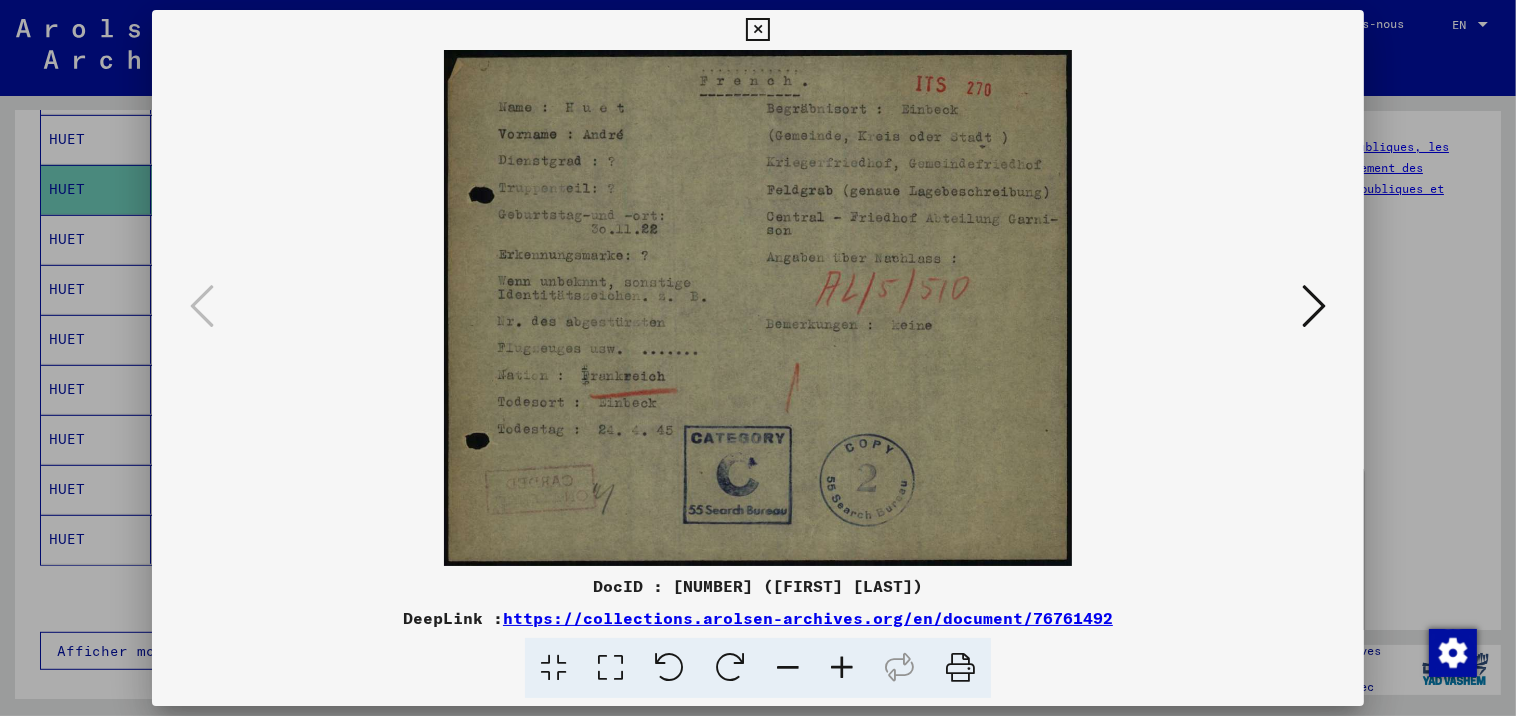 click at bounding box center [1314, 306] 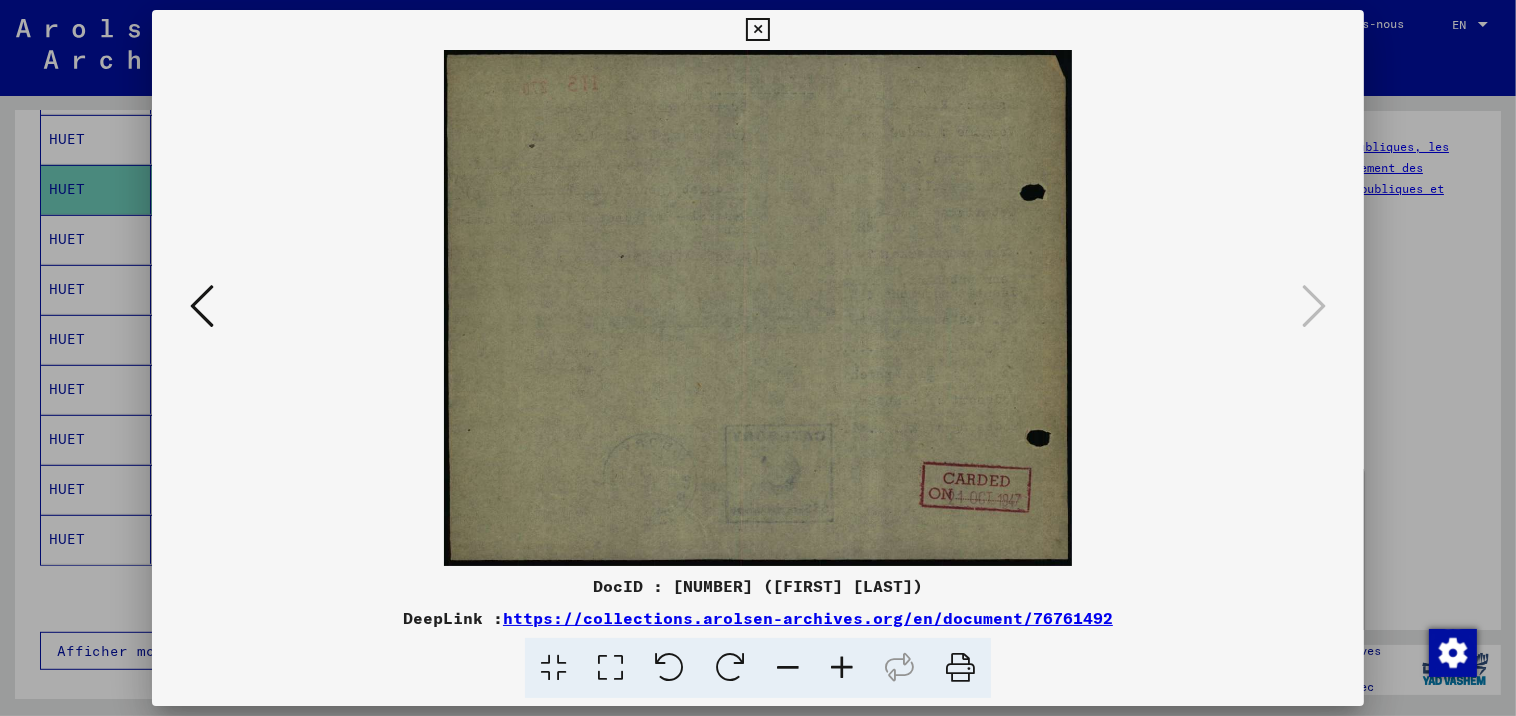 click at bounding box center [757, 30] 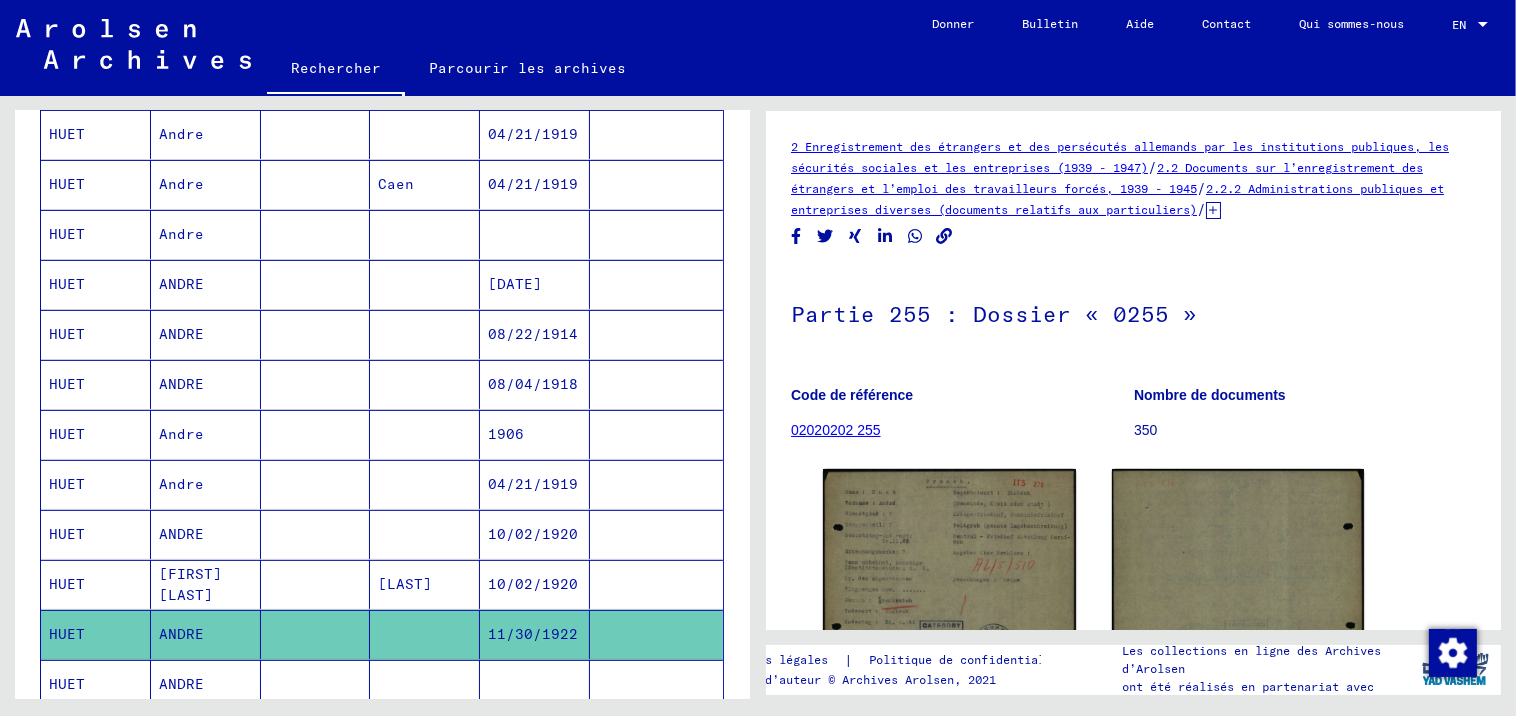 scroll, scrollTop: 1333, scrollLeft: 0, axis: vertical 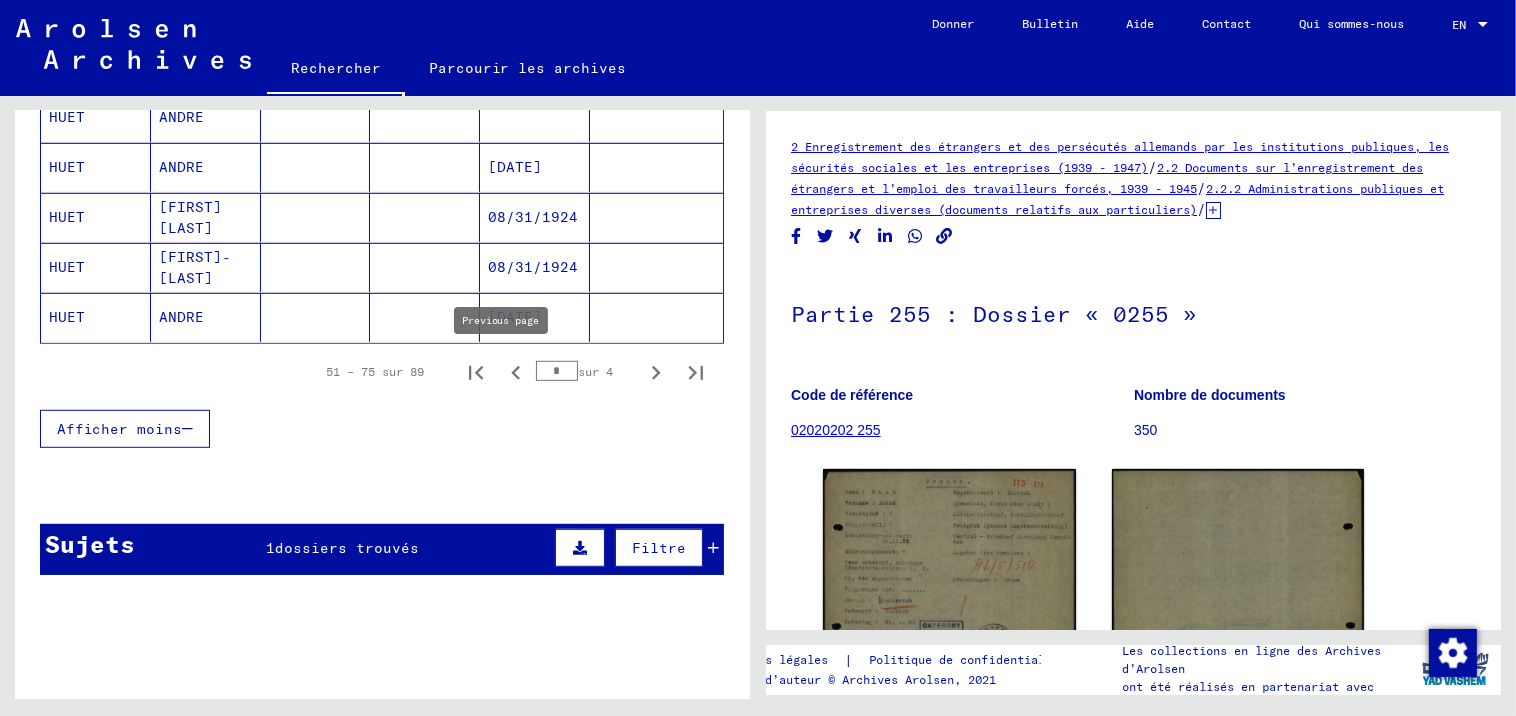 click 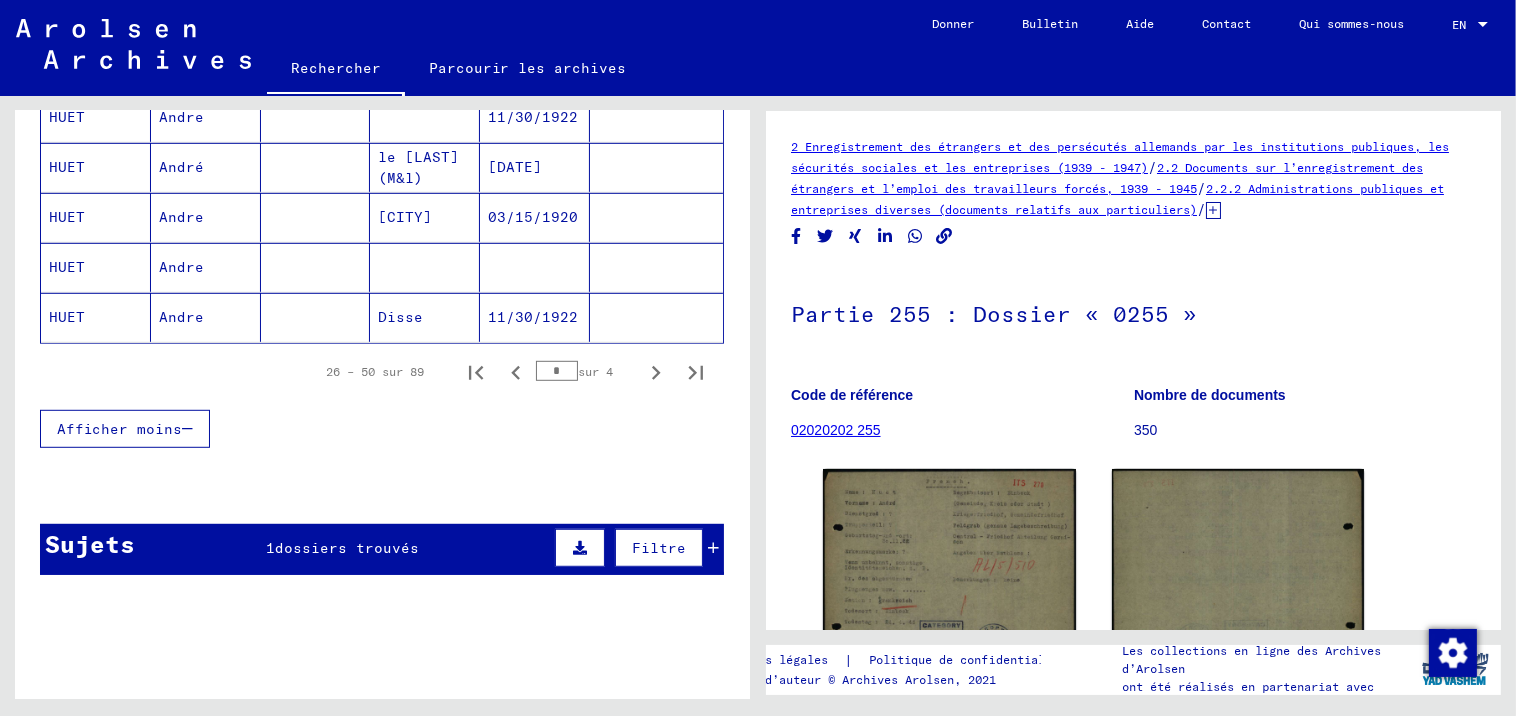 click on "11/30/1922" 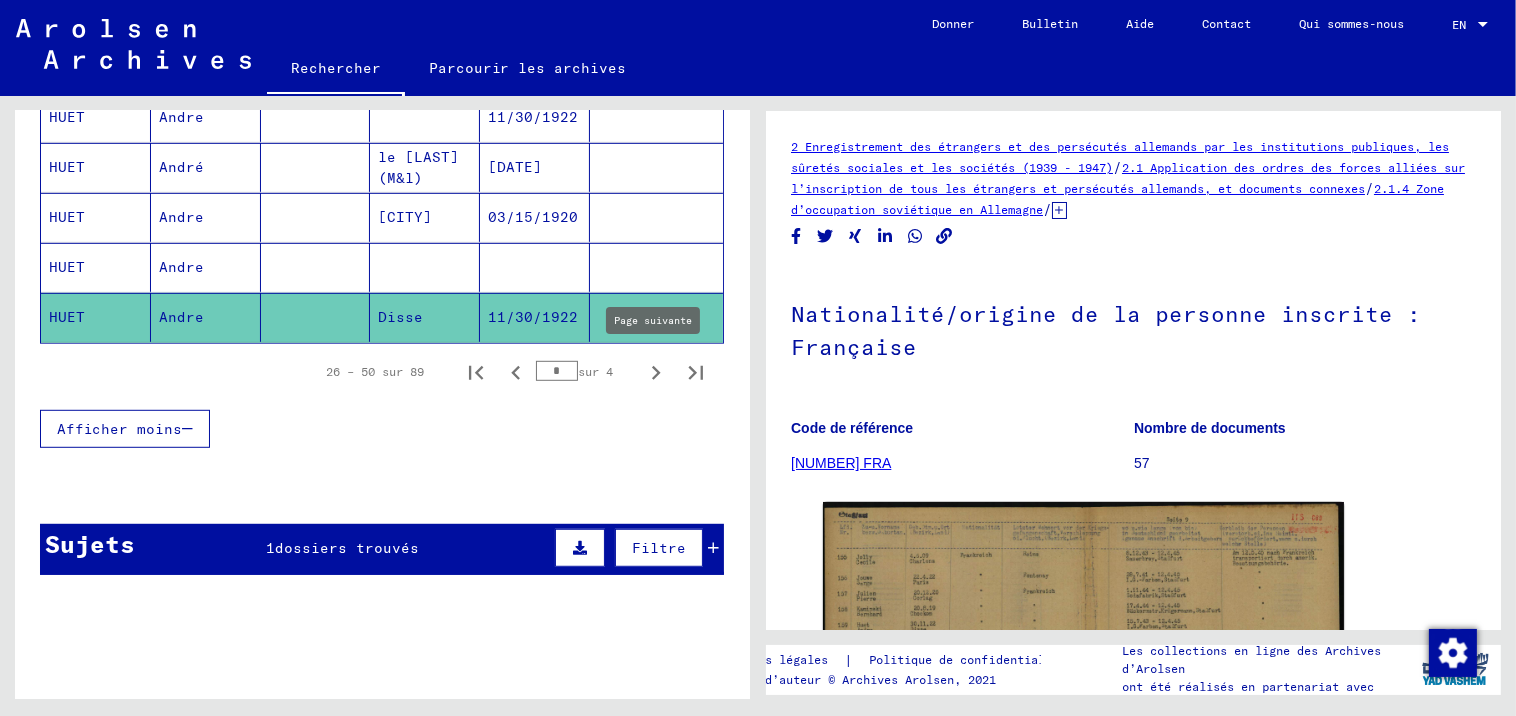 scroll, scrollTop: 0, scrollLeft: 0, axis: both 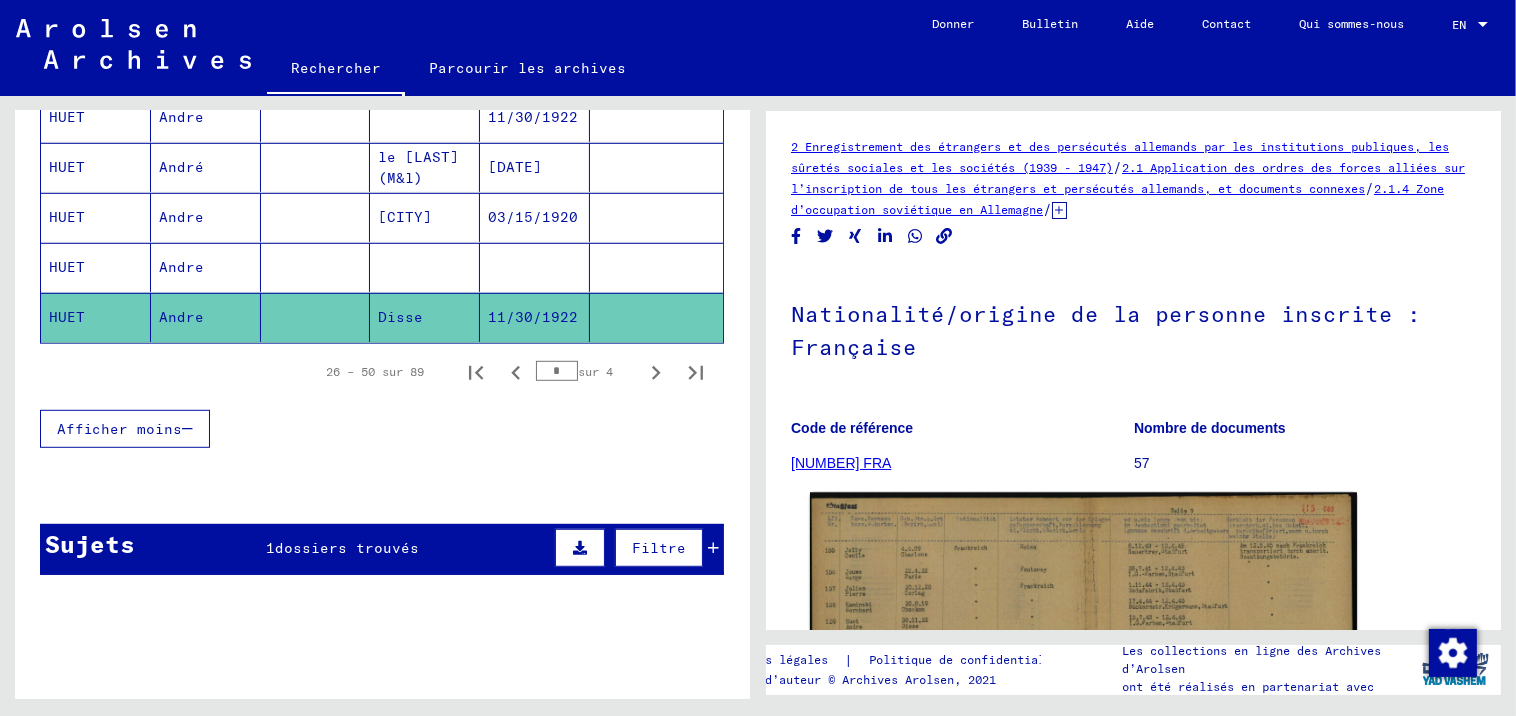click 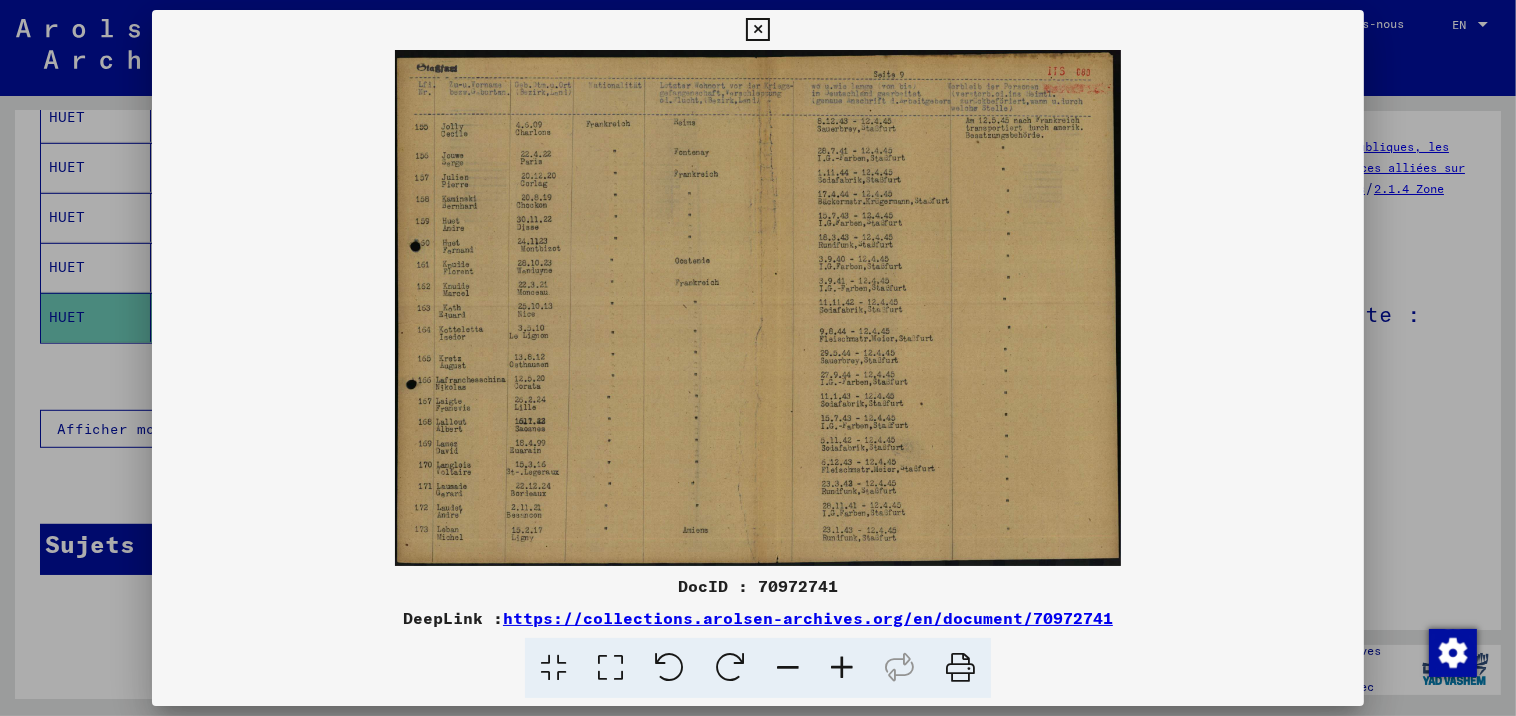 click at bounding box center [842, 668] 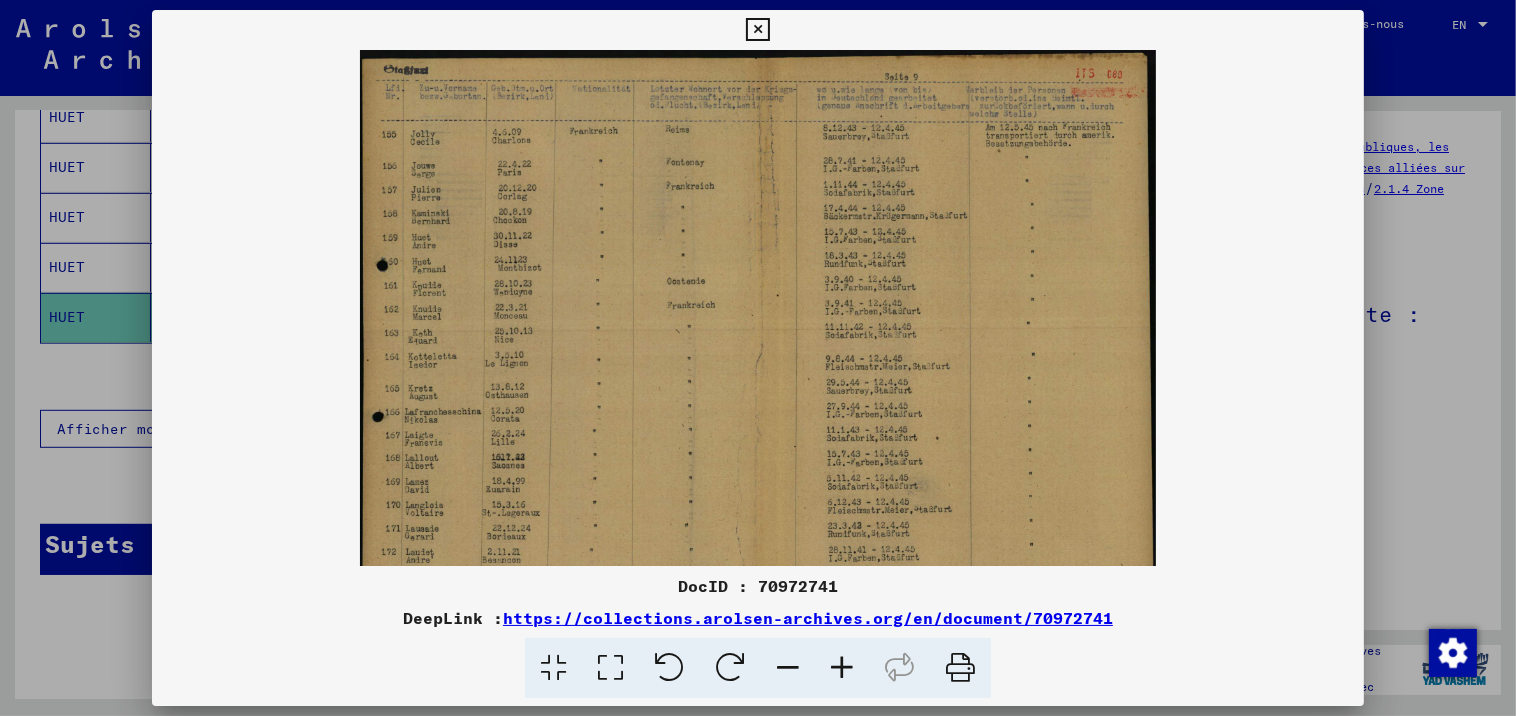 click at bounding box center (842, 668) 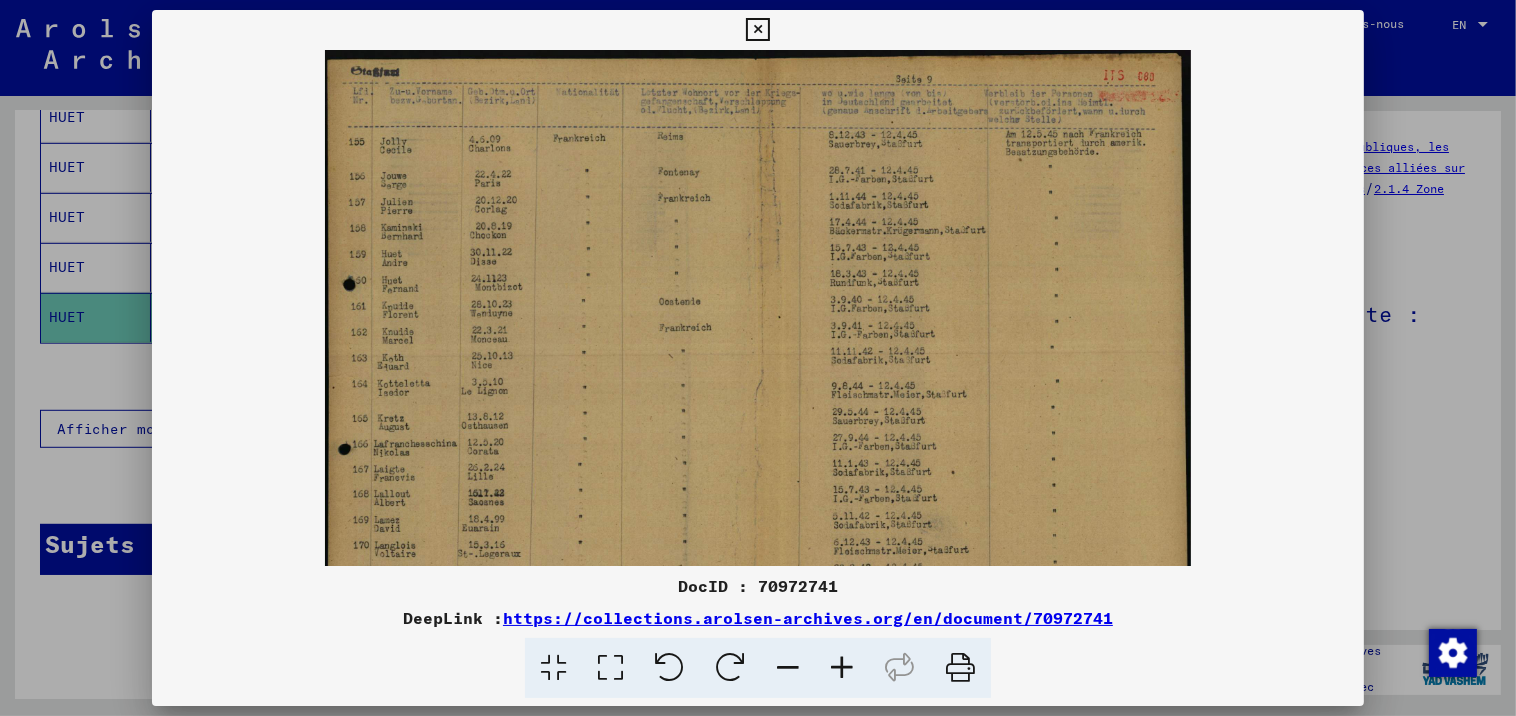 click at bounding box center [842, 668] 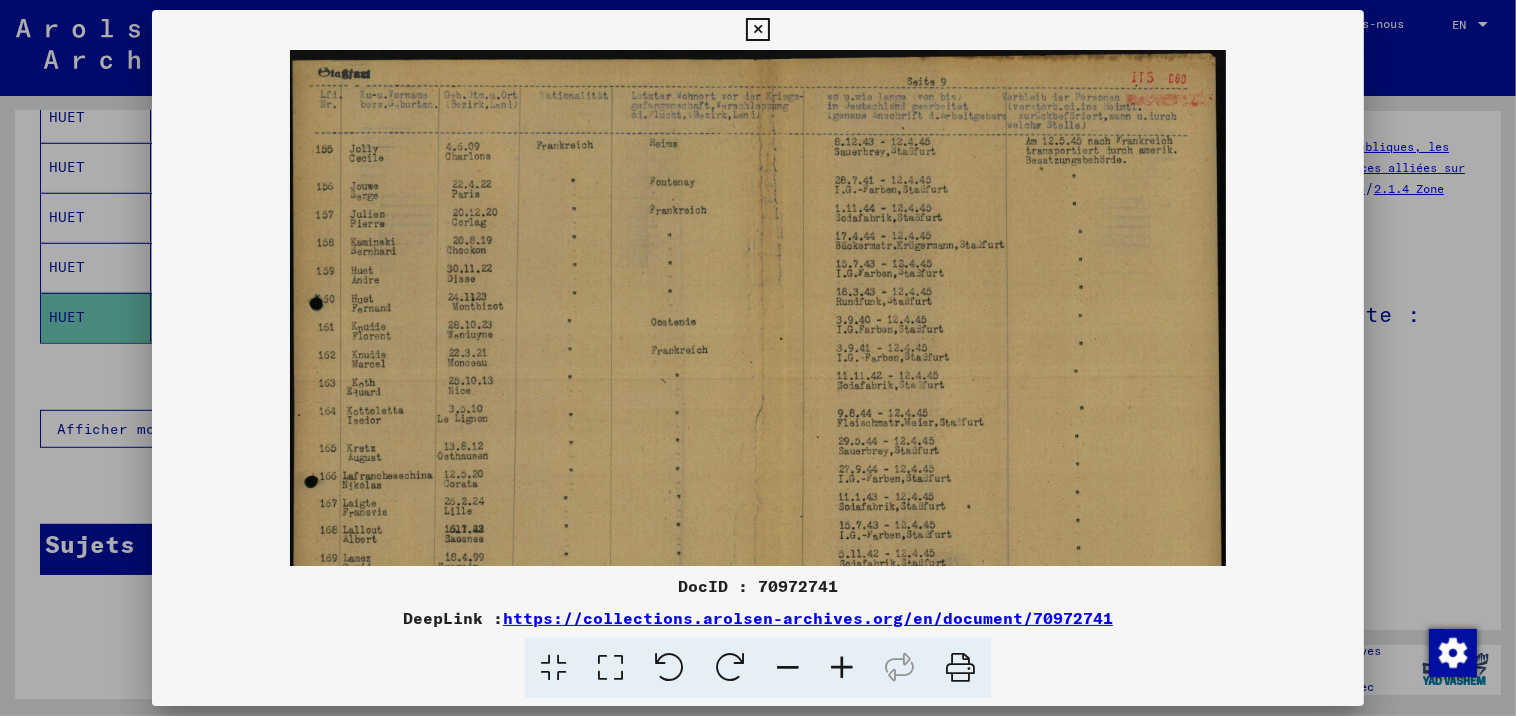 click at bounding box center [842, 668] 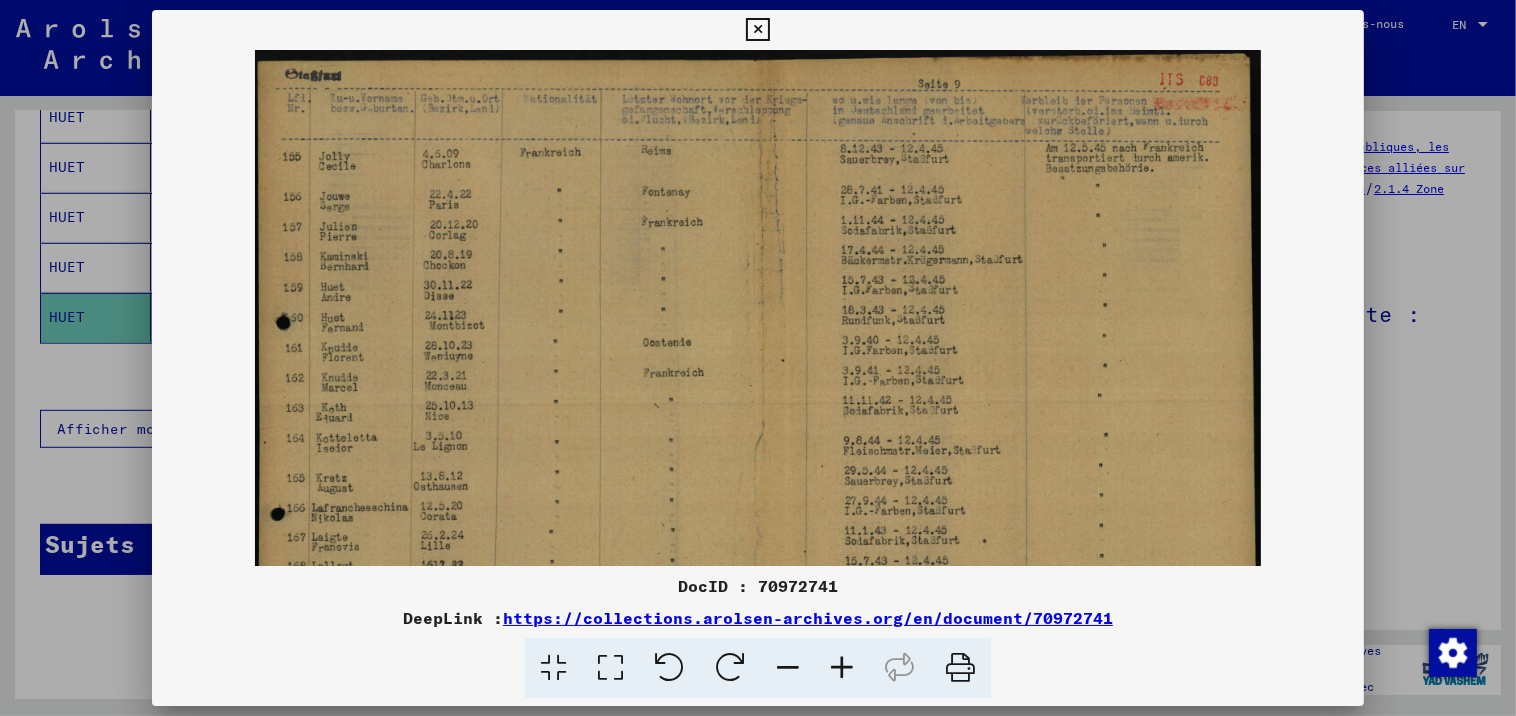 click at bounding box center [842, 668] 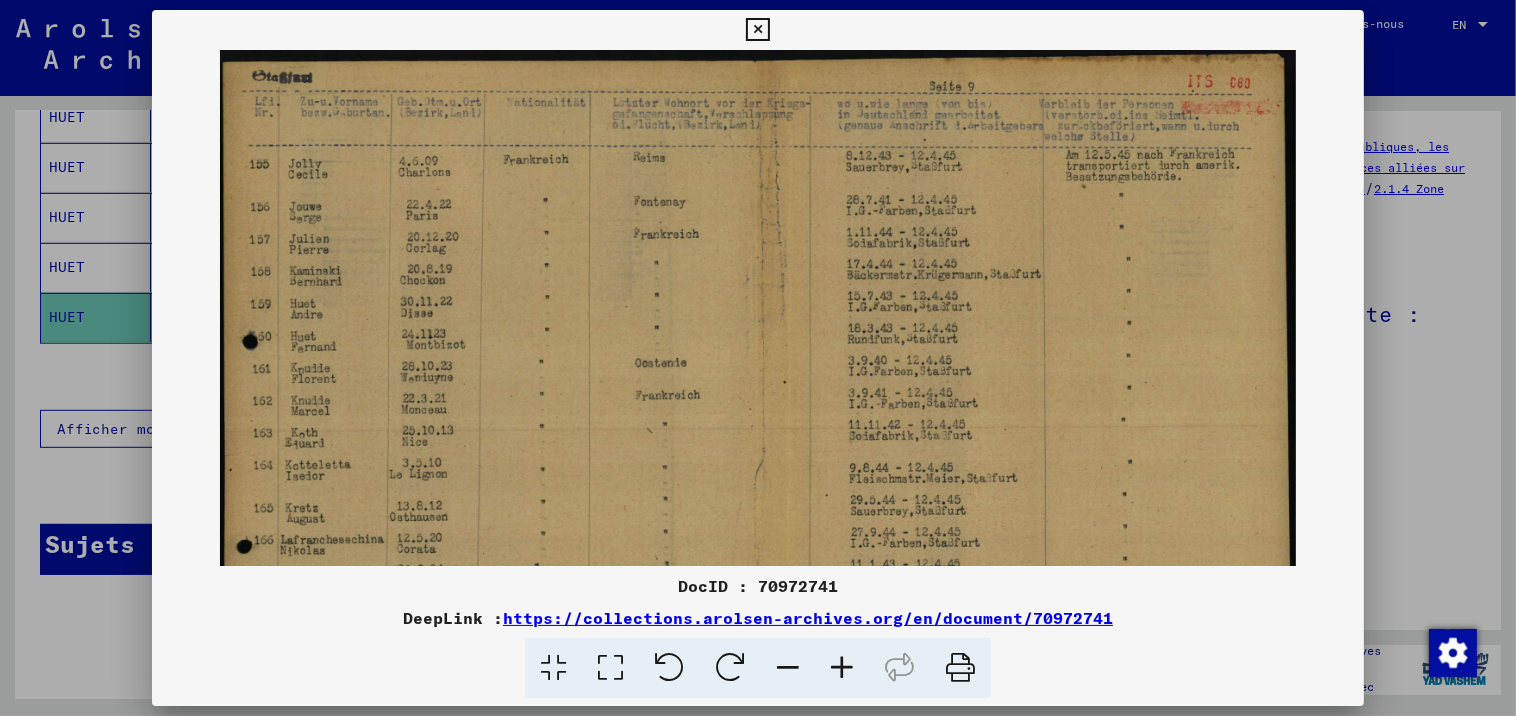 click at bounding box center [842, 668] 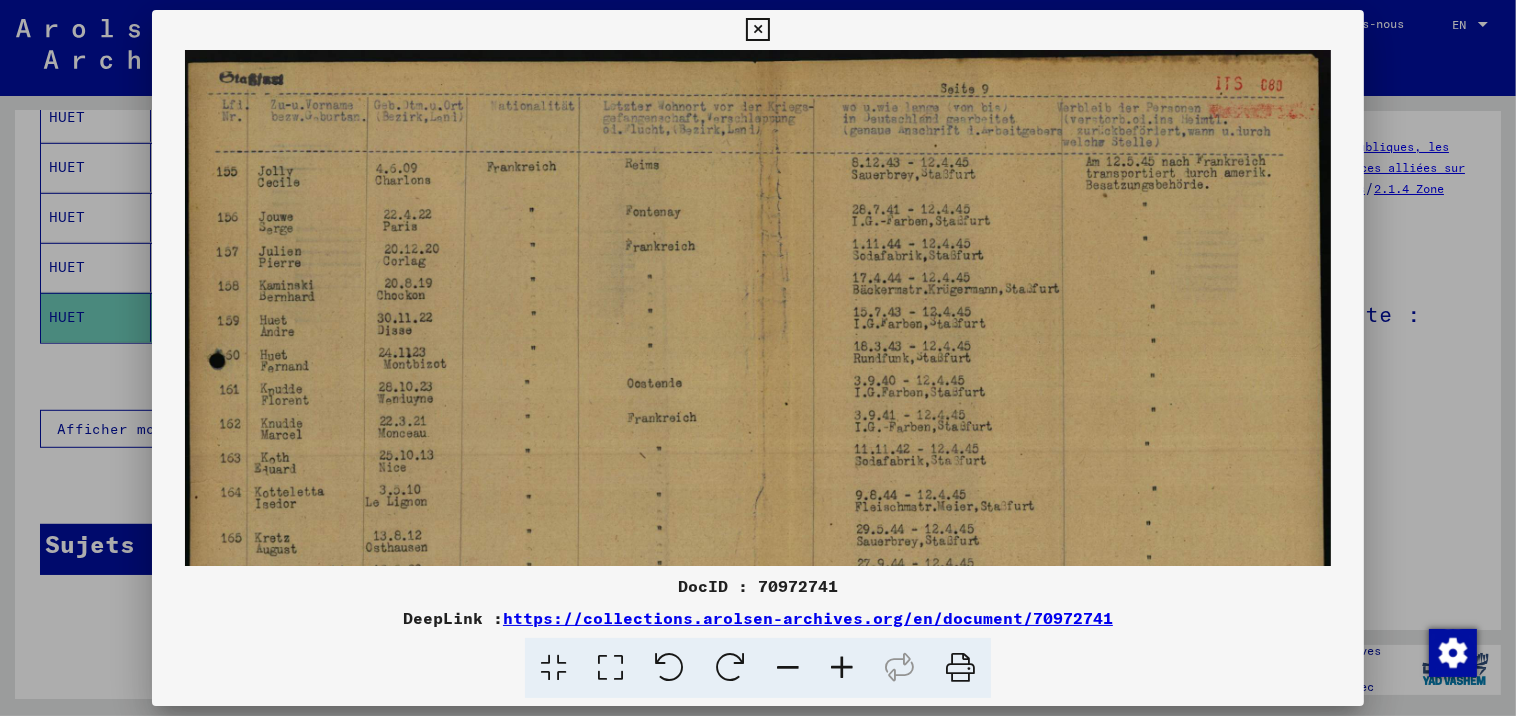 click at bounding box center (842, 668) 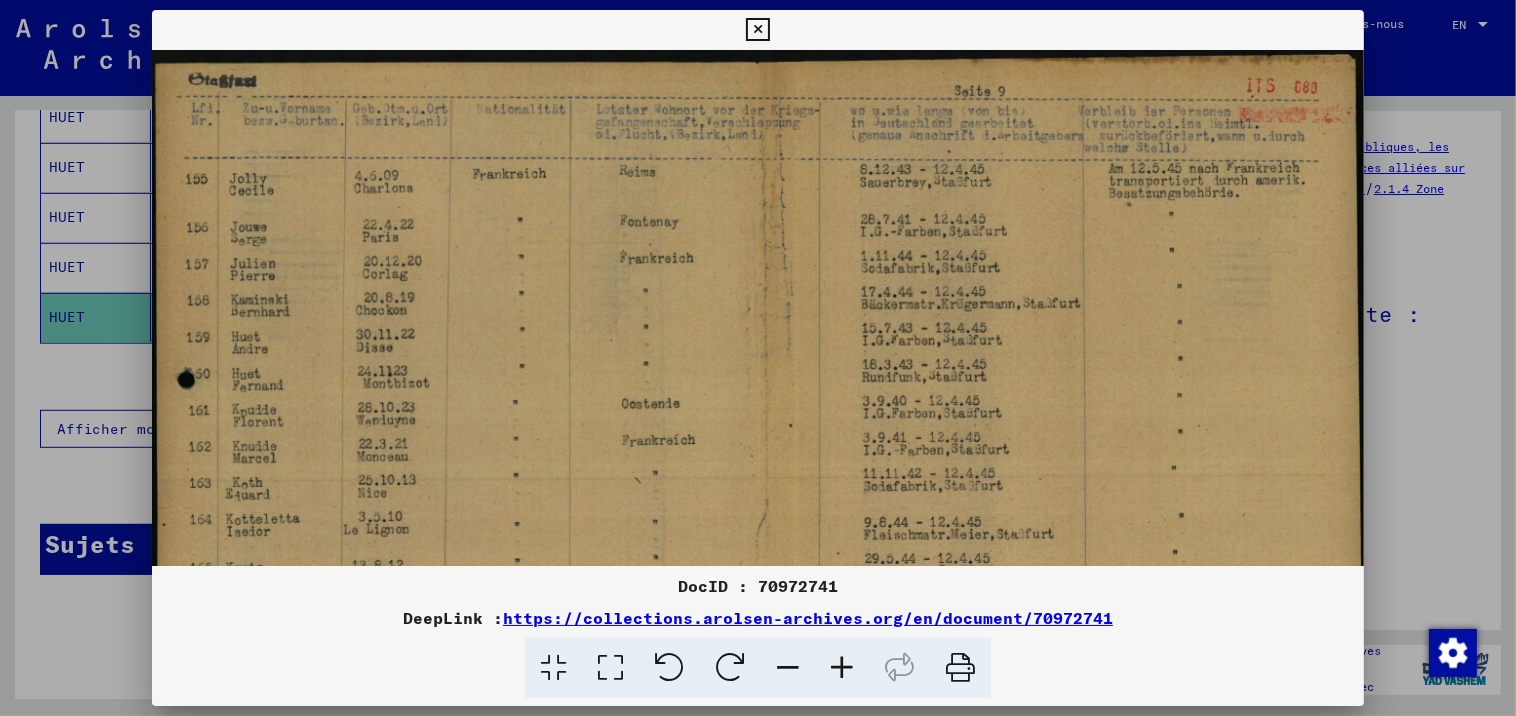 click at bounding box center (757, 30) 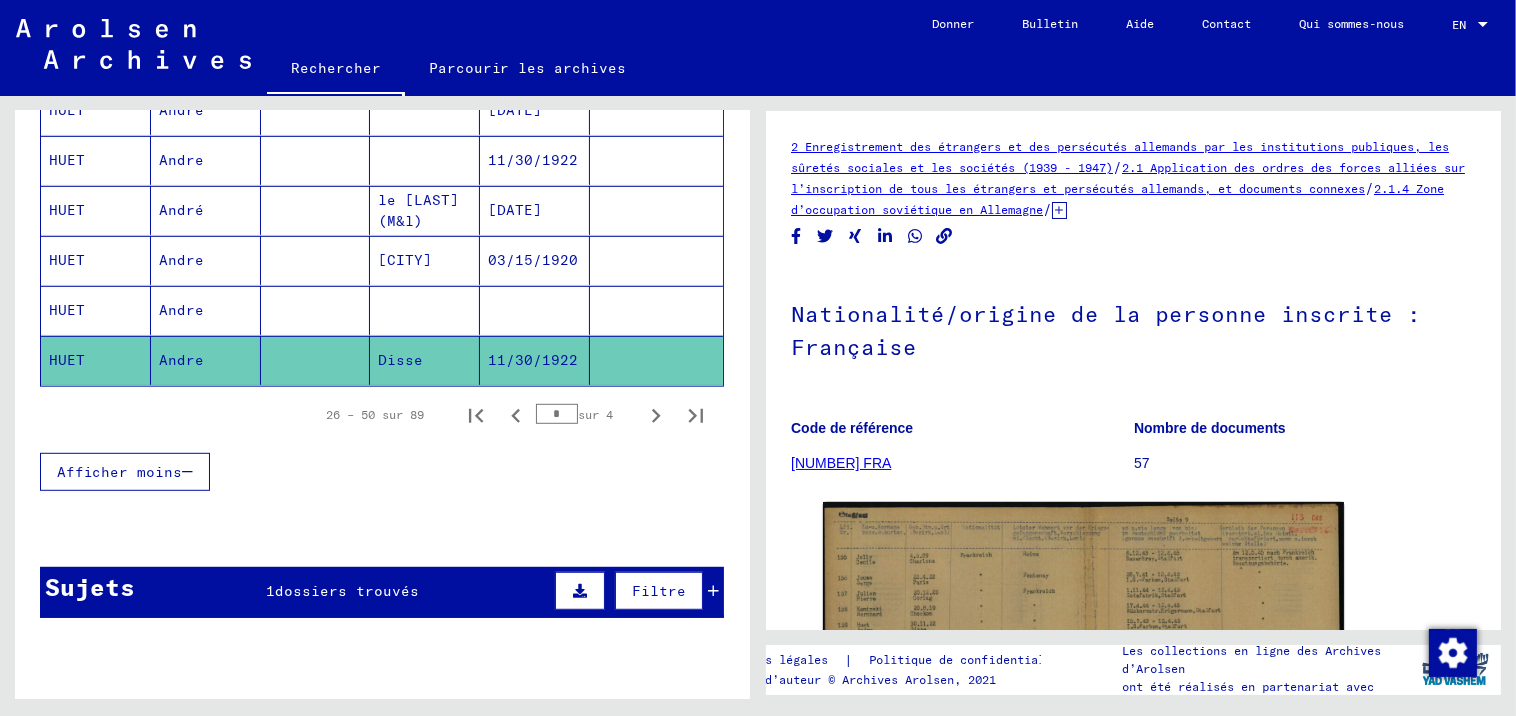 scroll, scrollTop: 1333, scrollLeft: 0, axis: vertical 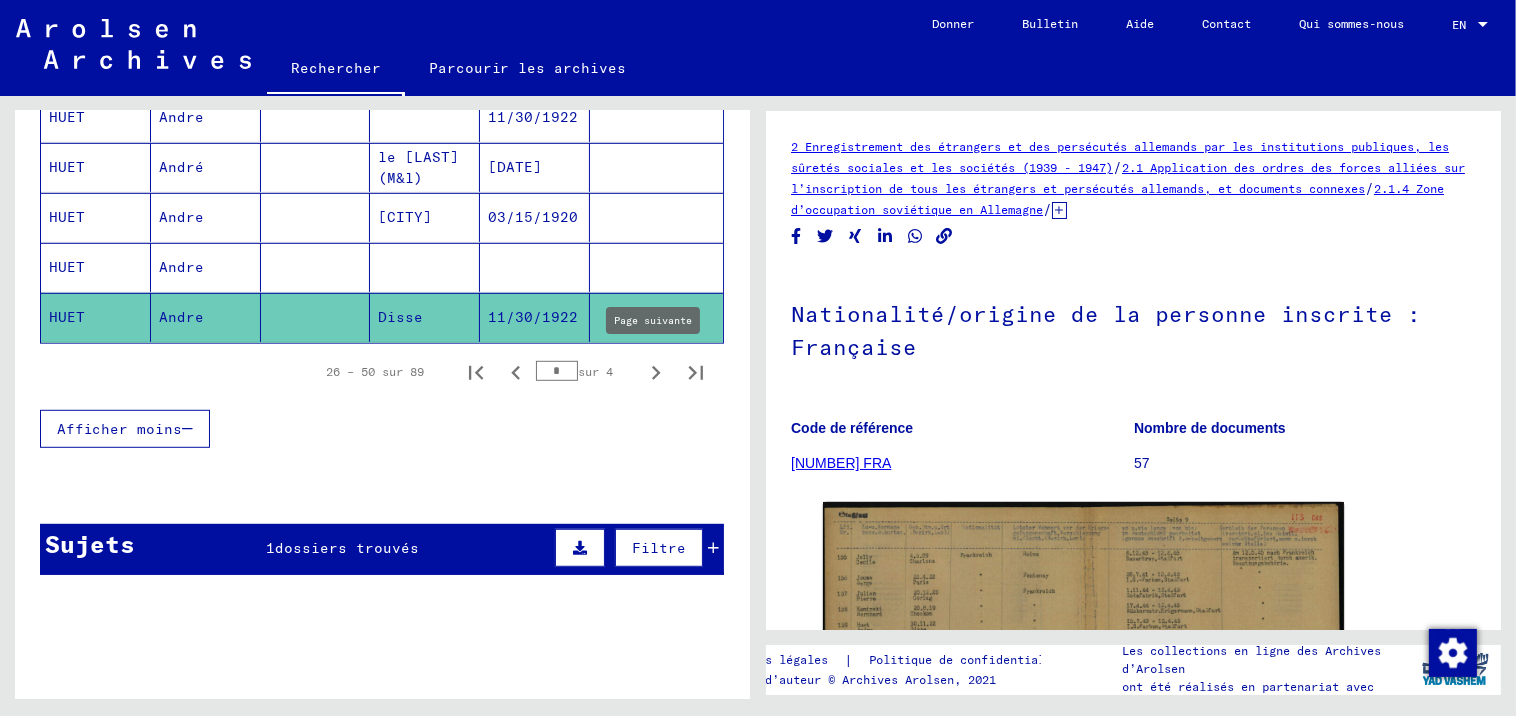 click 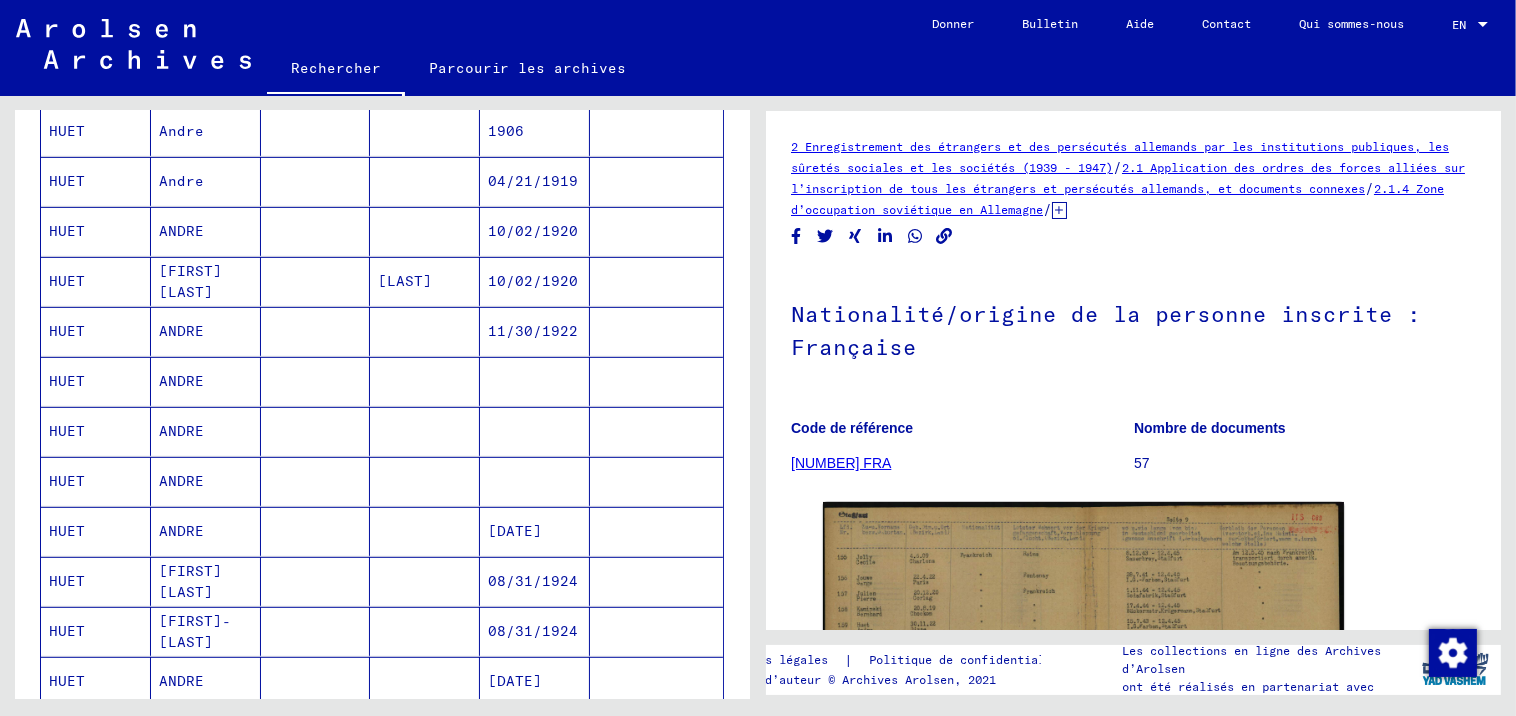 scroll, scrollTop: 888, scrollLeft: 0, axis: vertical 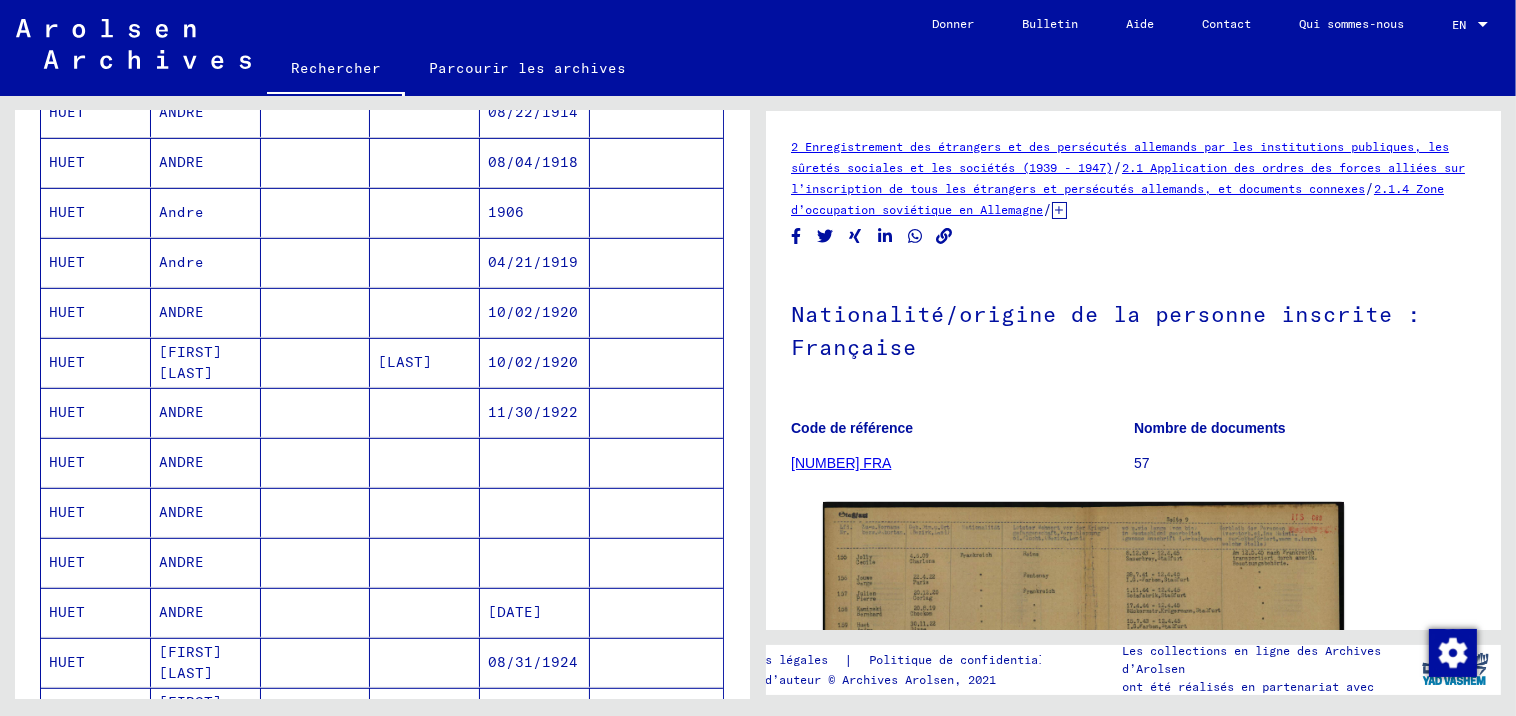 click on "11/30/1922" at bounding box center (535, 462) 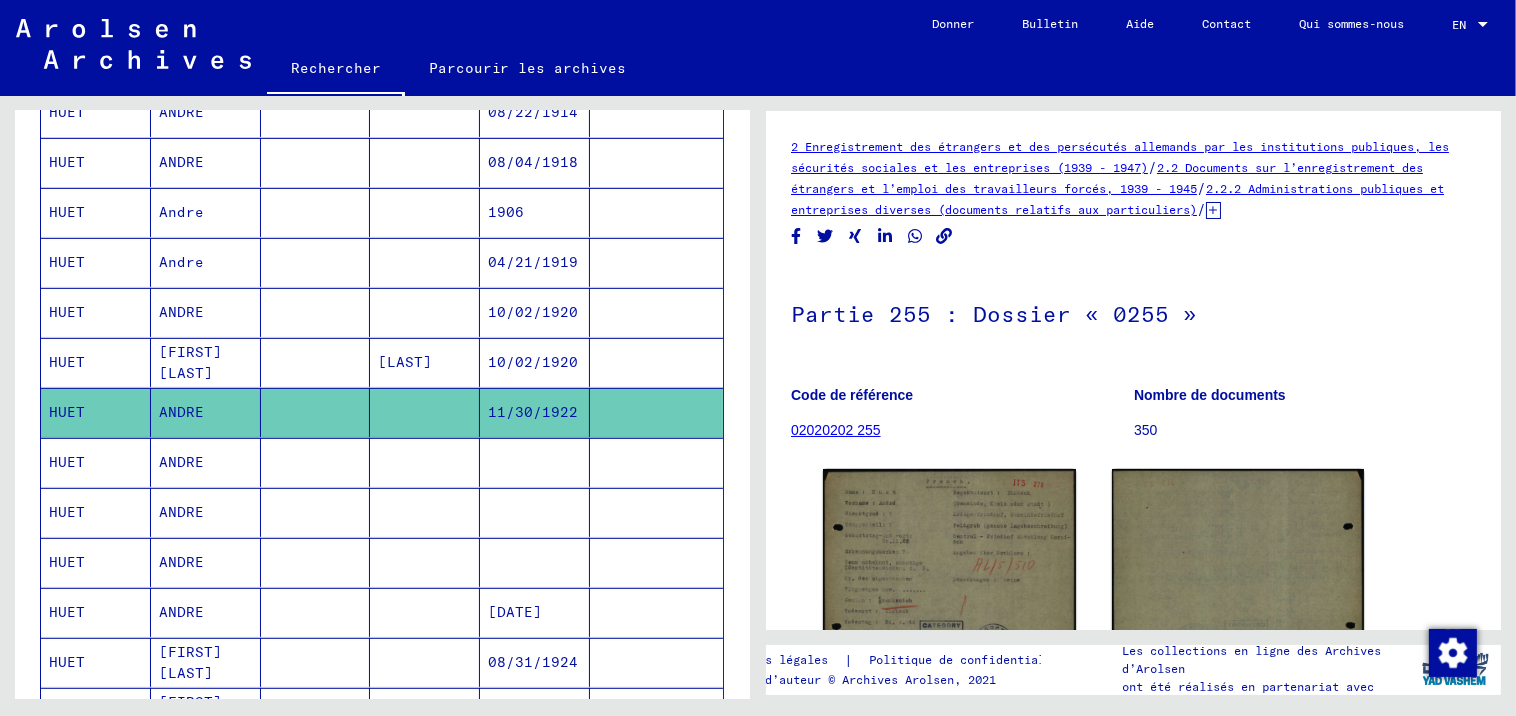 scroll, scrollTop: 0, scrollLeft: 0, axis: both 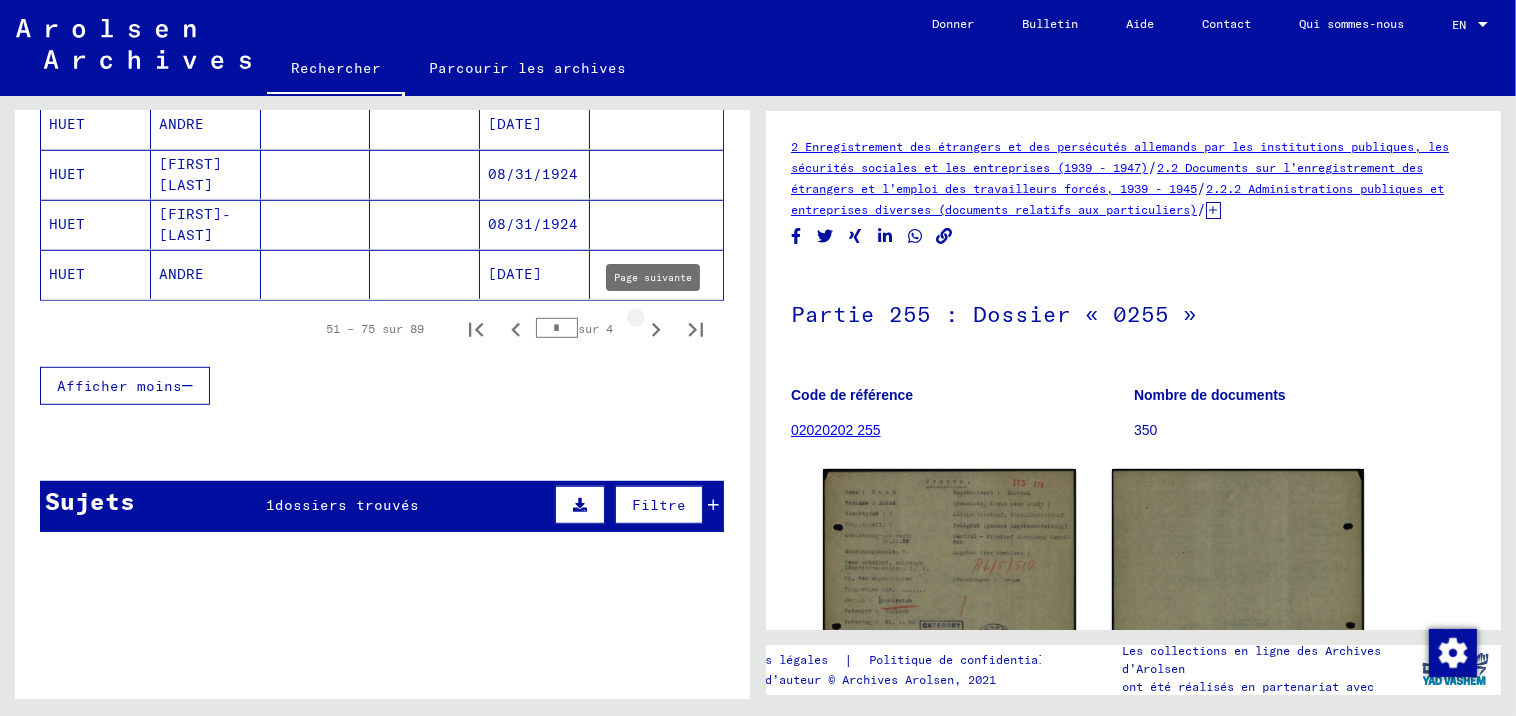 click 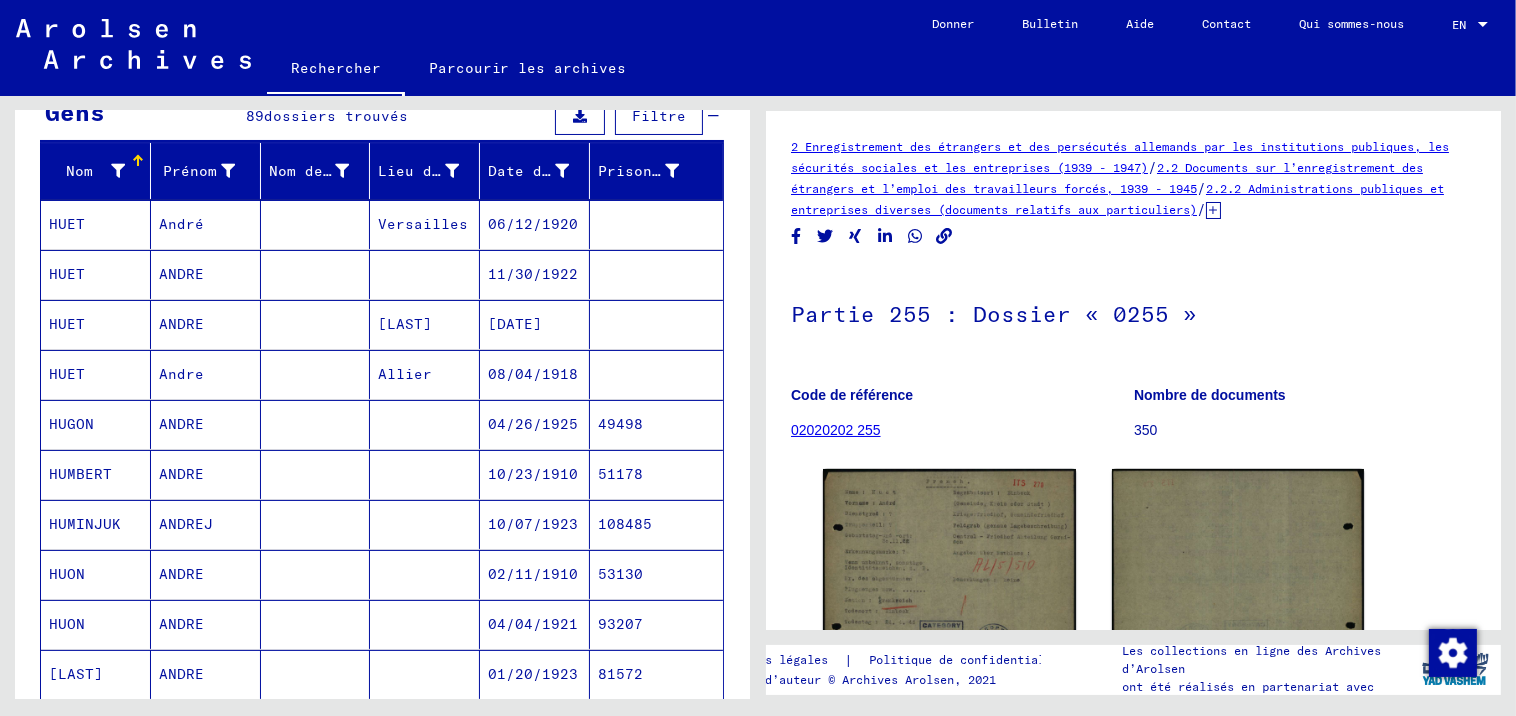scroll, scrollTop: 160, scrollLeft: 0, axis: vertical 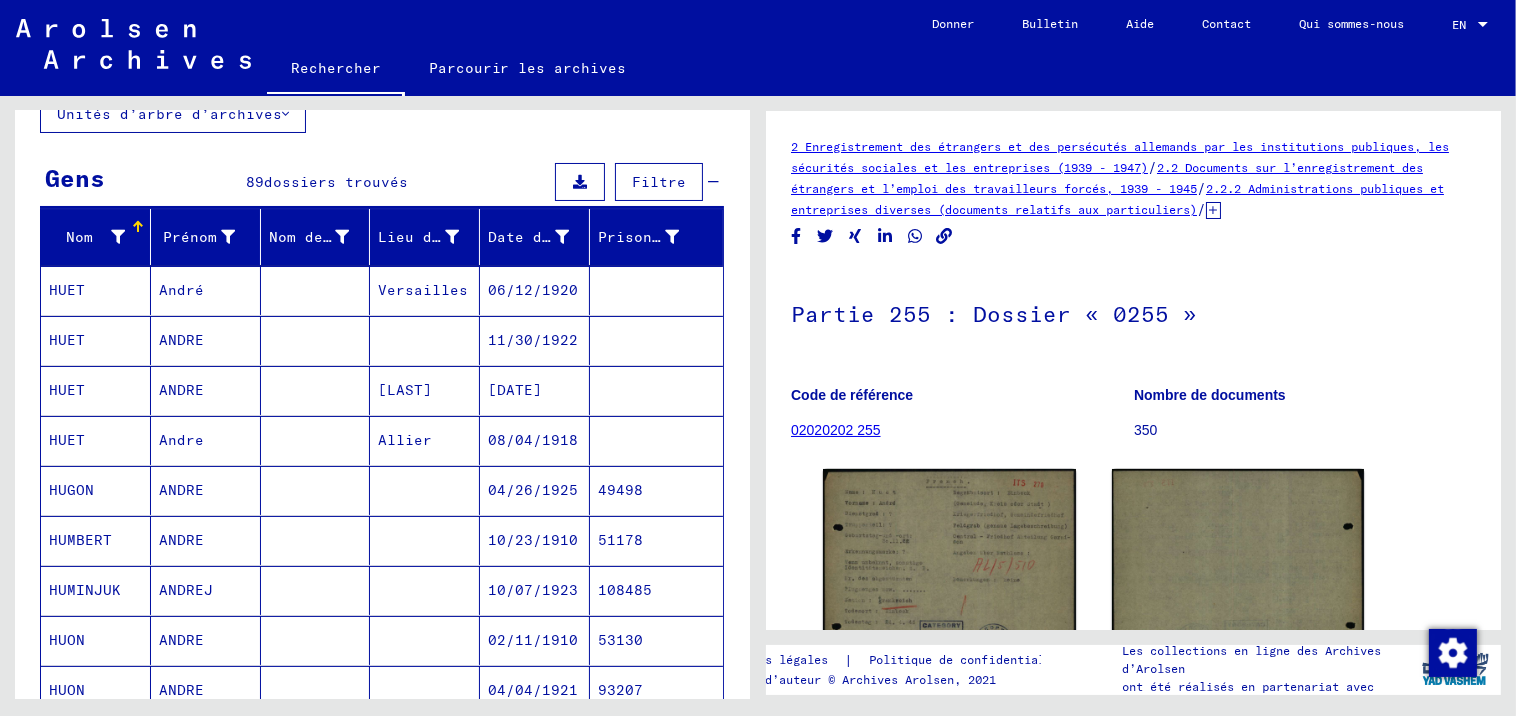 click on "11/30/1922" at bounding box center [535, 390] 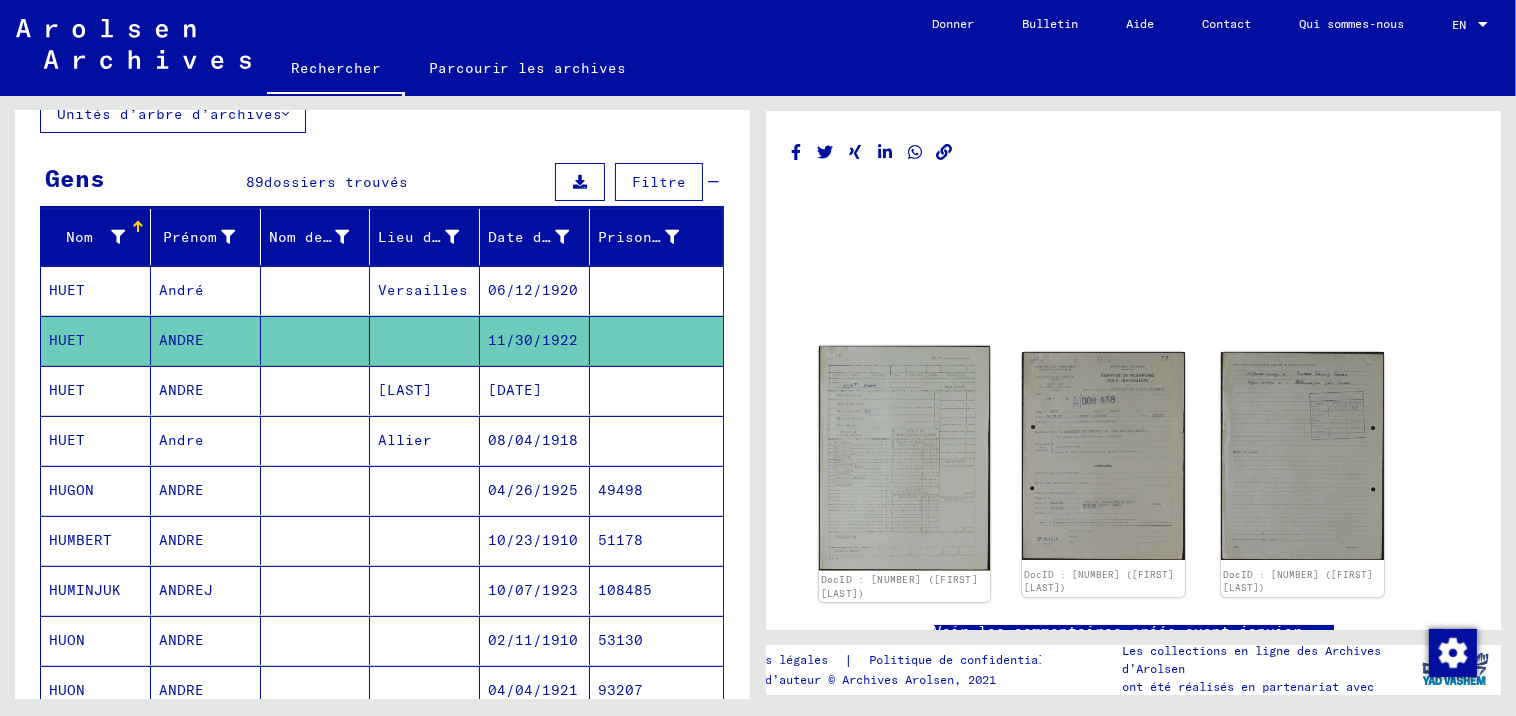 click 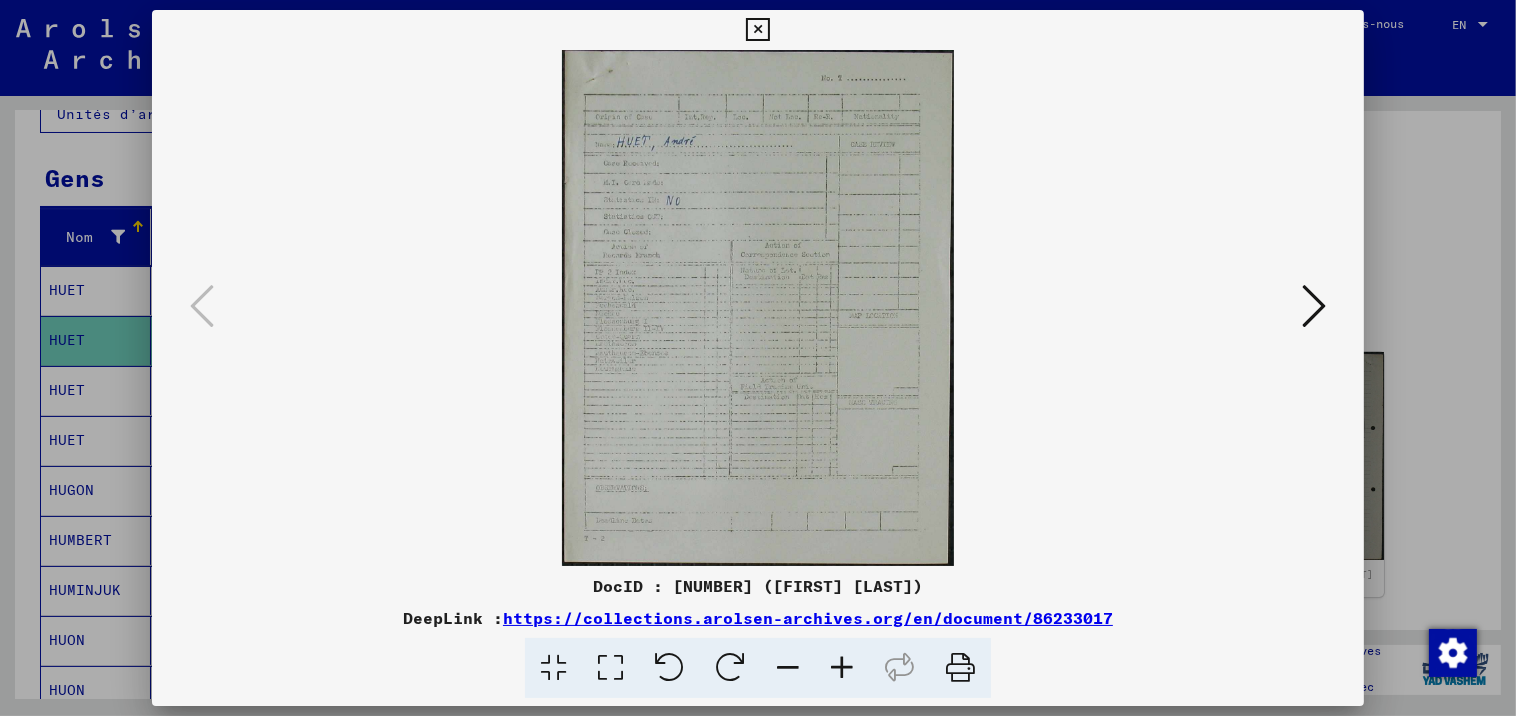 click at bounding box center (1314, 306) 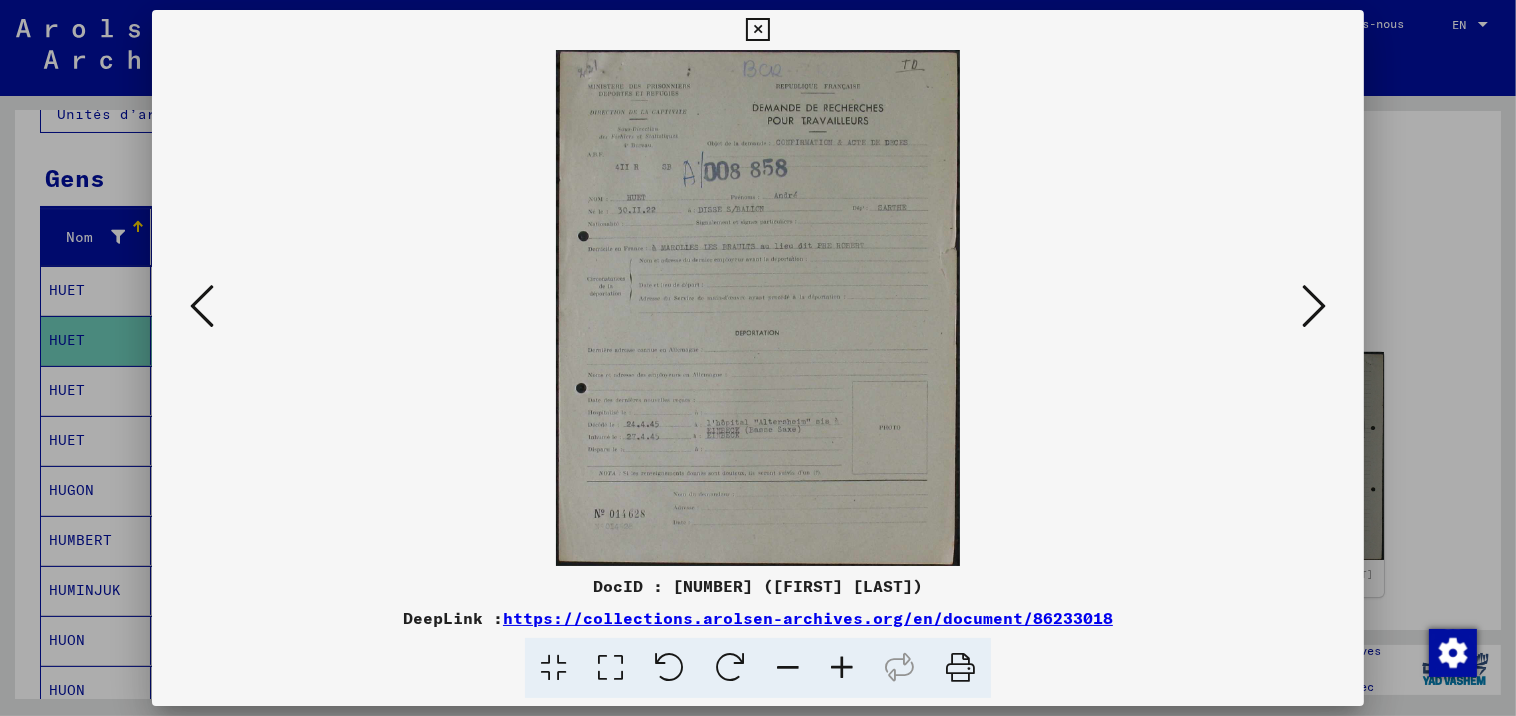 click at bounding box center (757, 30) 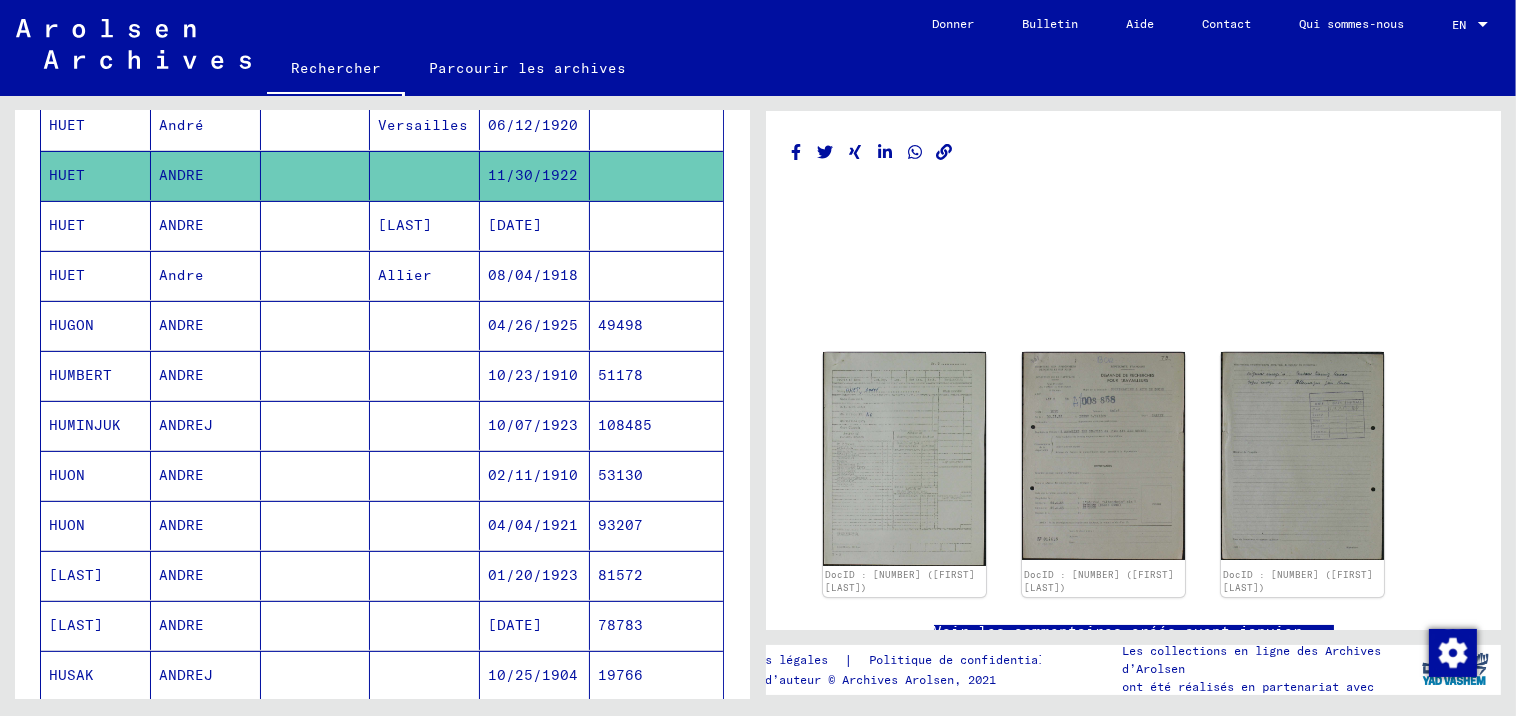 scroll, scrollTop: 827, scrollLeft: 0, axis: vertical 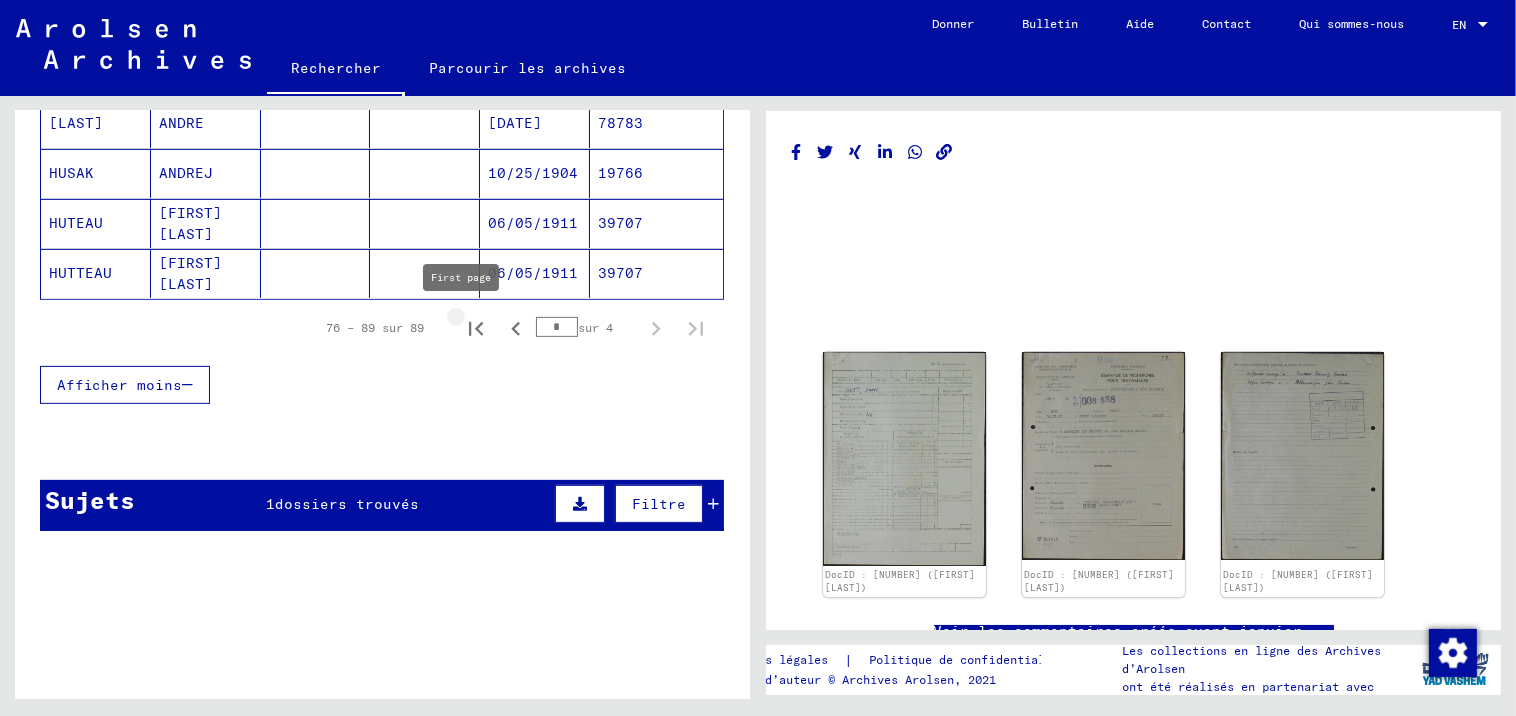 click 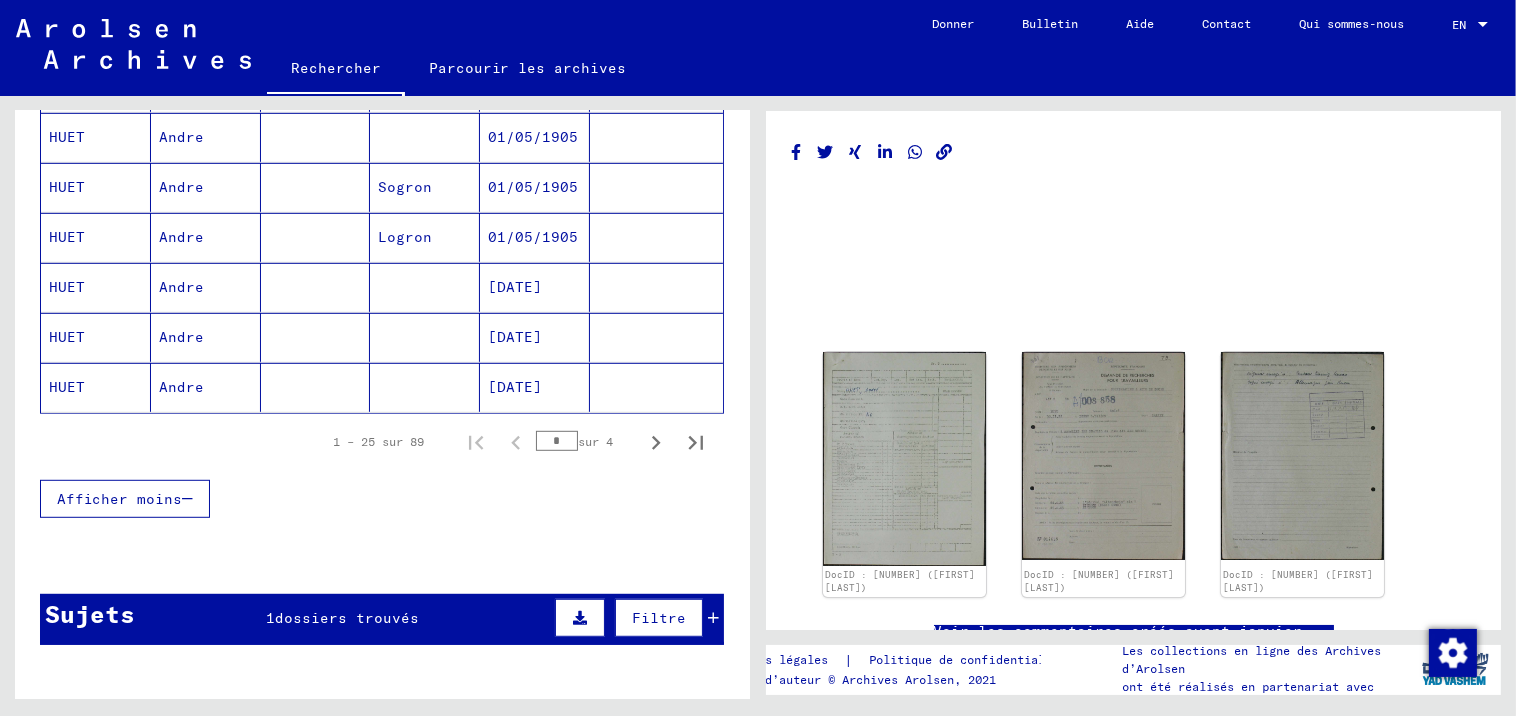 scroll, scrollTop: 1333, scrollLeft: 0, axis: vertical 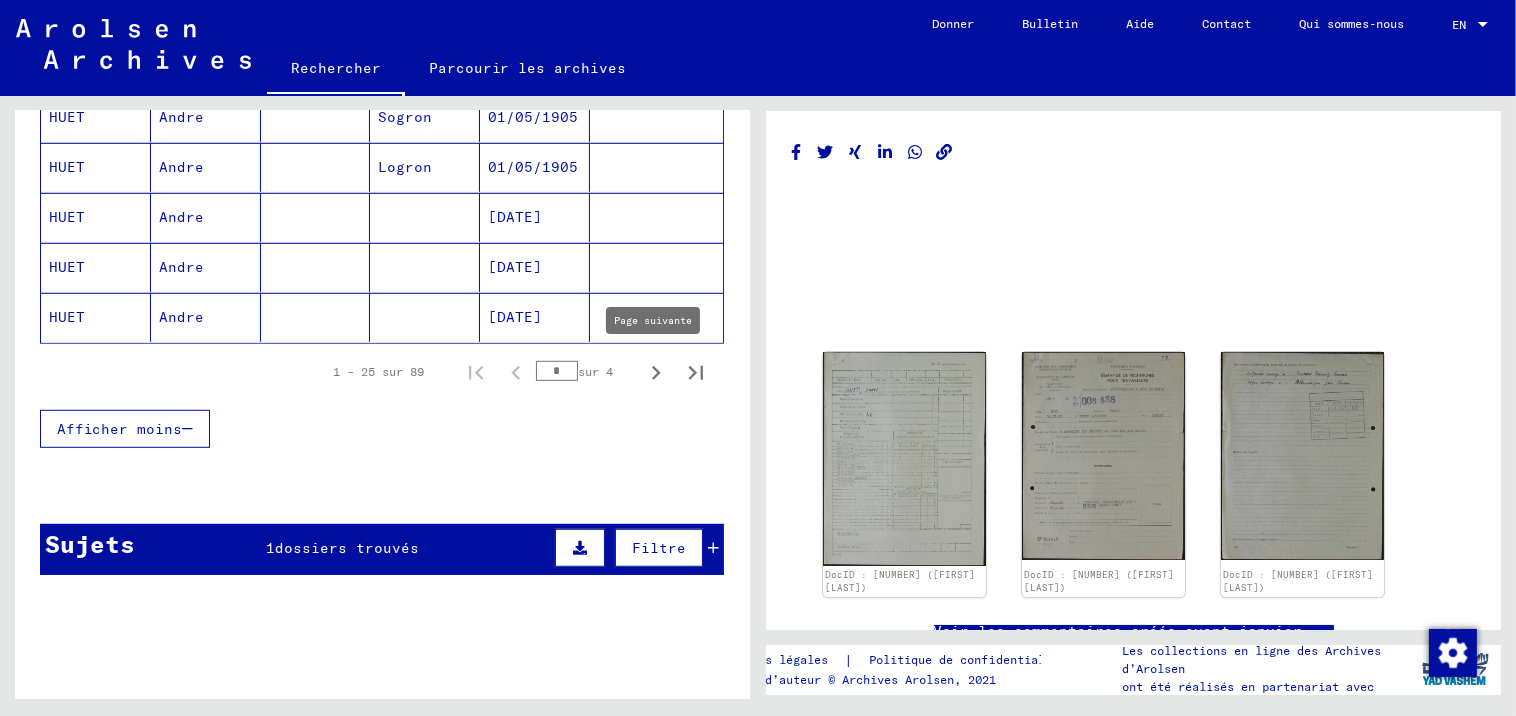 click 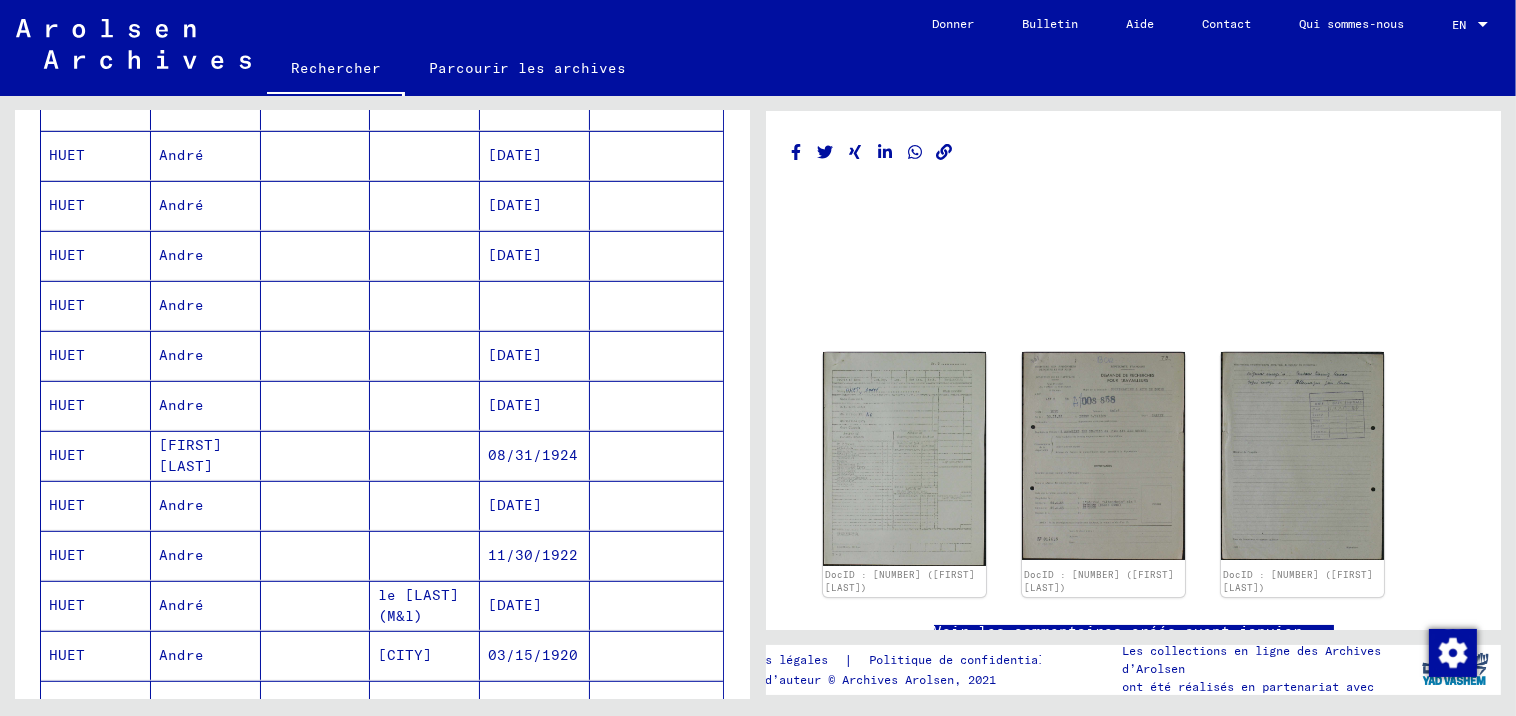 scroll, scrollTop: 1111, scrollLeft: 0, axis: vertical 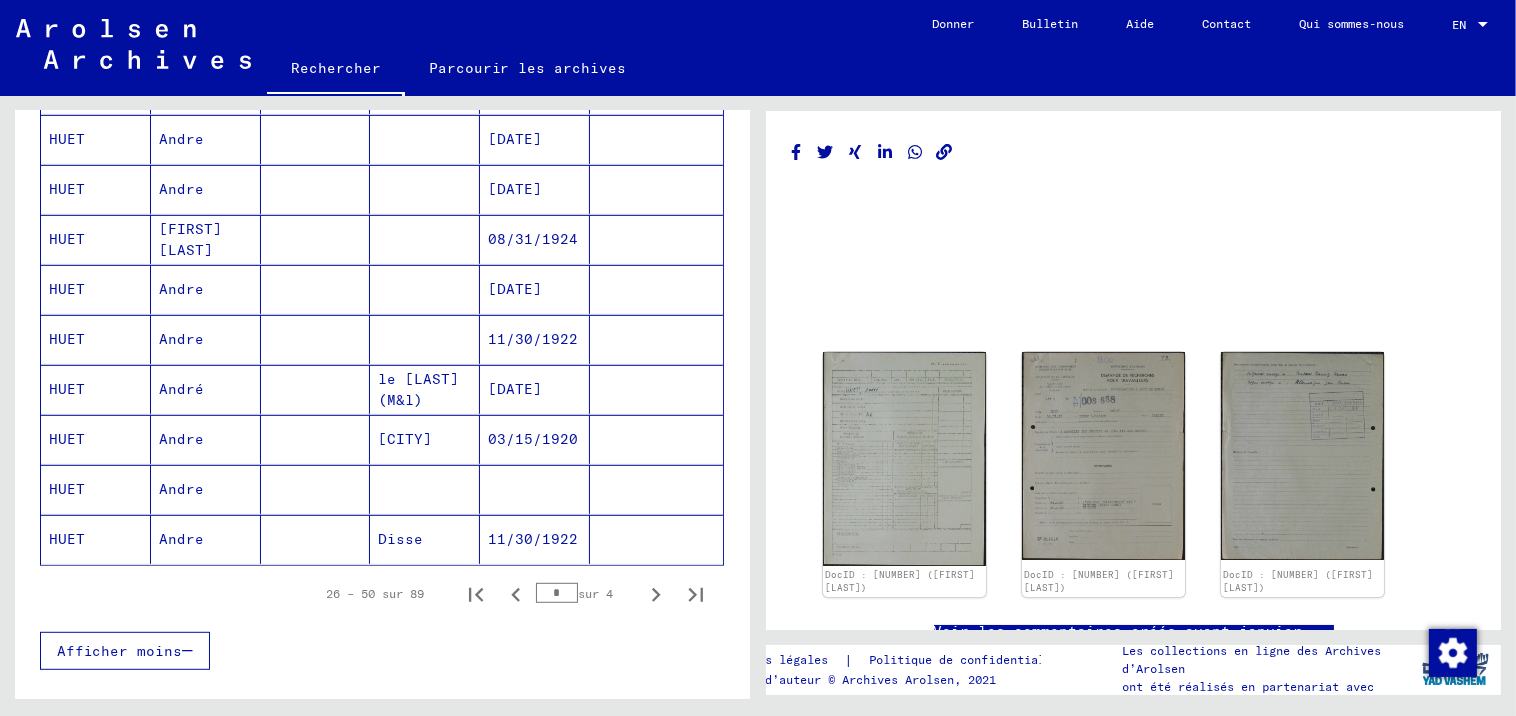 click on "11/30/1922" at bounding box center [535, 389] 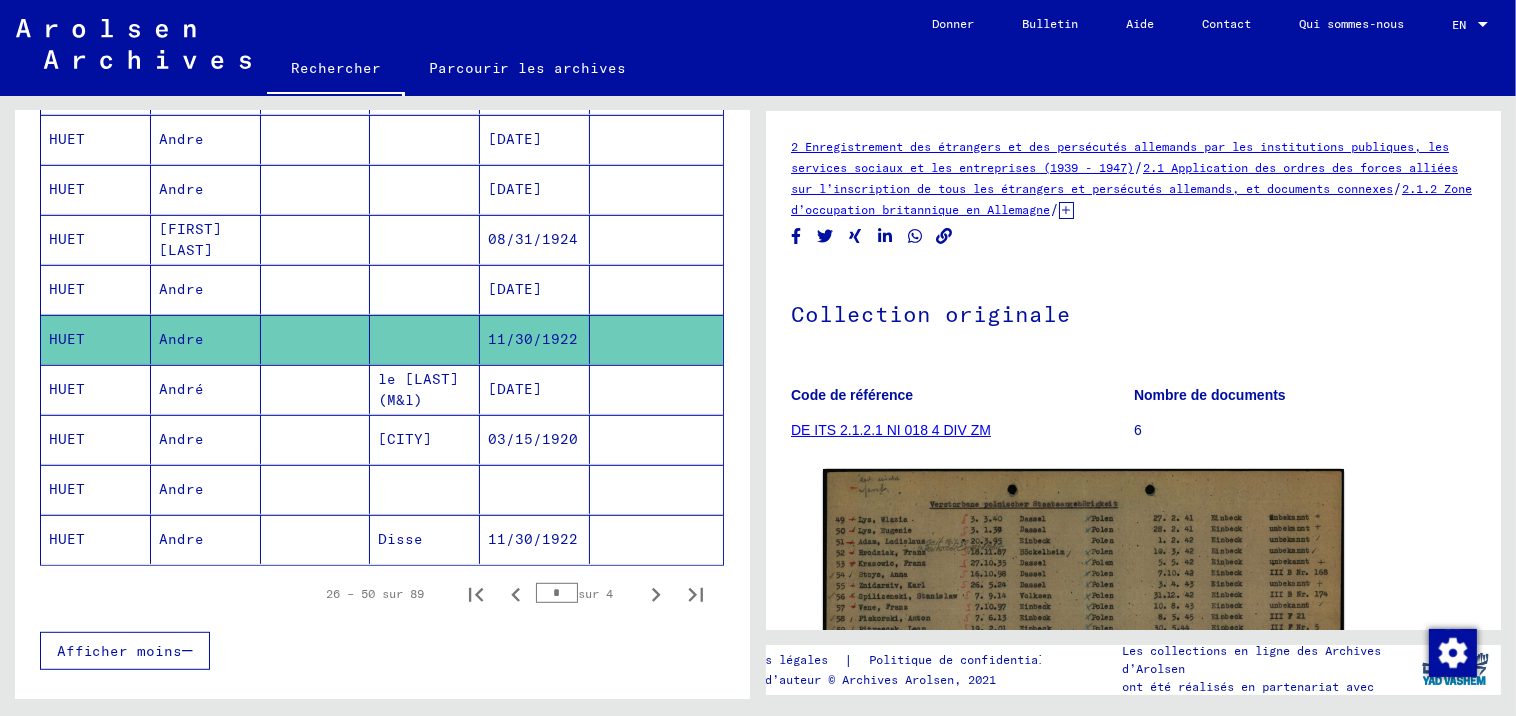 scroll, scrollTop: 0, scrollLeft: 0, axis: both 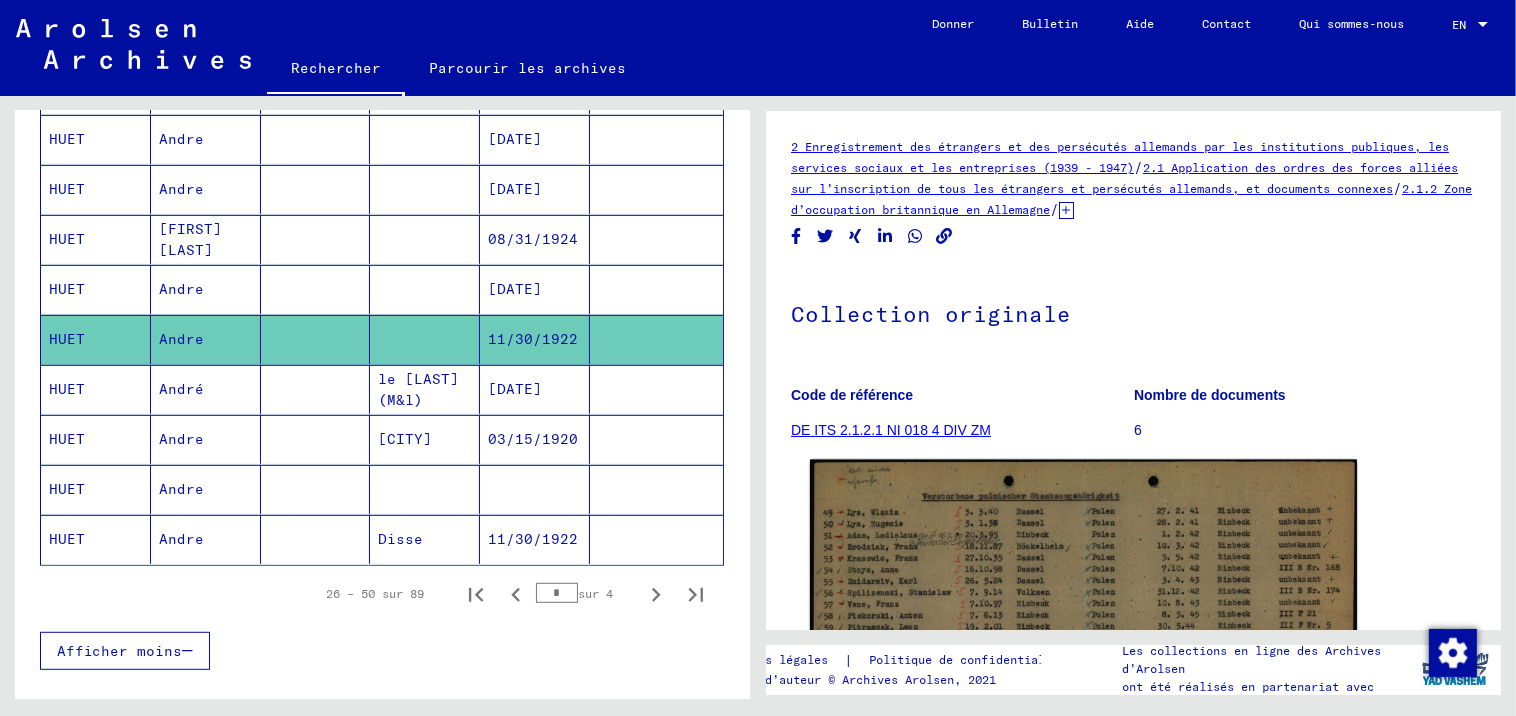 click 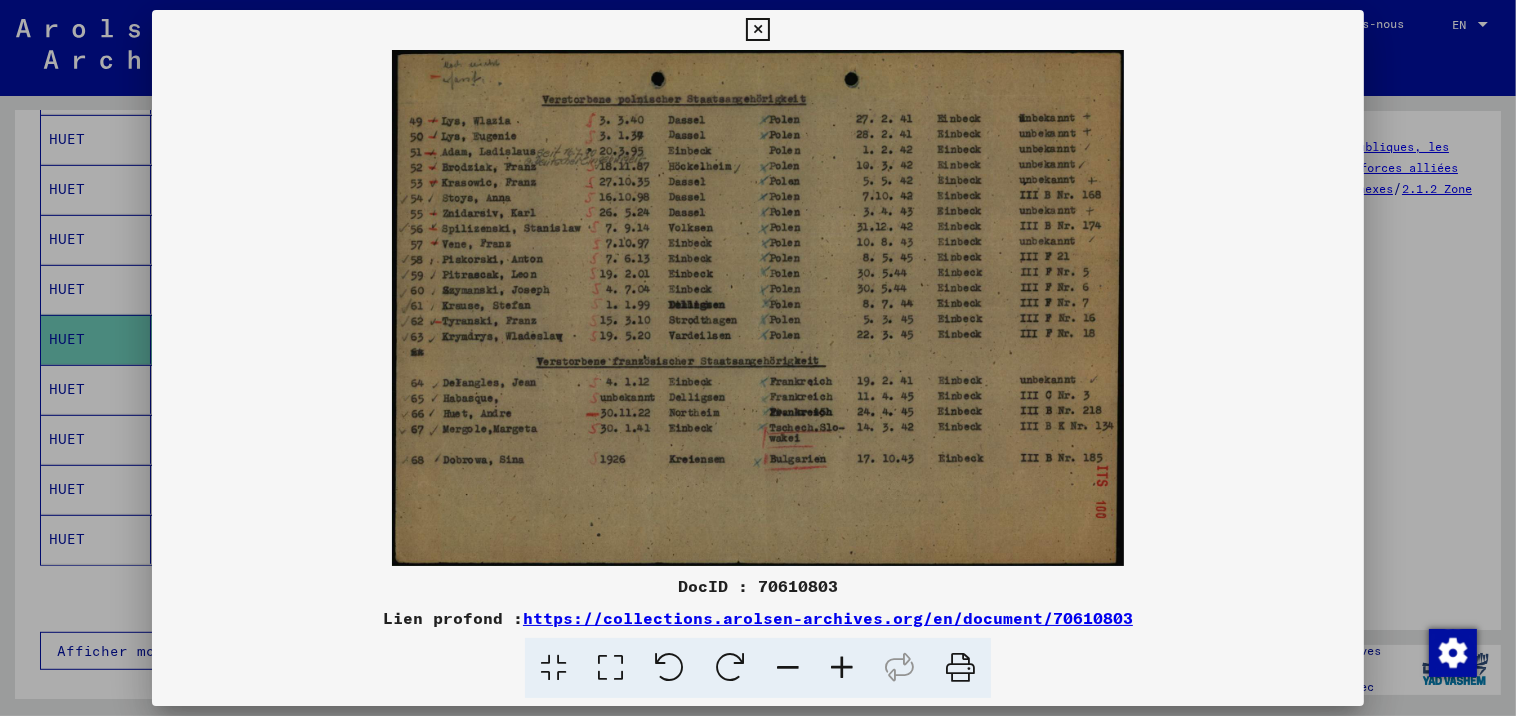click at bounding box center [842, 668] 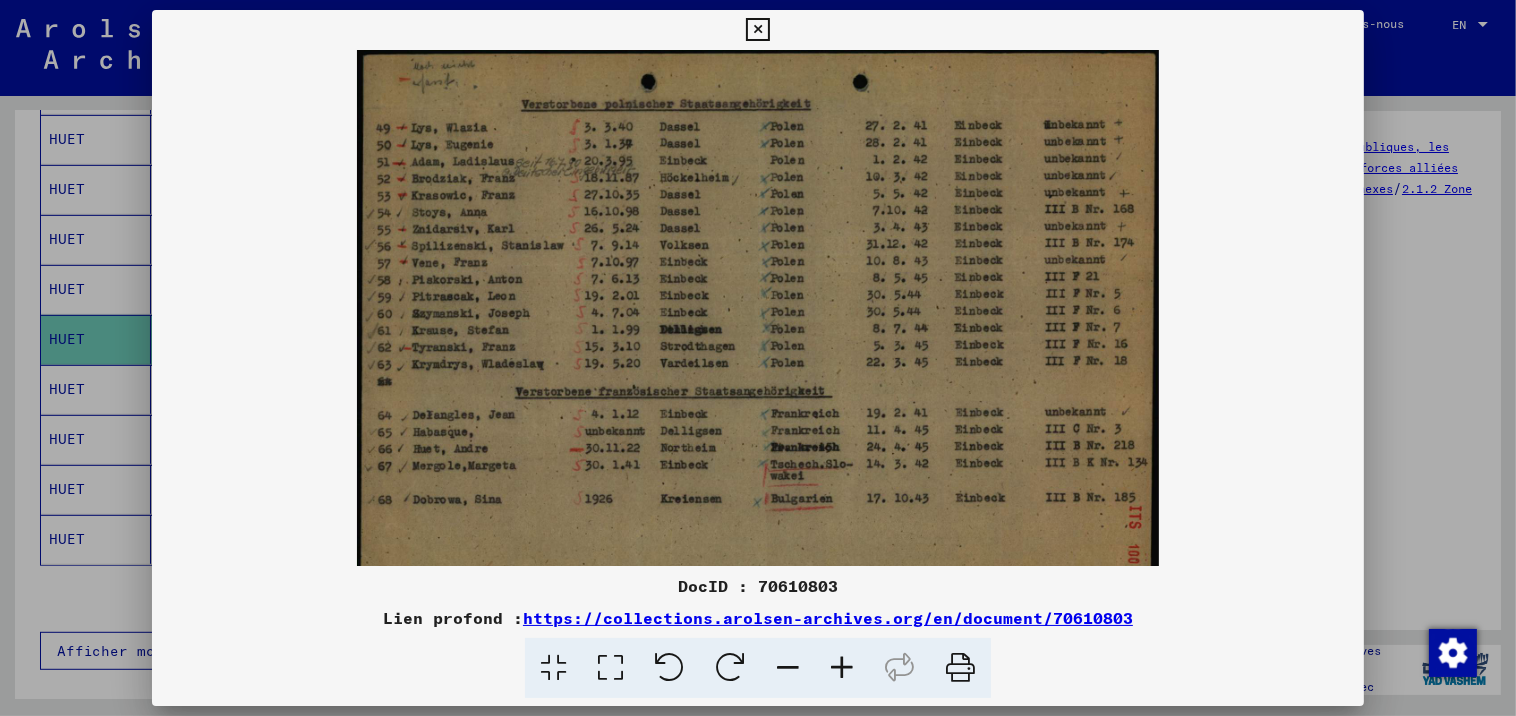 drag, startPoint x: 755, startPoint y: 261, endPoint x: 749, endPoint y: 303, distance: 42.426407 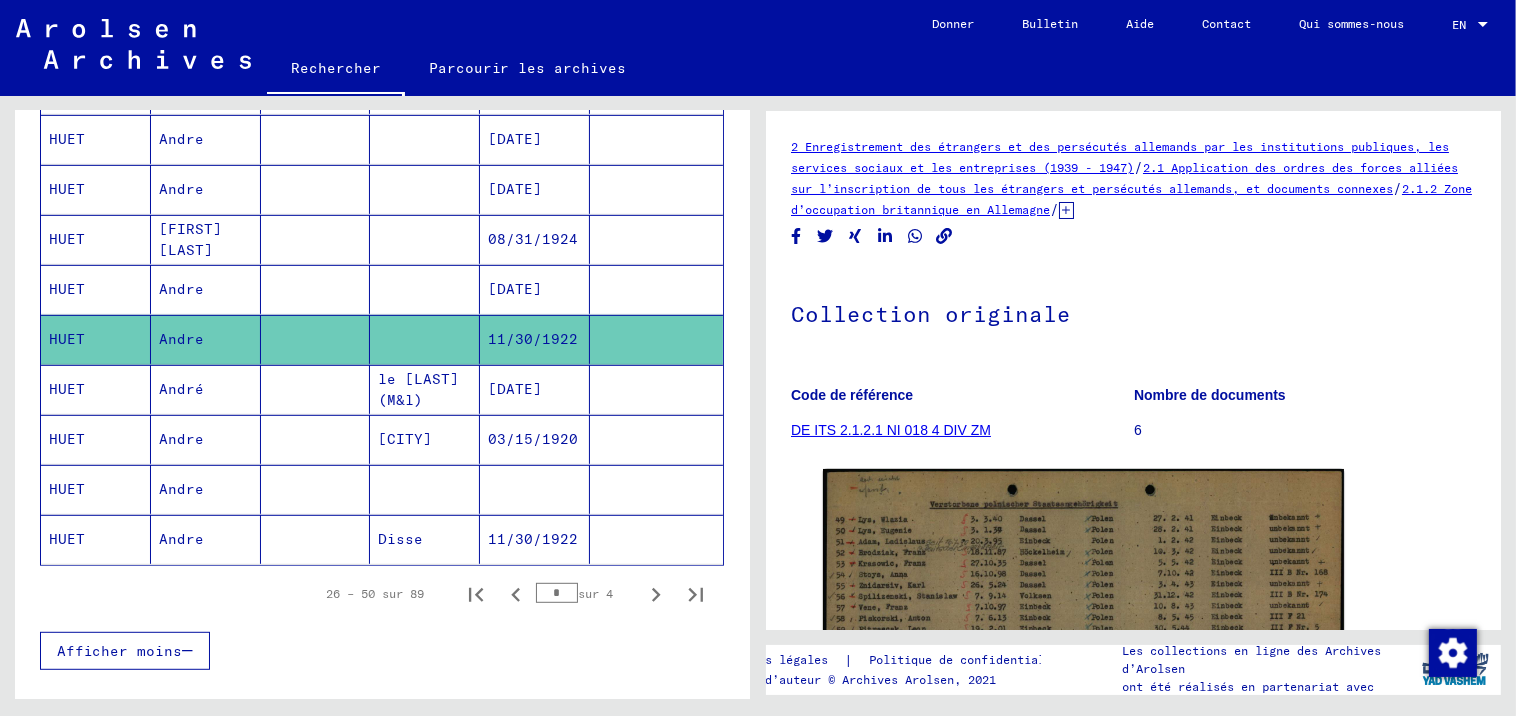 click on "11/30/1922" 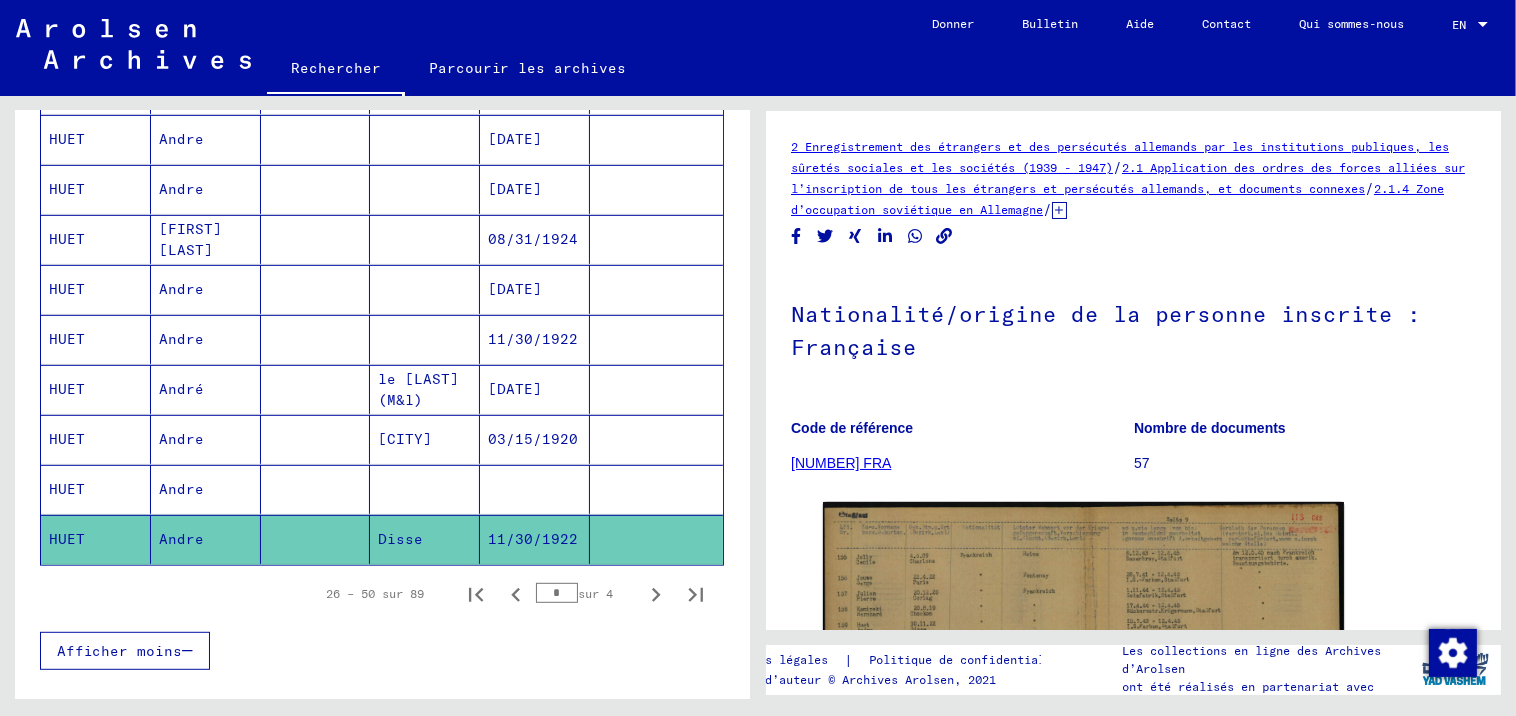 scroll, scrollTop: 0, scrollLeft: 0, axis: both 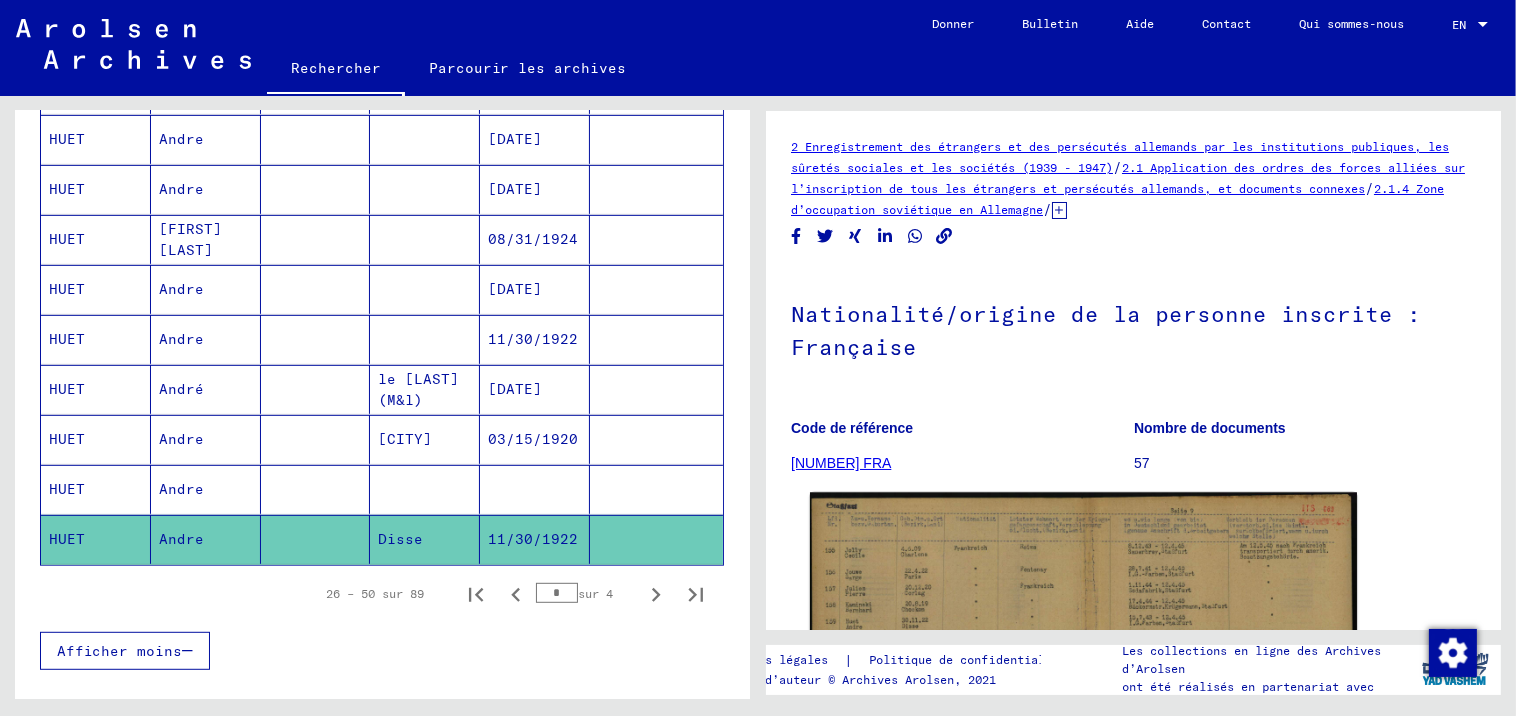 click 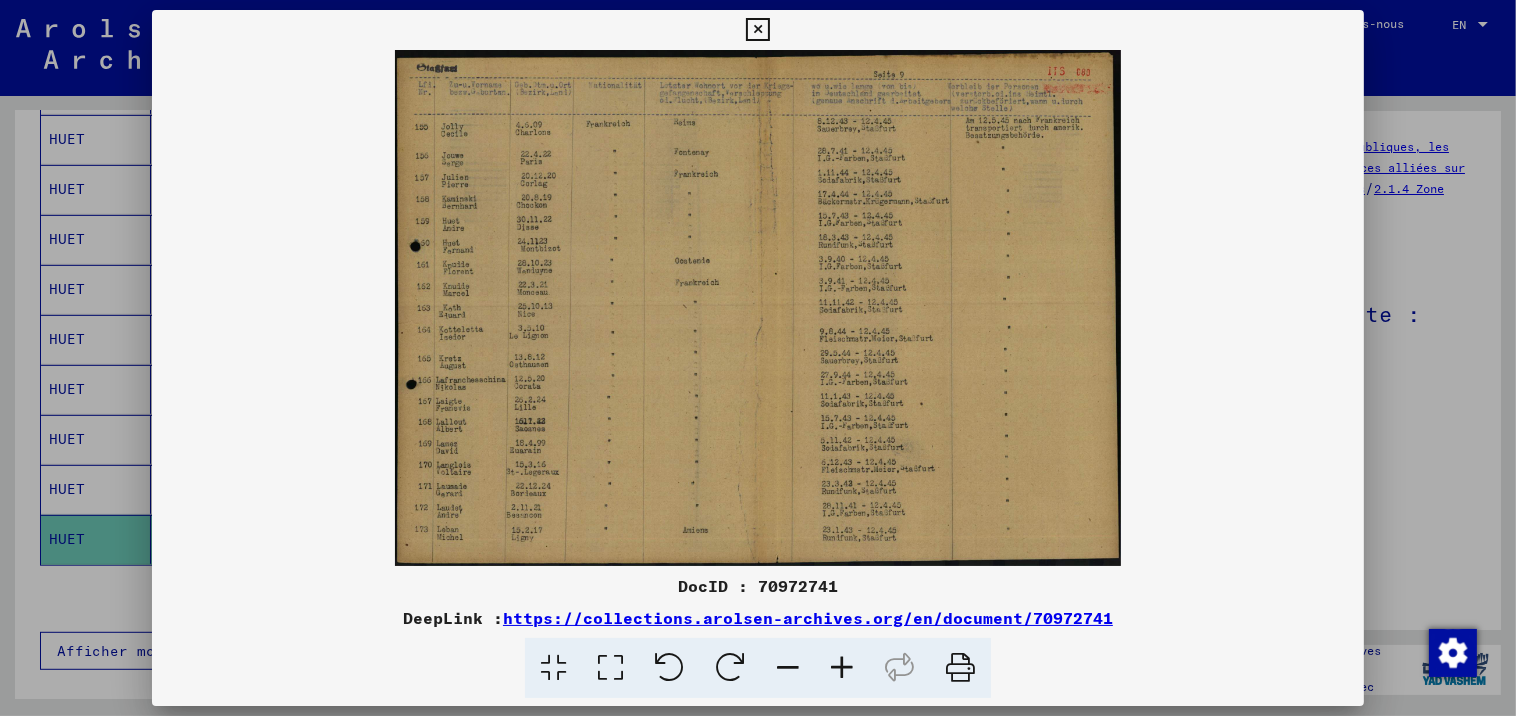 click at bounding box center (842, 668) 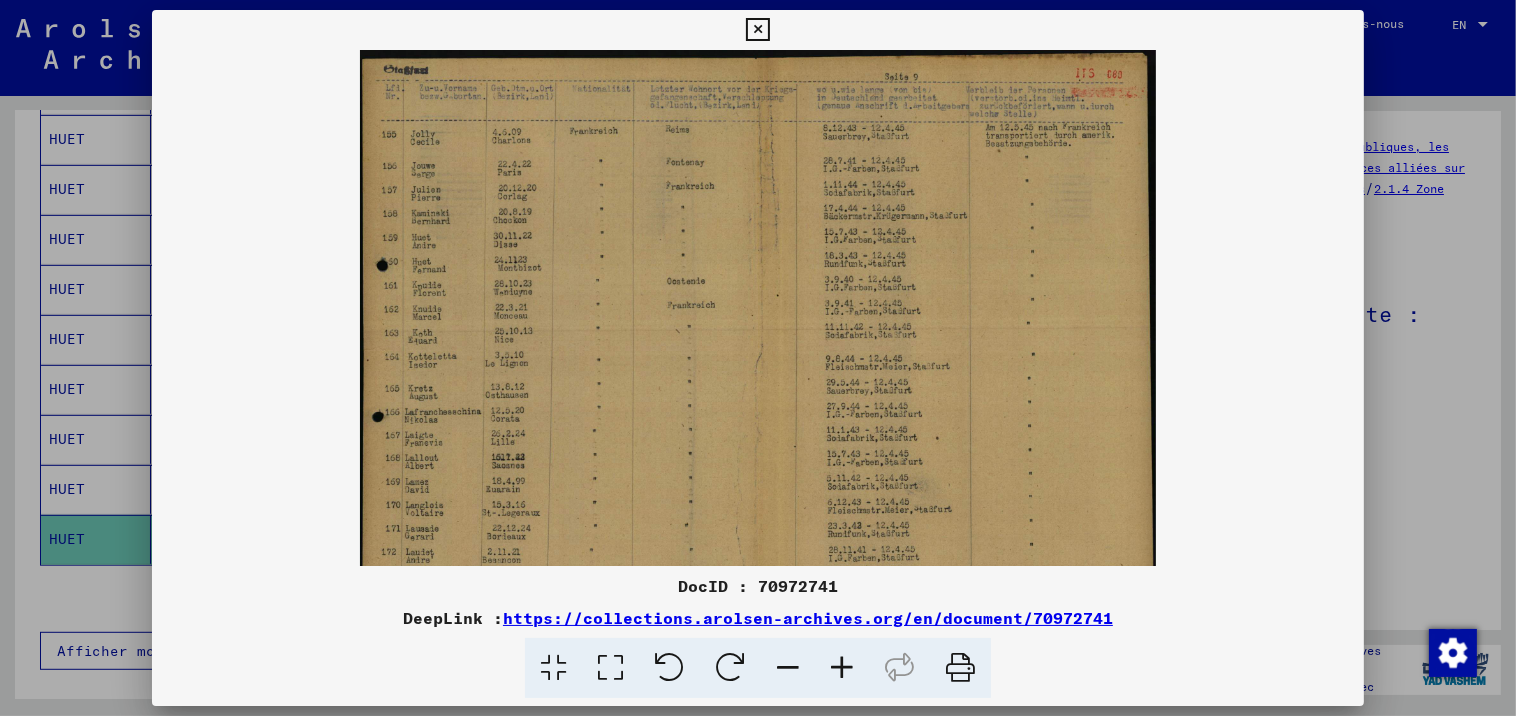 click at bounding box center [842, 668] 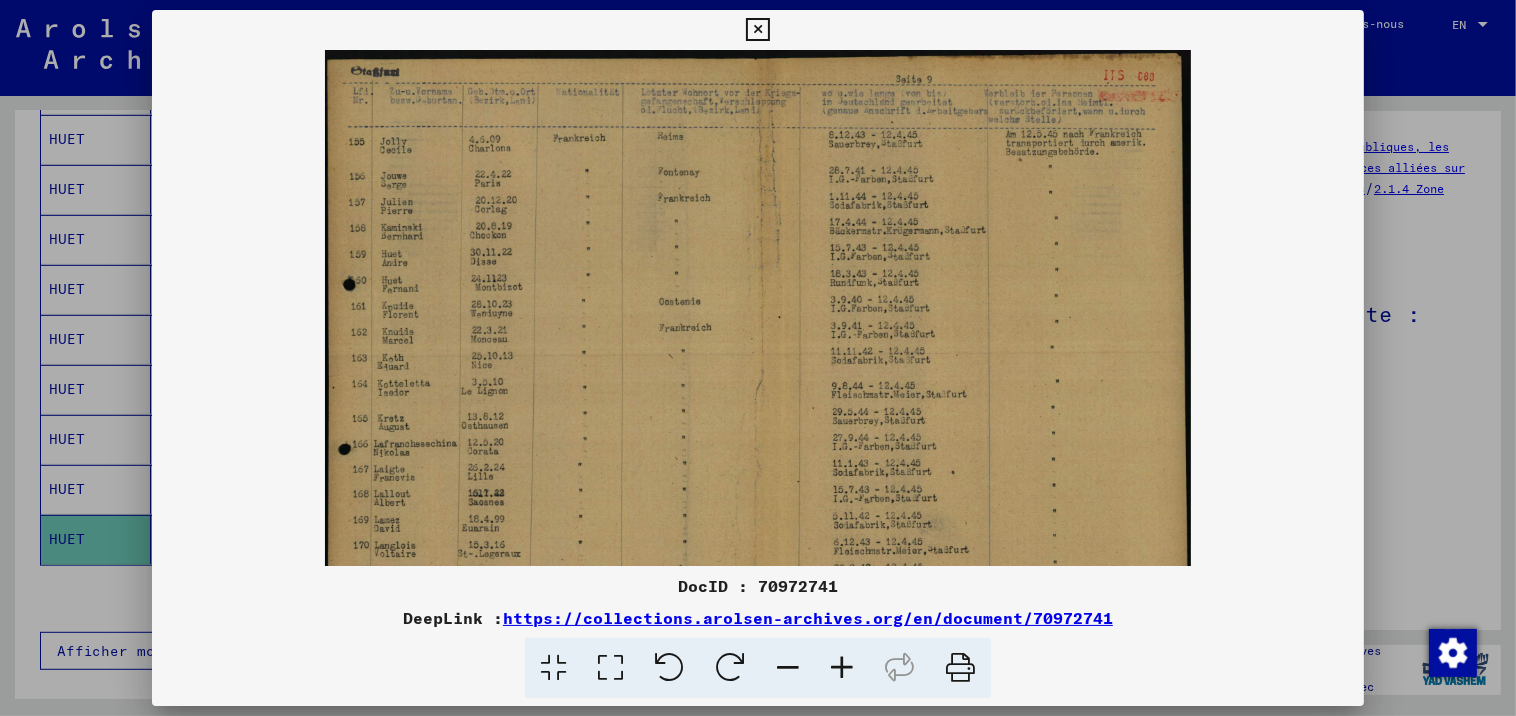 click at bounding box center [842, 668] 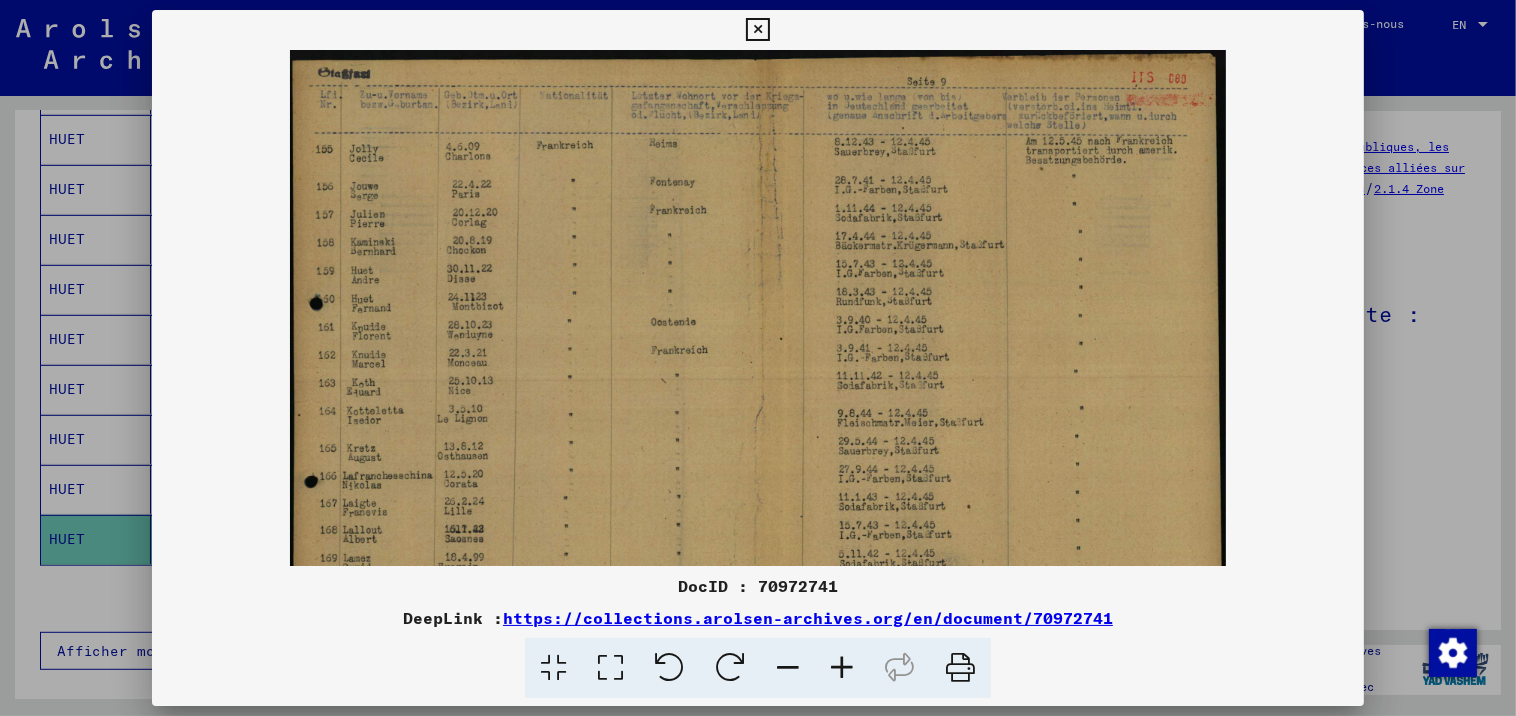 click at bounding box center (842, 668) 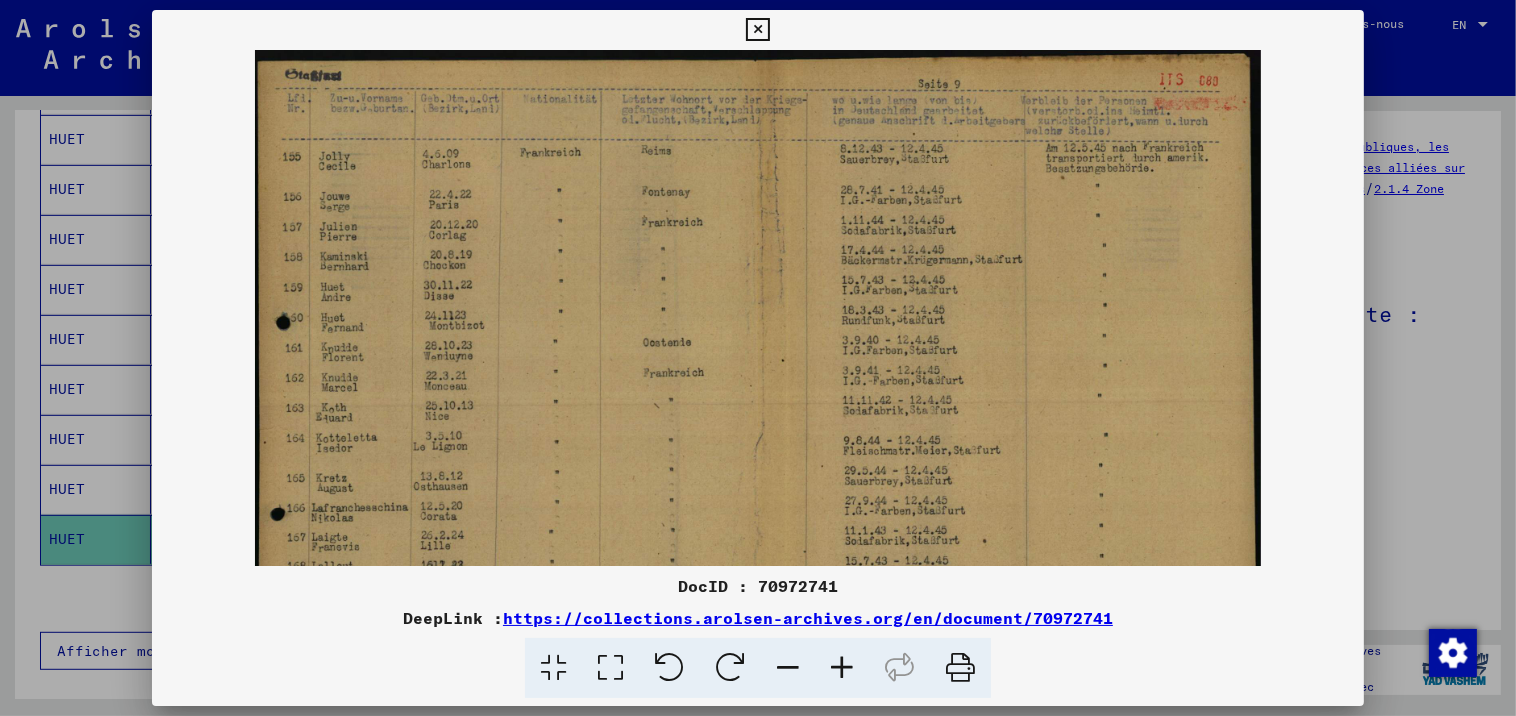 click at bounding box center [842, 668] 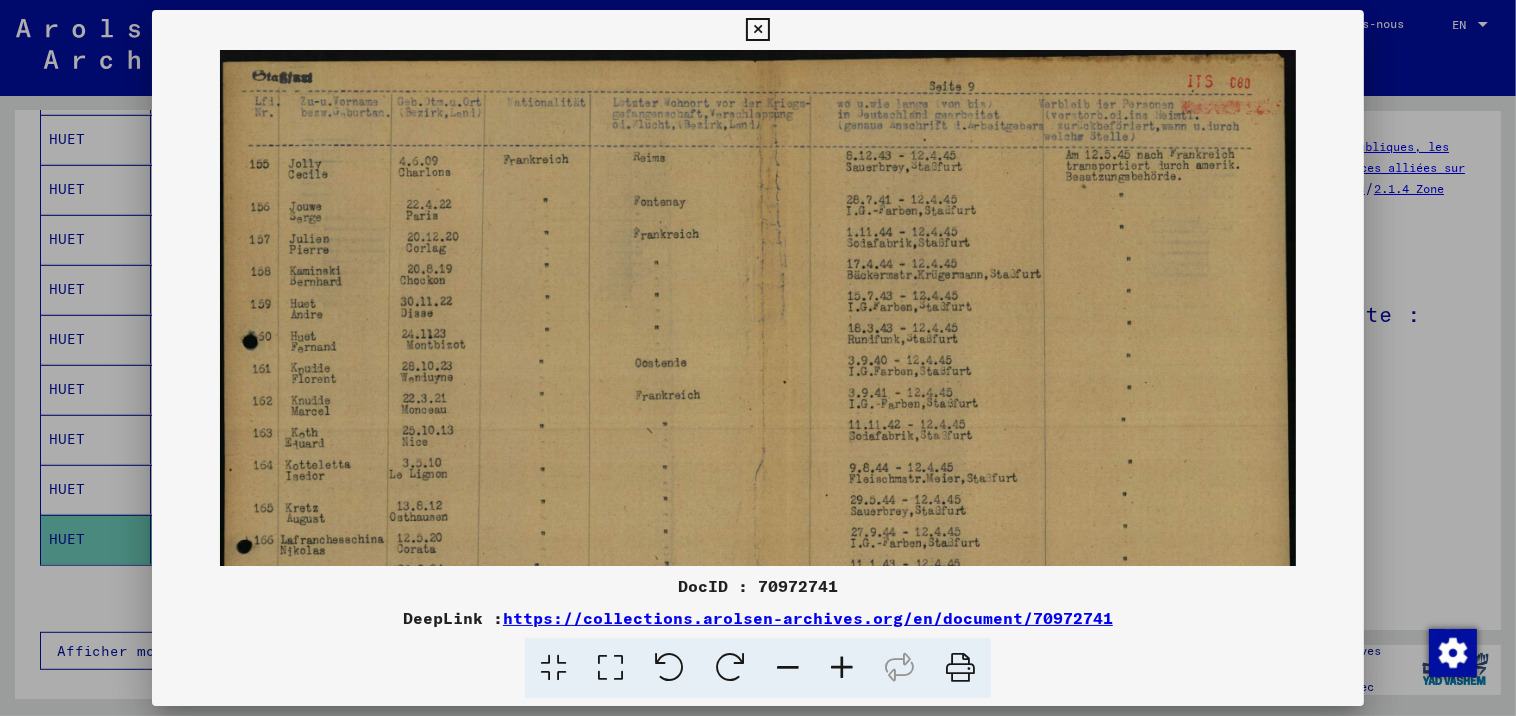click at bounding box center [842, 668] 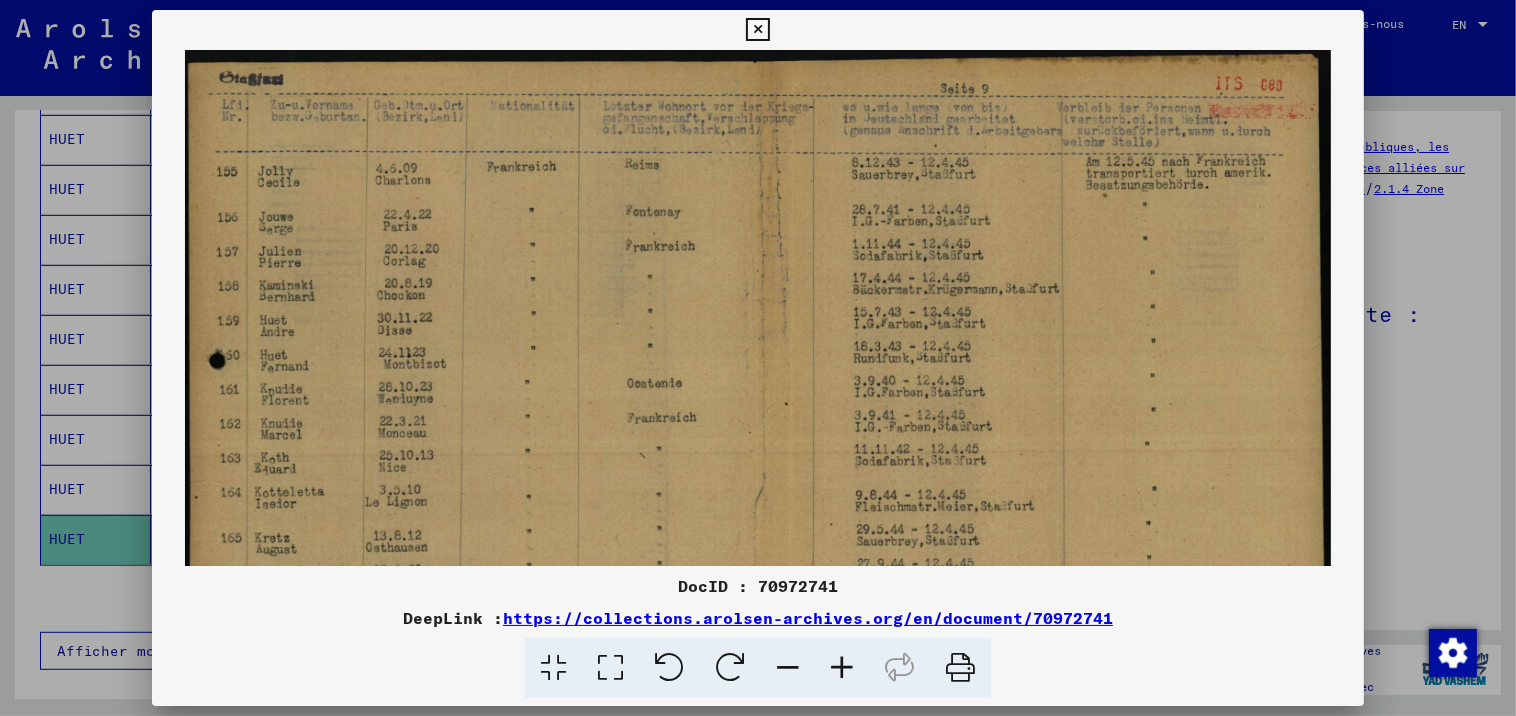 scroll, scrollTop: 4, scrollLeft: 0, axis: vertical 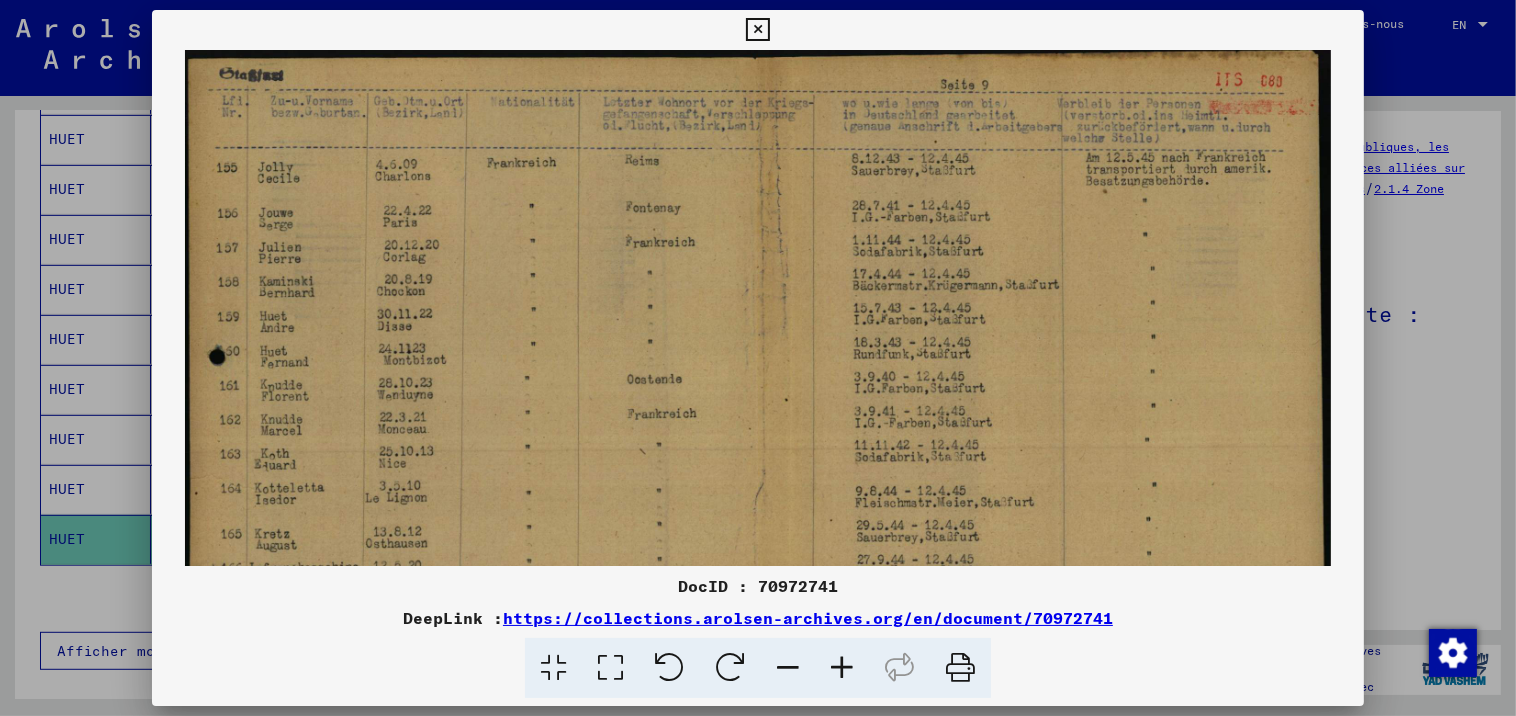 click at bounding box center [758, 454] 